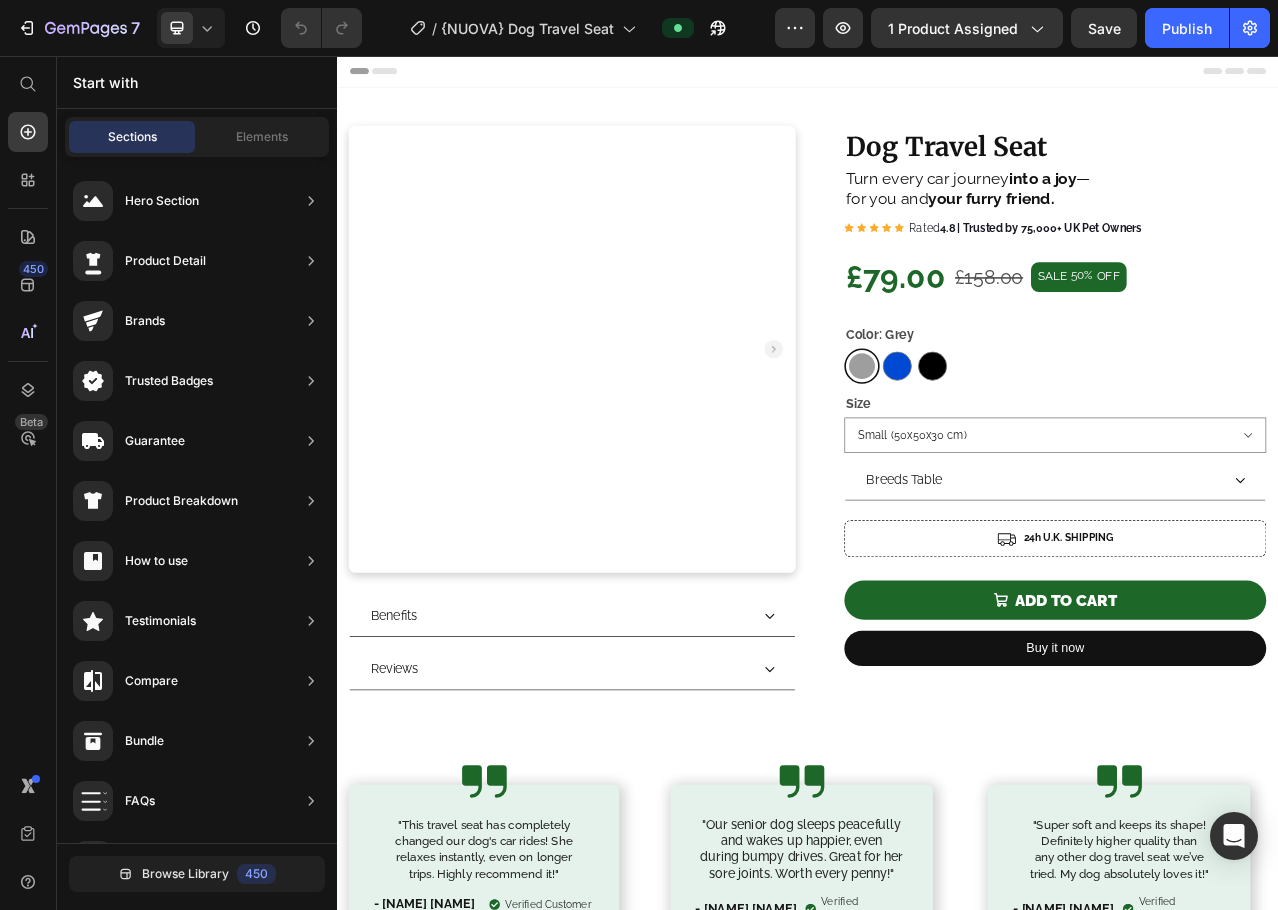 scroll, scrollTop: 0, scrollLeft: 0, axis: both 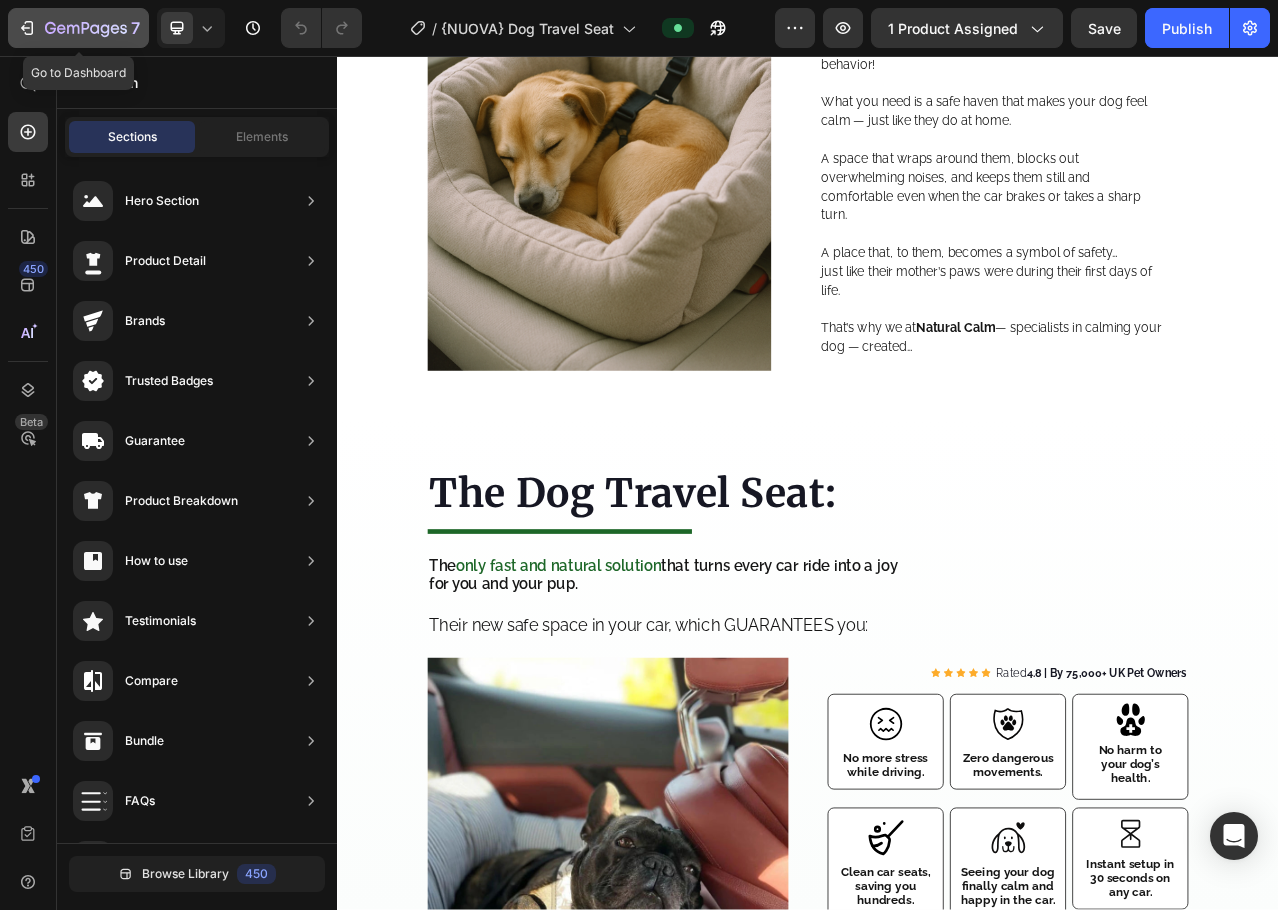 click on "7" 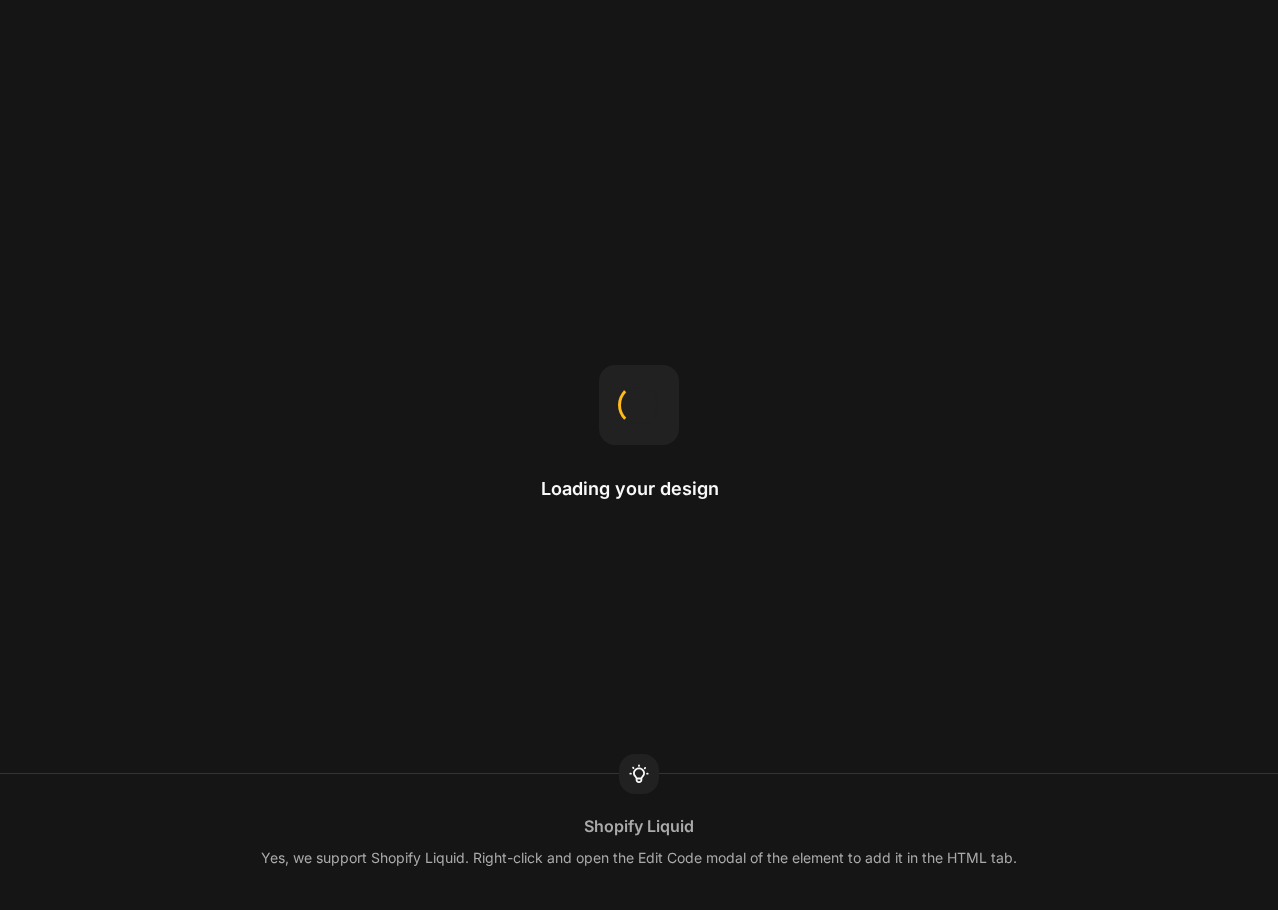 scroll, scrollTop: 0, scrollLeft: 0, axis: both 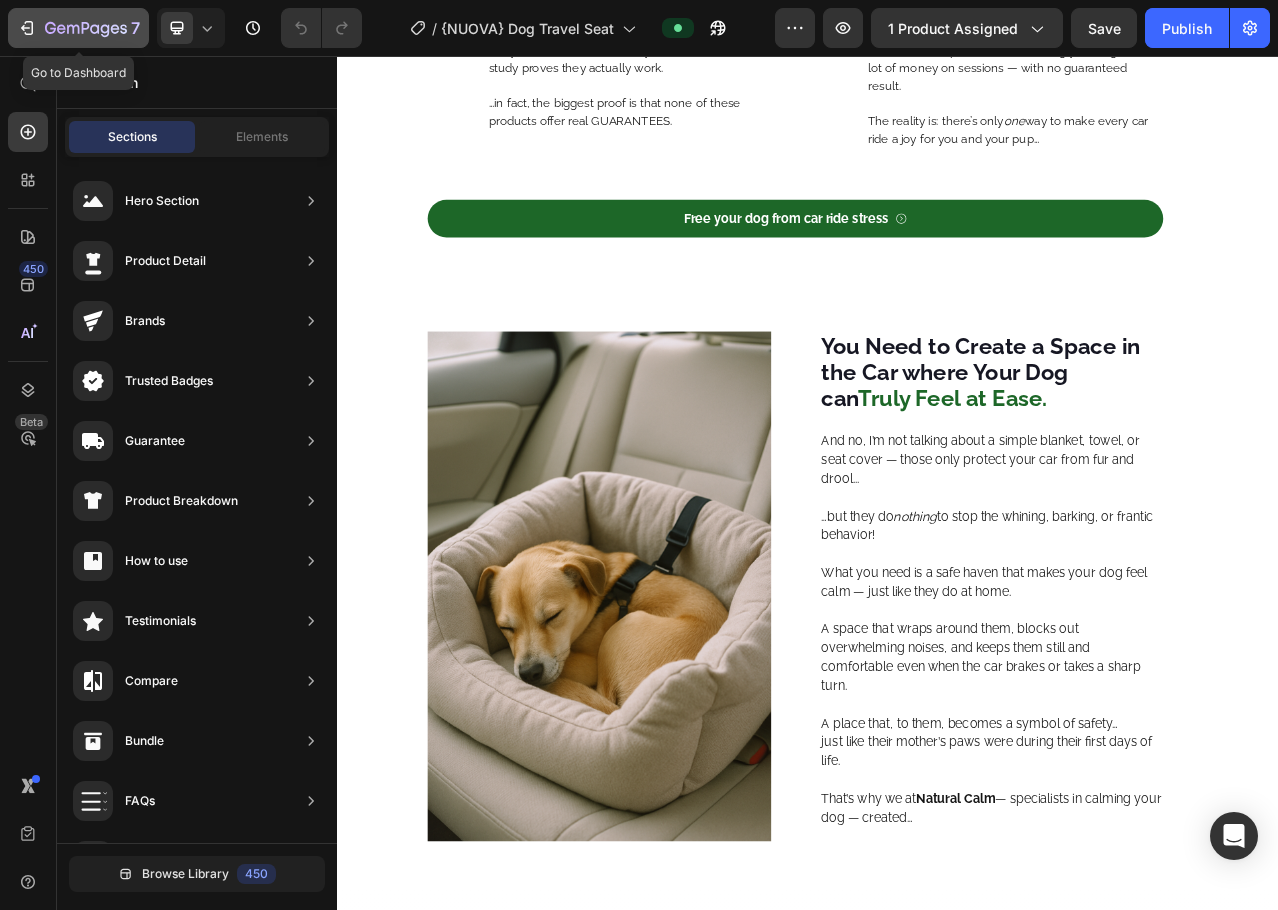 click on "7" 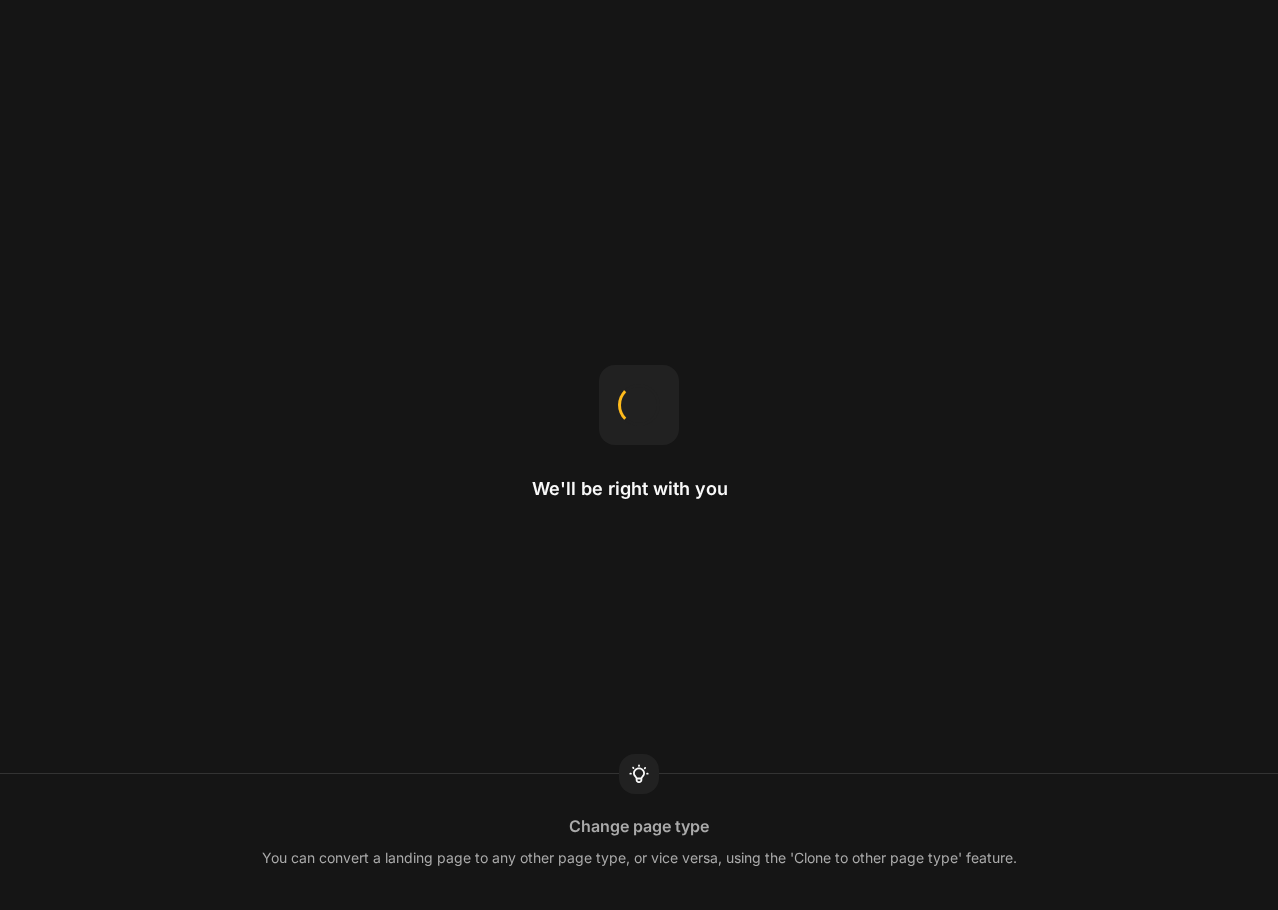 scroll, scrollTop: 0, scrollLeft: 0, axis: both 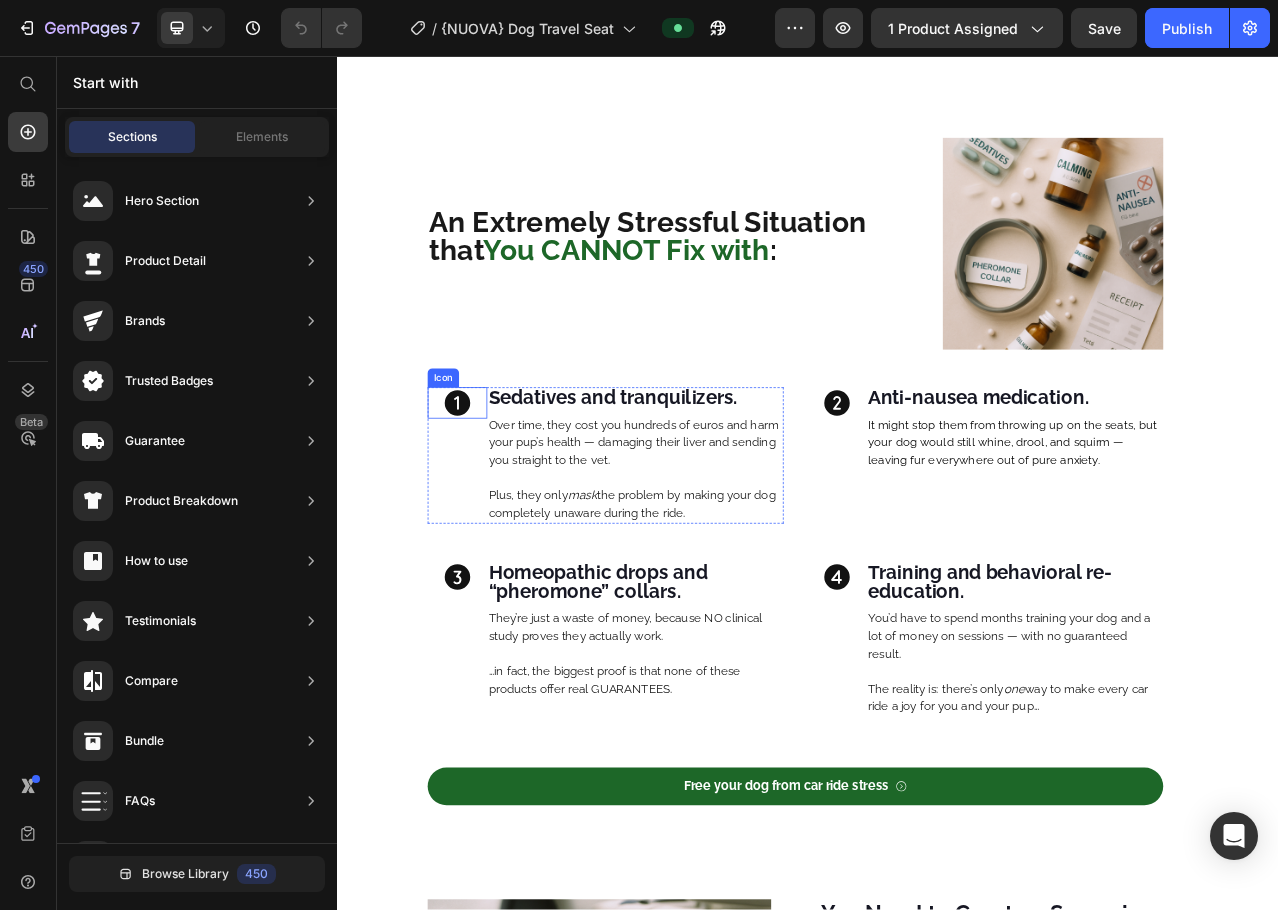 click on "Icon" at bounding box center (490, 499) 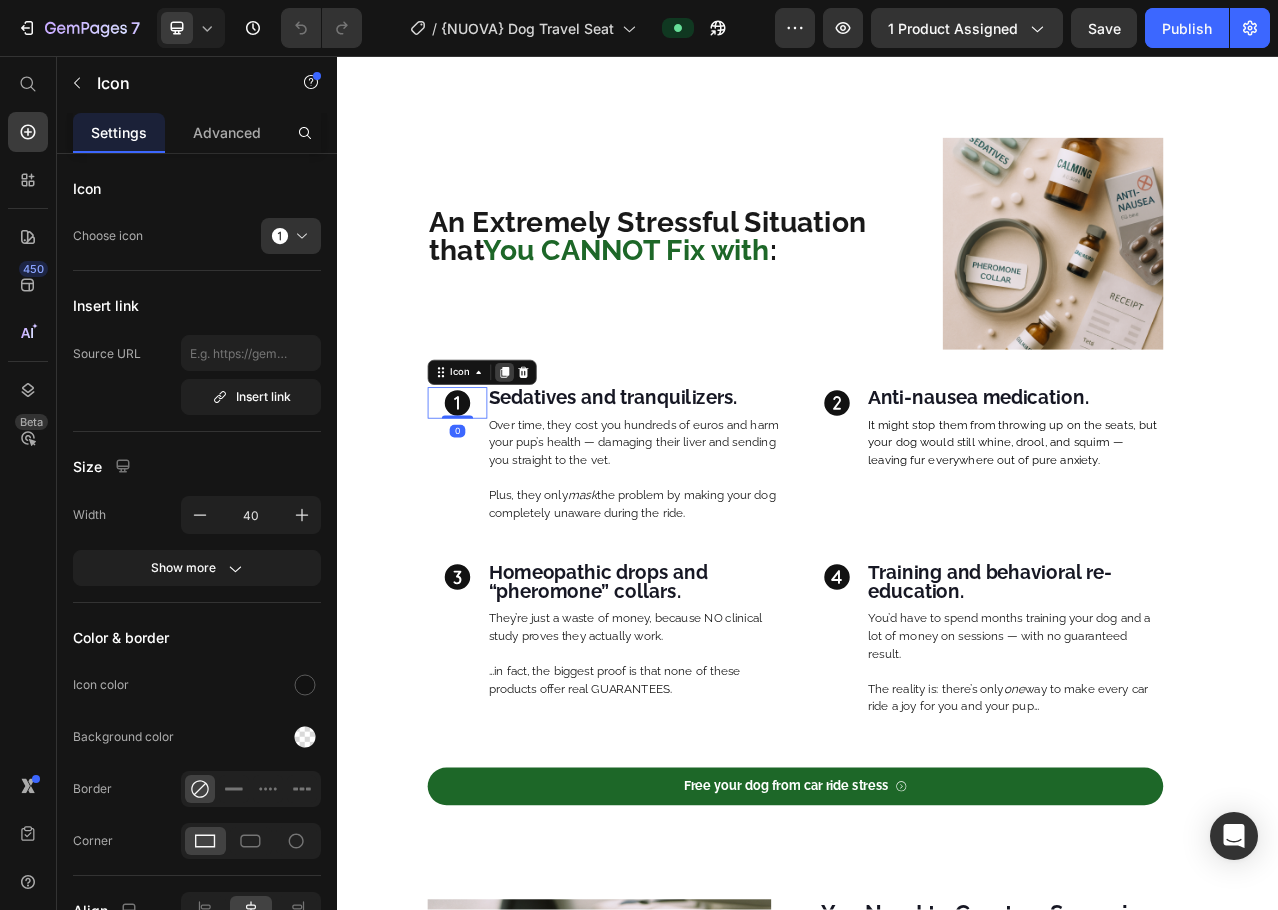 click 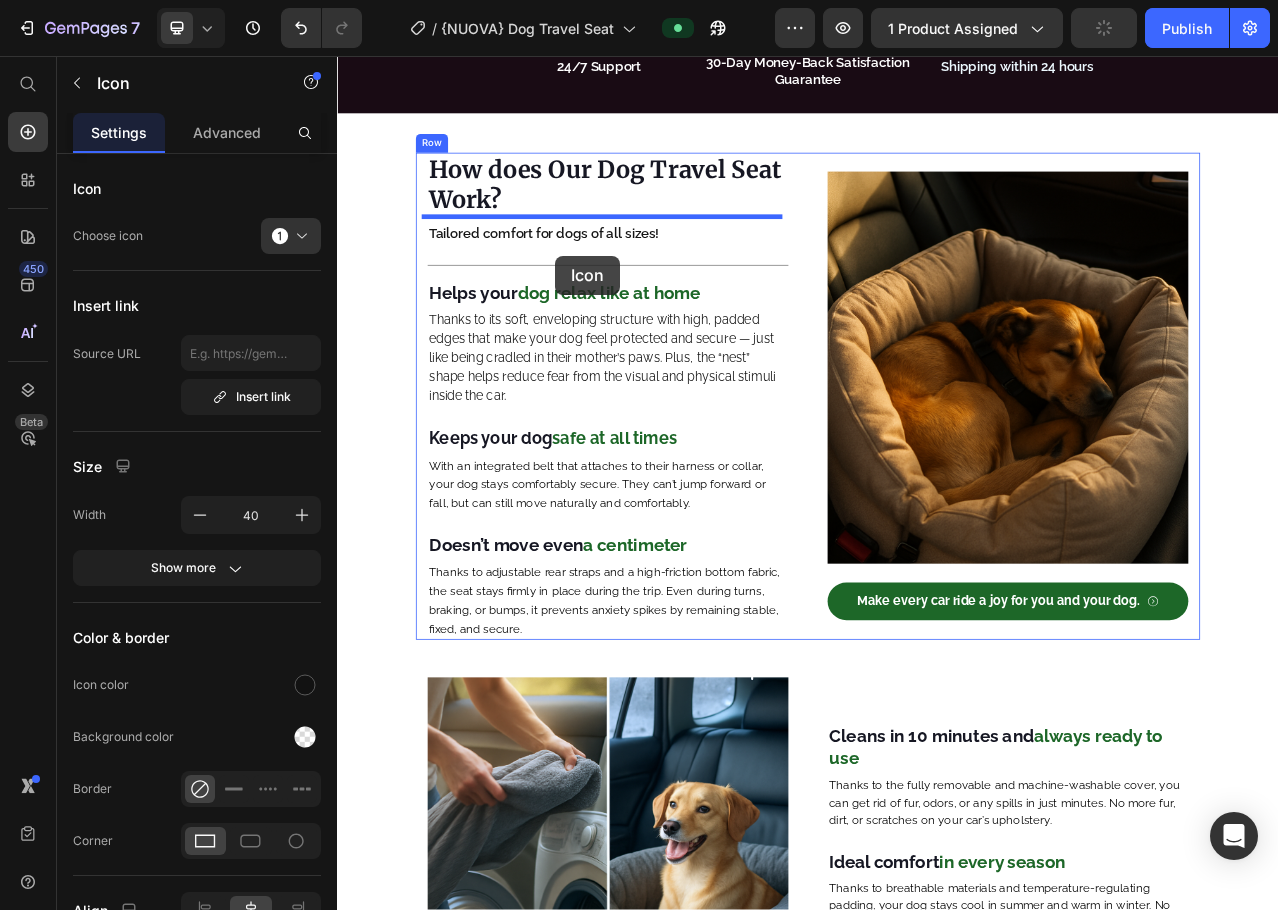 scroll, scrollTop: 4556, scrollLeft: 0, axis: vertical 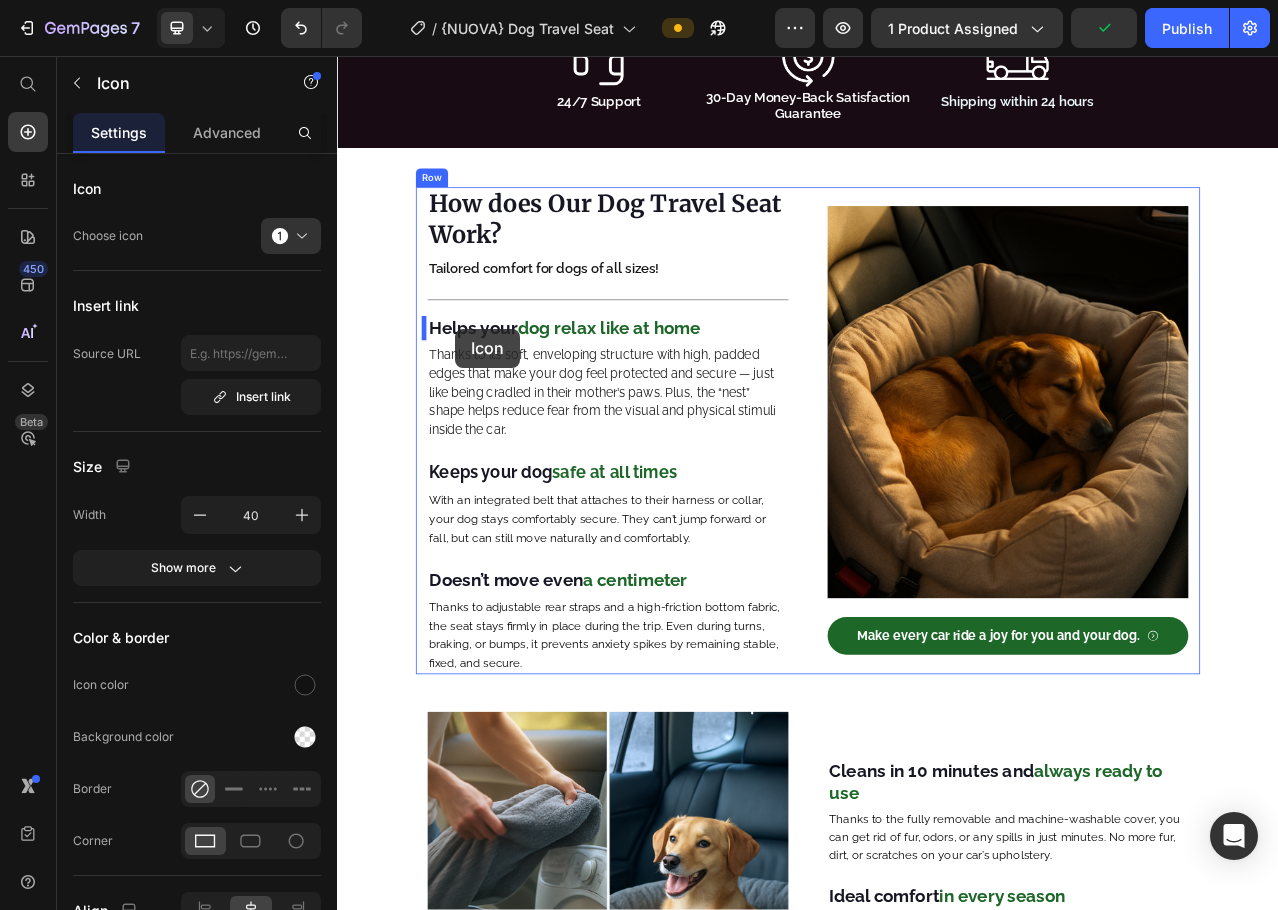 drag, startPoint x: 497, startPoint y: 502, endPoint x: 488, endPoint y: 404, distance: 98.4124 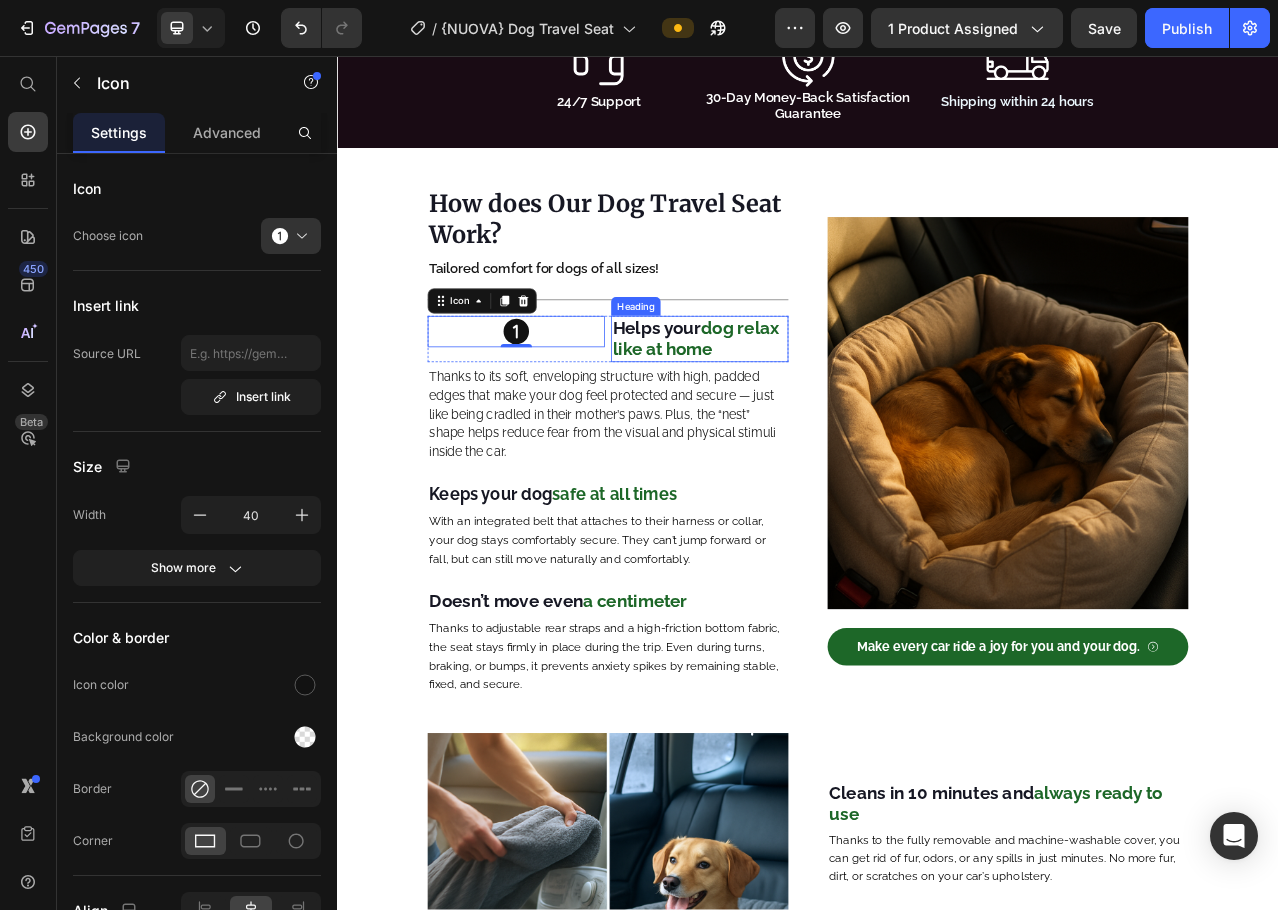 click on "dog relax like at home" at bounding box center [794, 416] 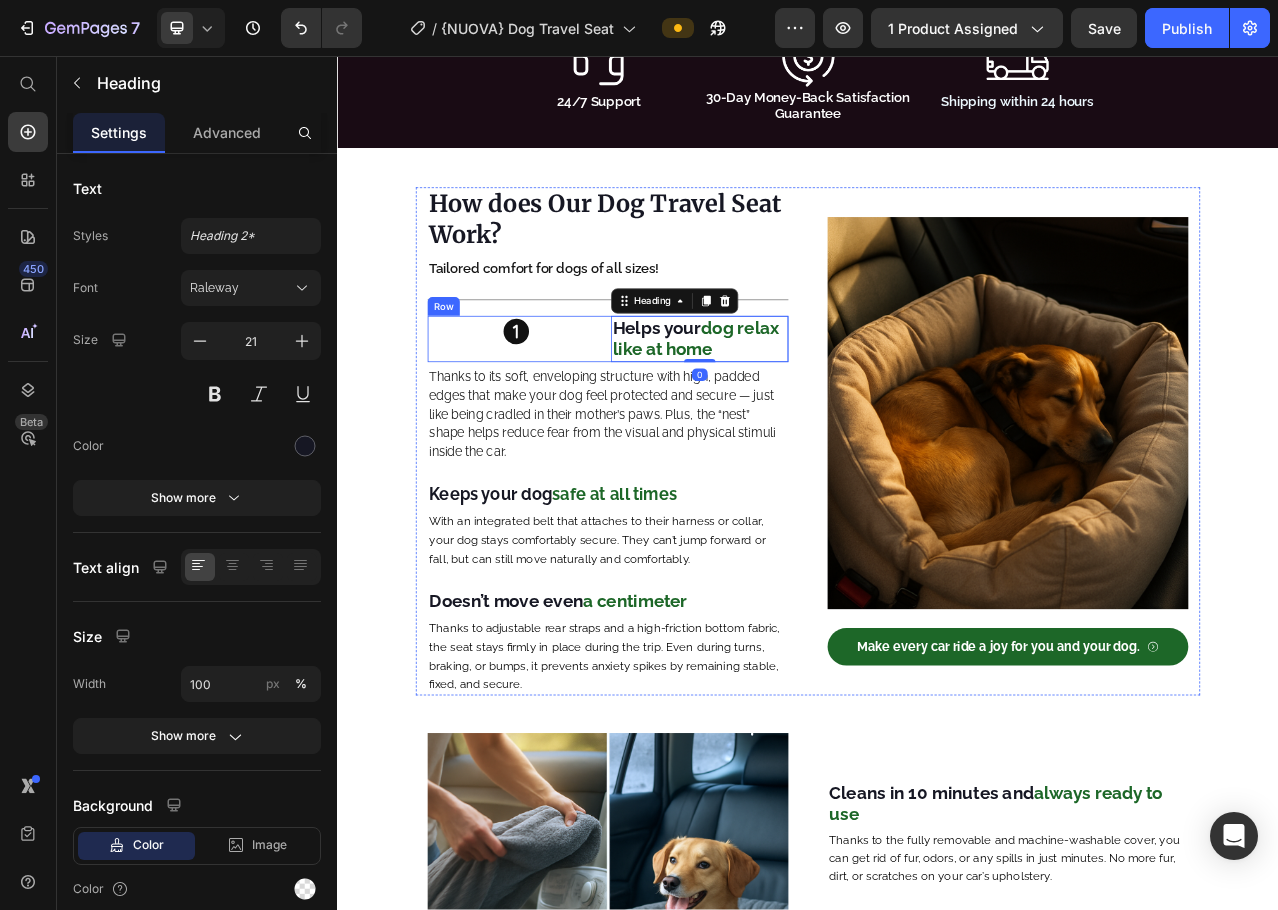 click on "Icon" at bounding box center (565, 408) 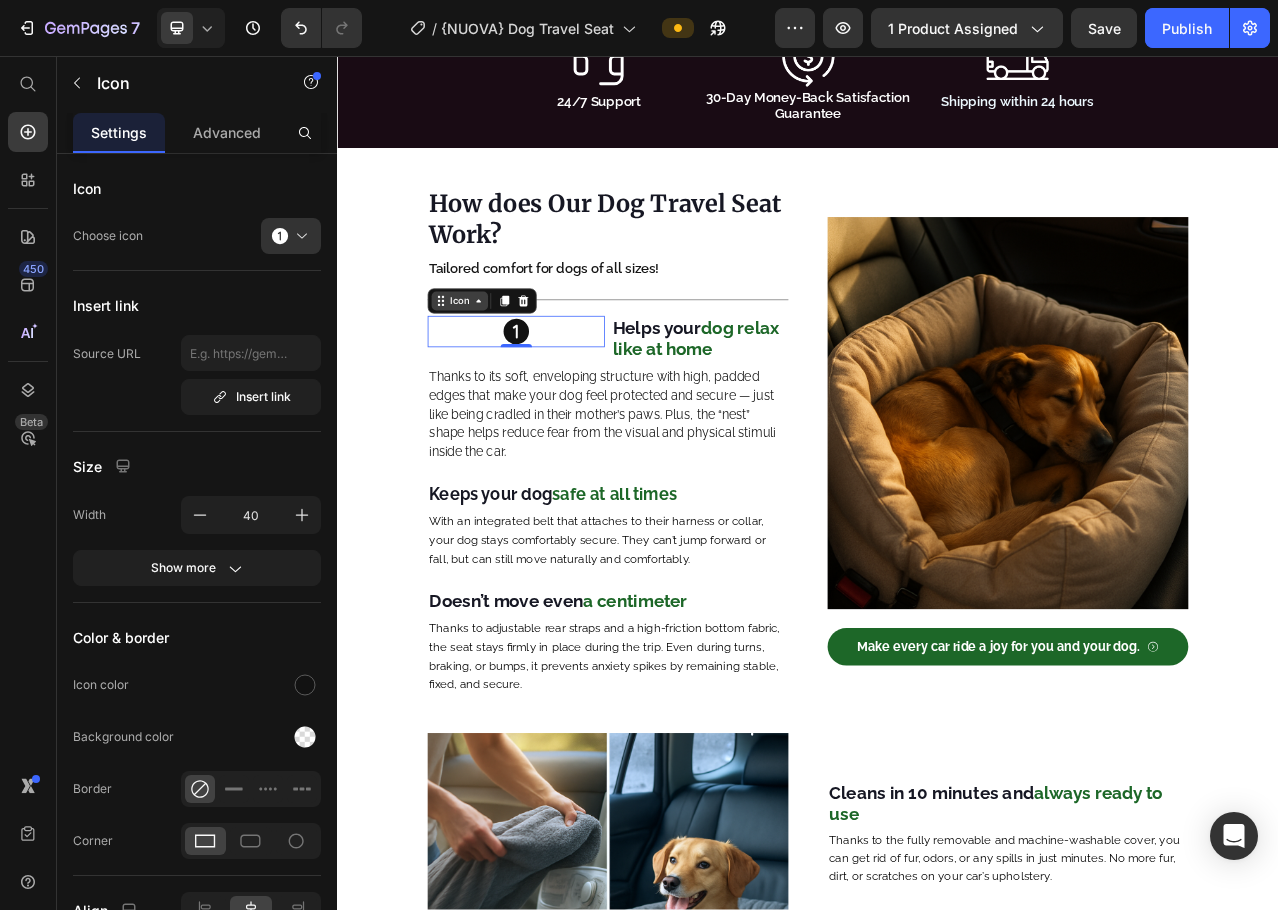 click 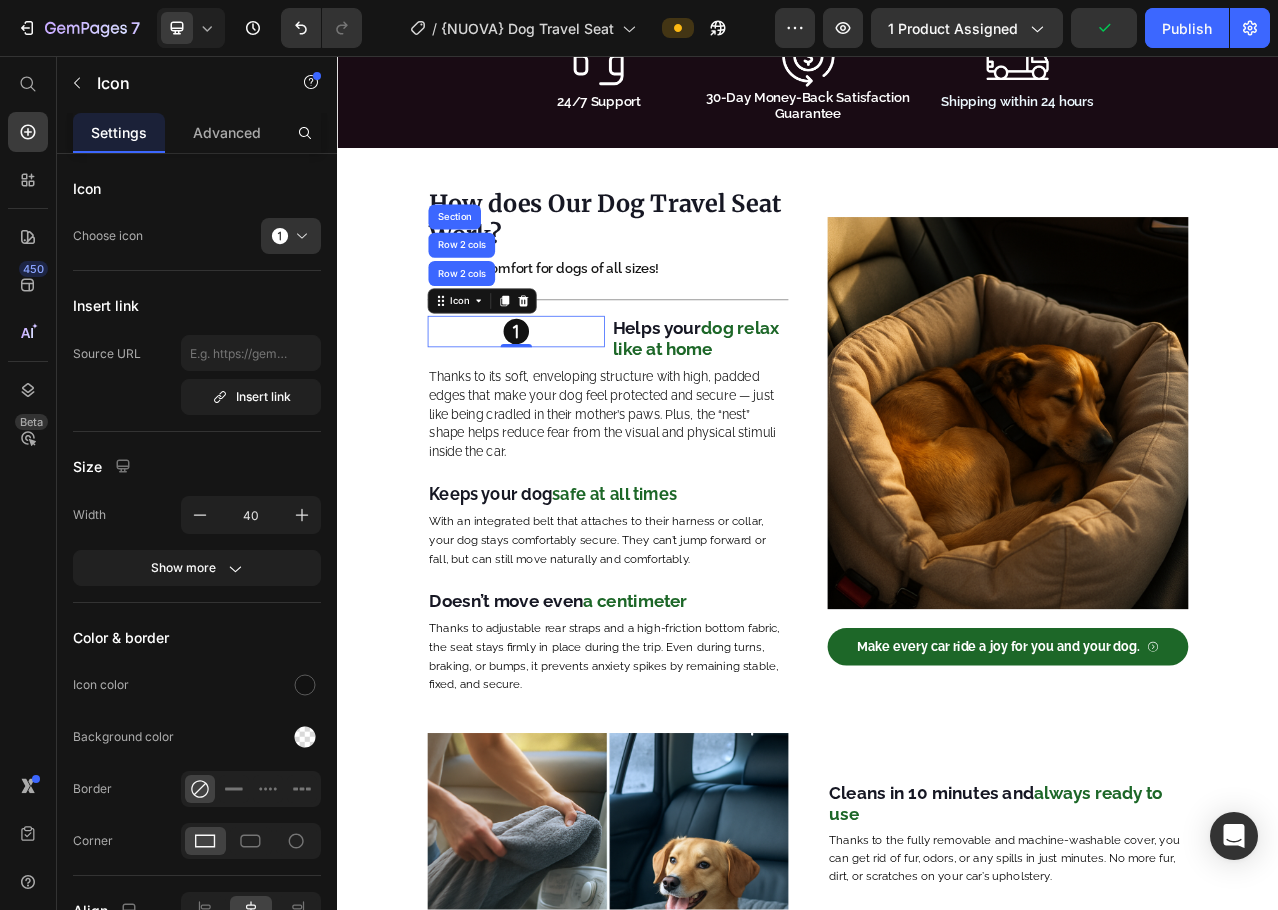 click on "Icon Row 2 cols Row 2 cols Section   0" at bounding box center [565, 408] 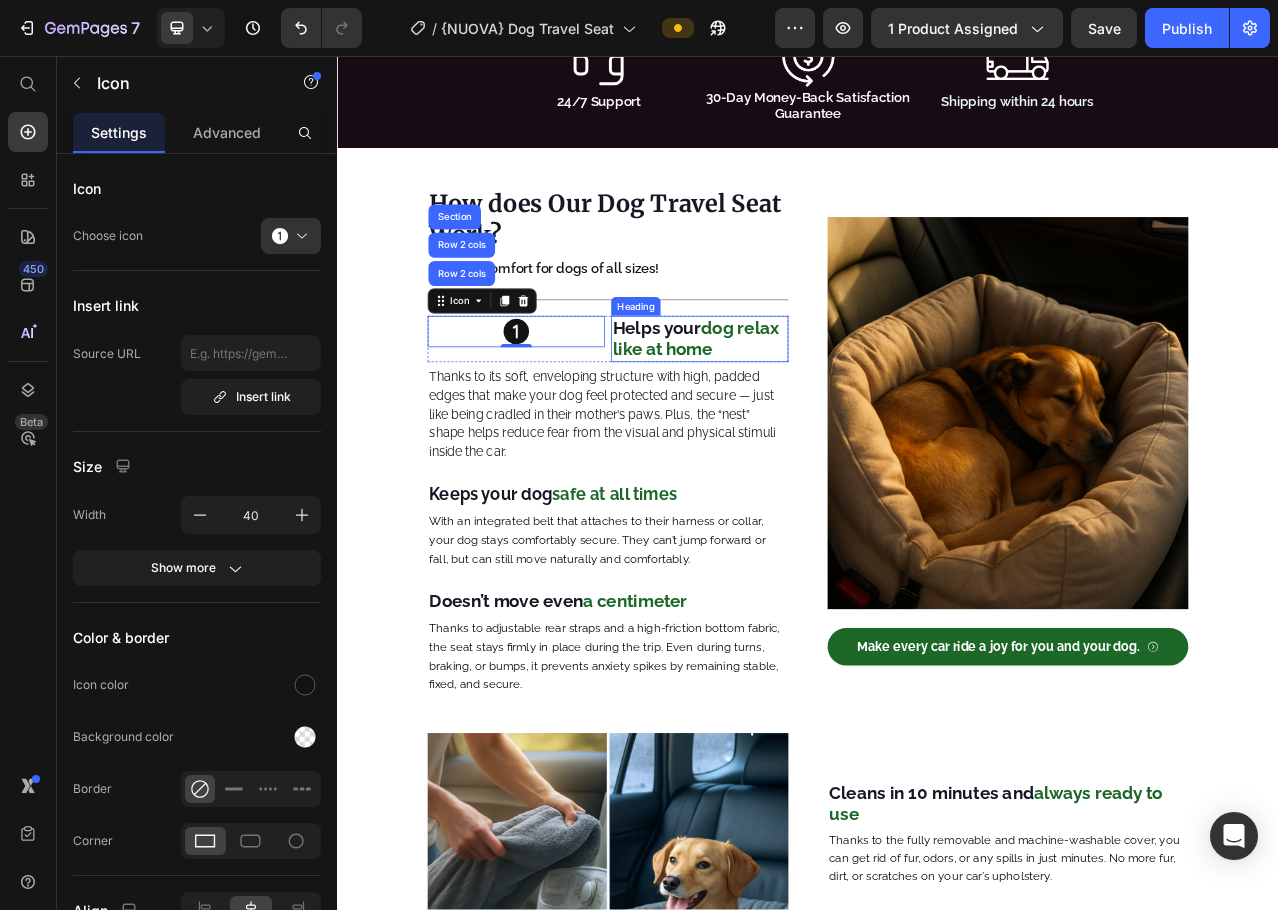 click on "Helps your" at bounding box center (744, 403) 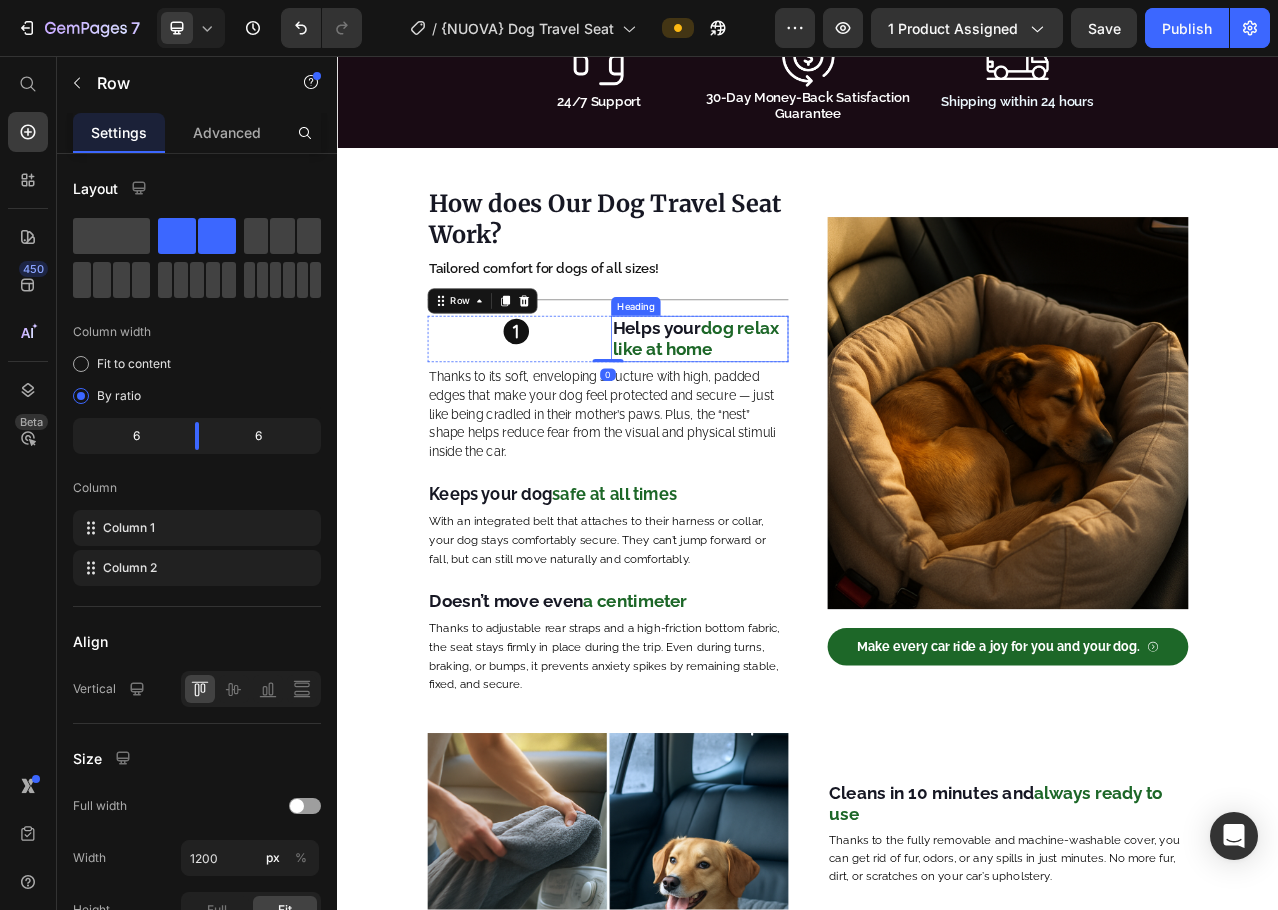 click on "Helps your" at bounding box center (744, 403) 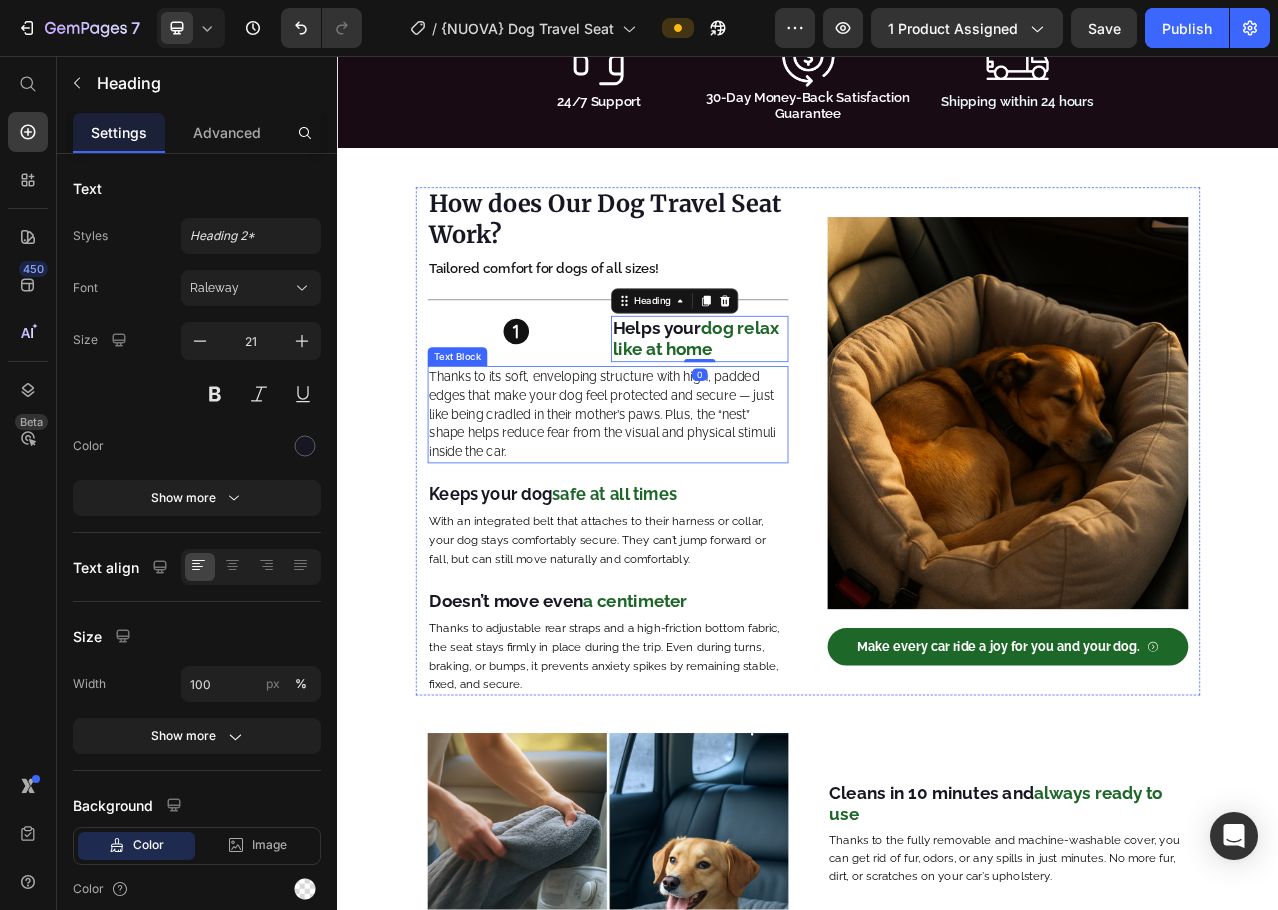 click on "Thanks to its soft, enveloping structure with high, padded edges that make your dog feel protected and secure — just like being cradled in their mother’s paws. Plus, the “nest” shape helps reduce fear from the visual and physical stimuli inside the car." at bounding box center (682, 514) 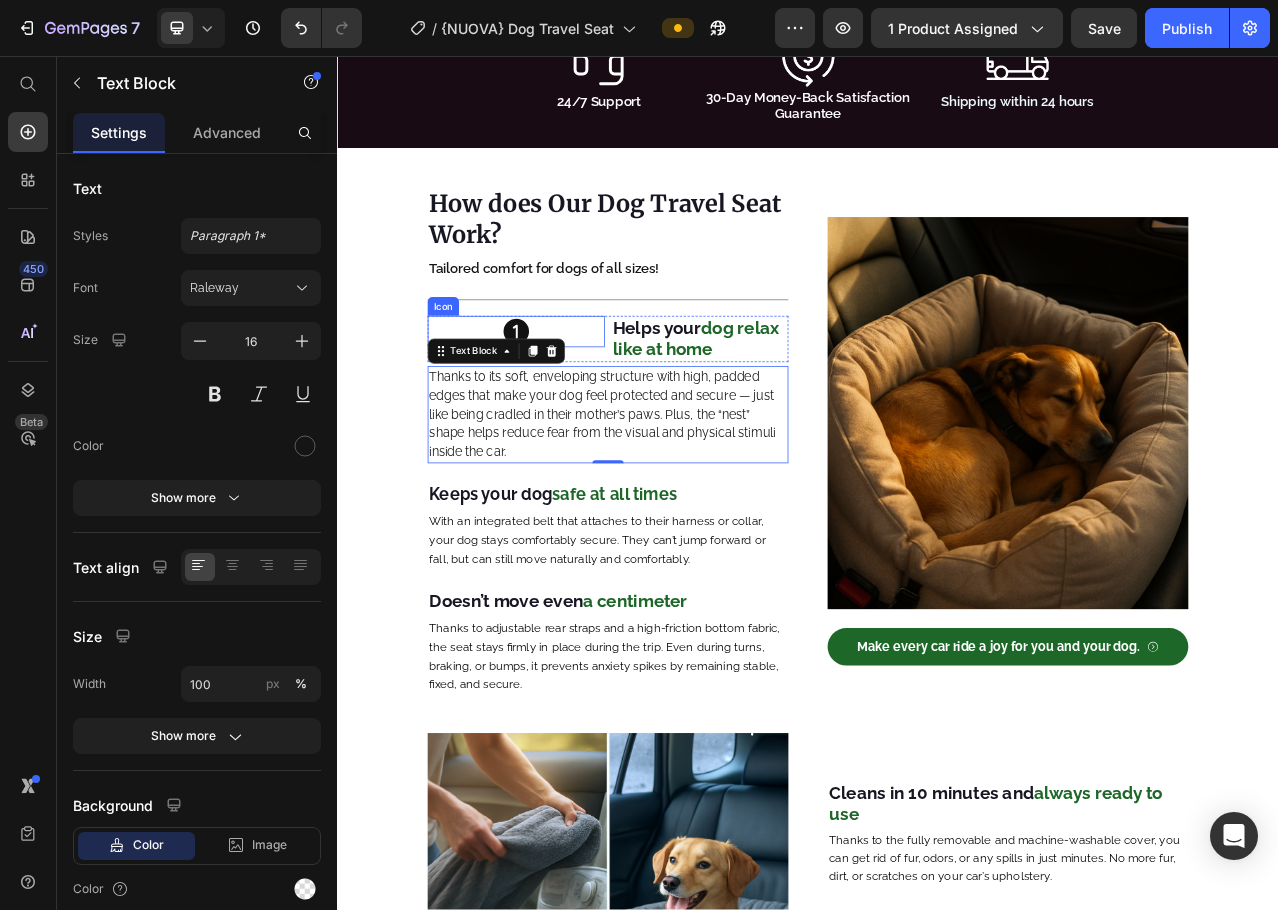 click on "Icon" at bounding box center (565, 408) 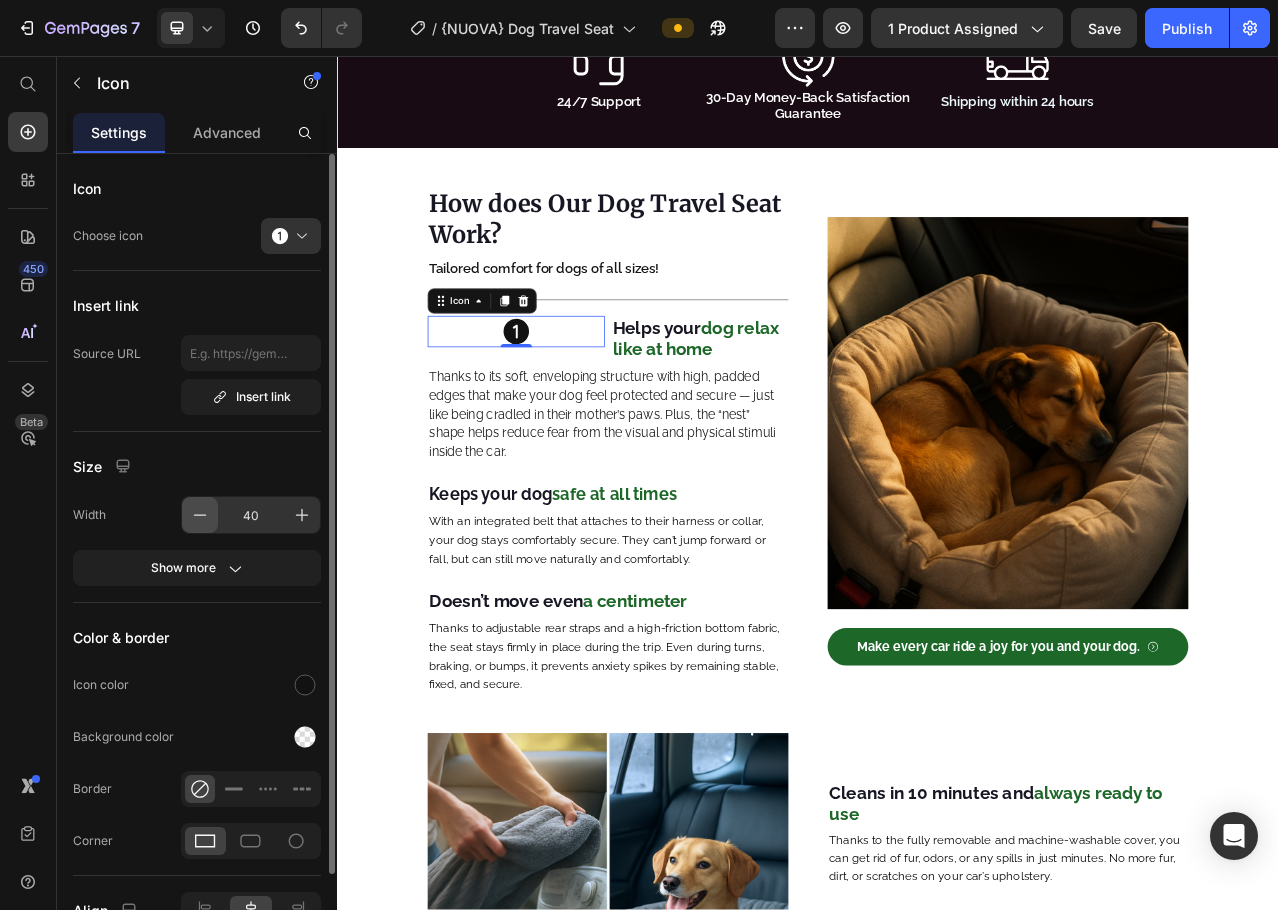 click 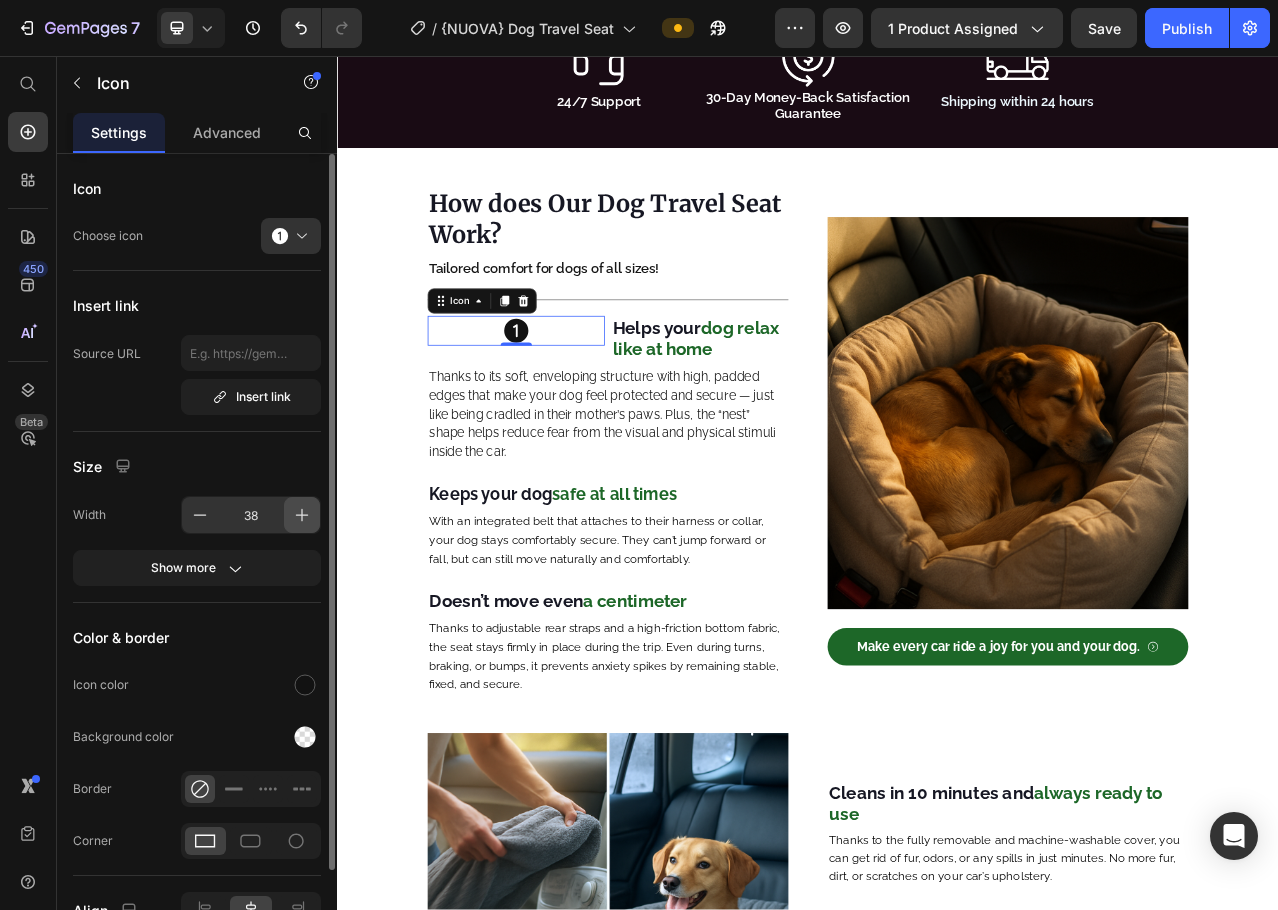 click 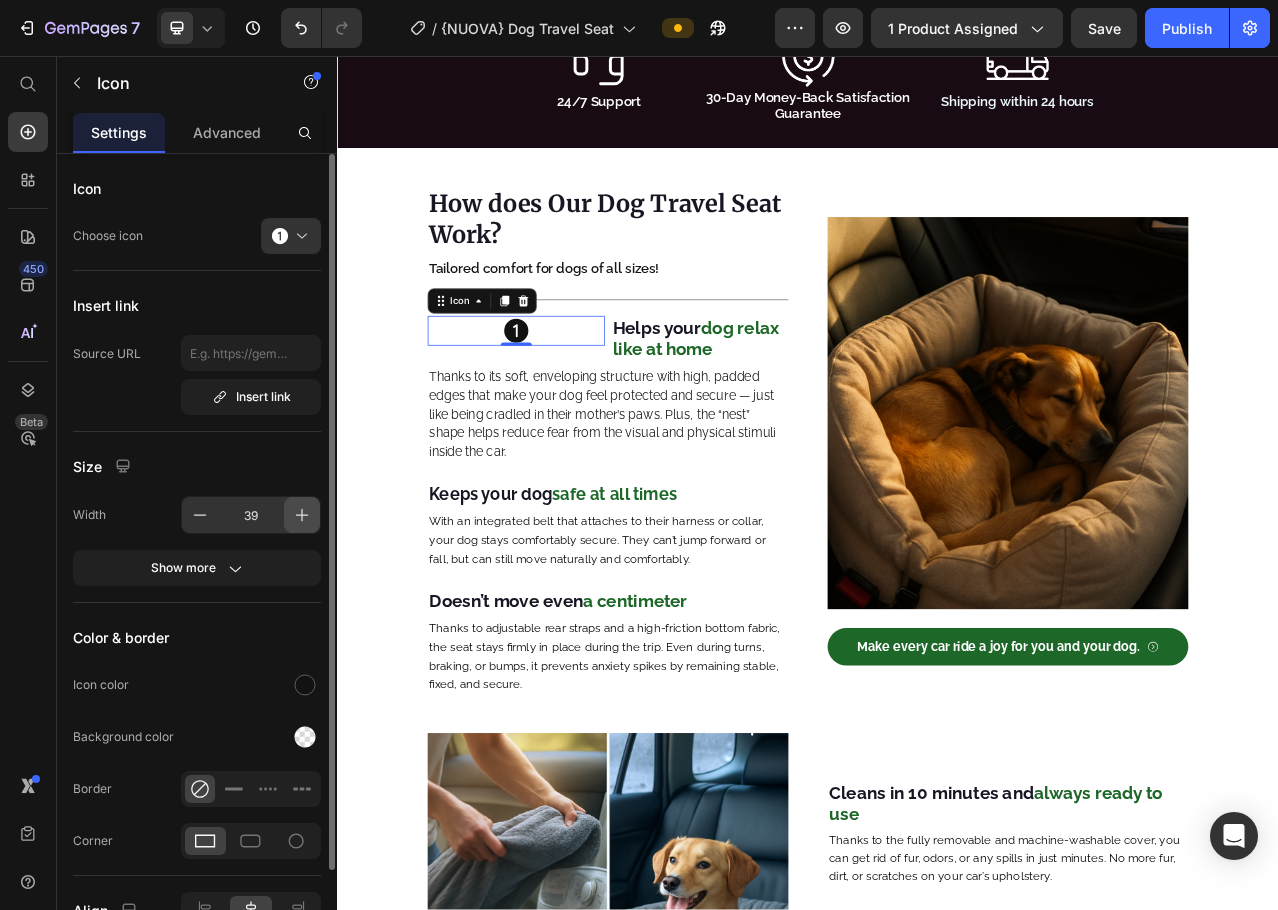 click 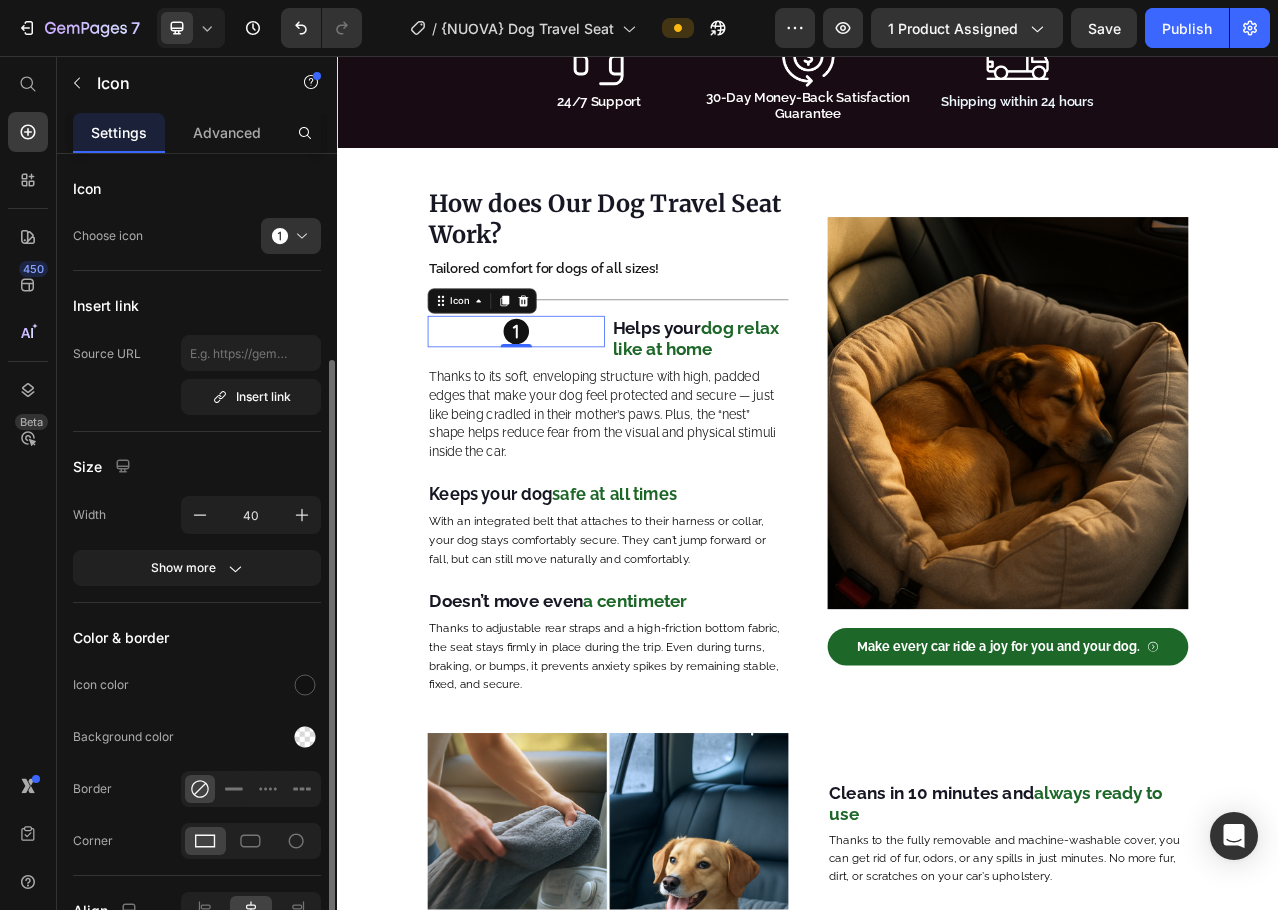 scroll, scrollTop: 109, scrollLeft: 0, axis: vertical 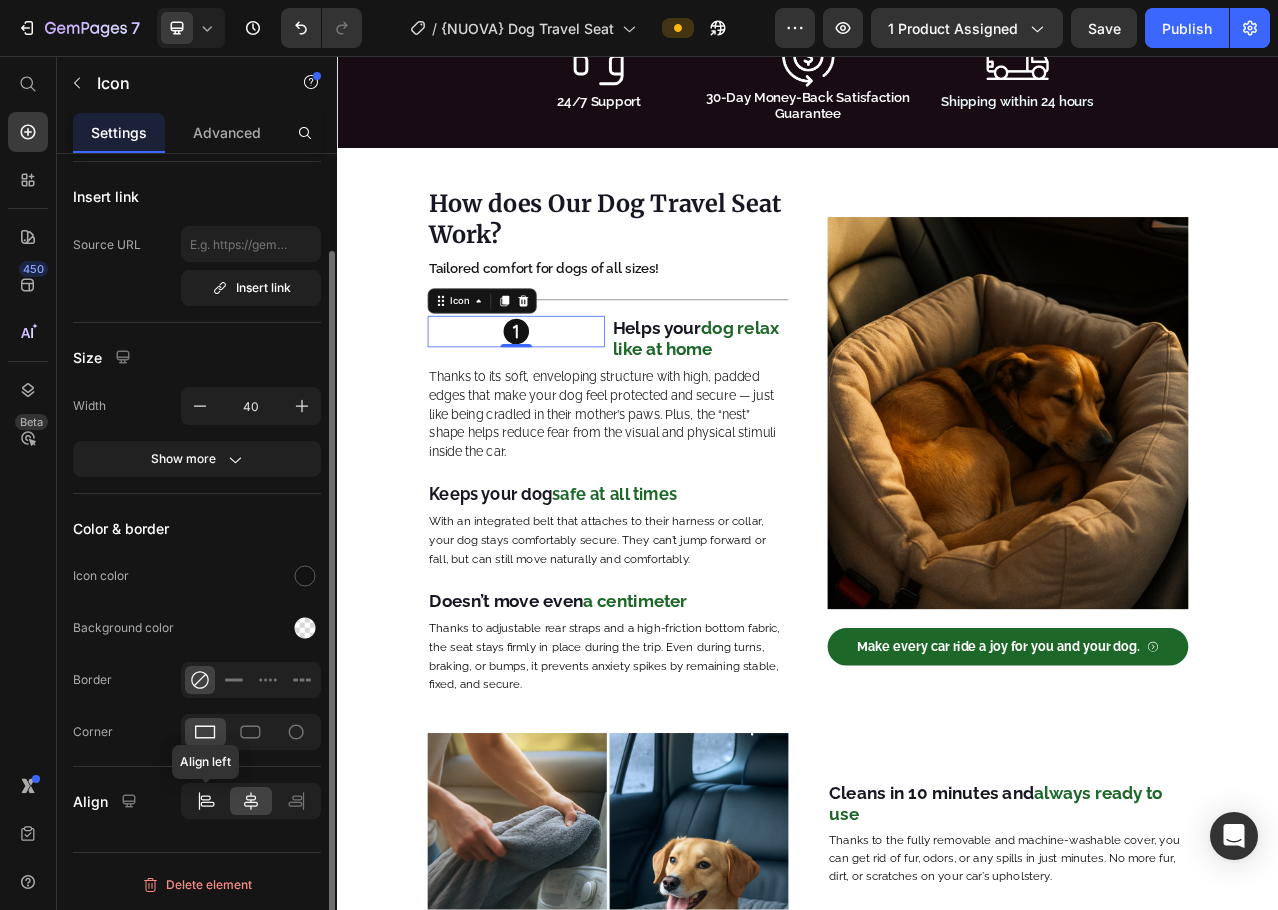 click 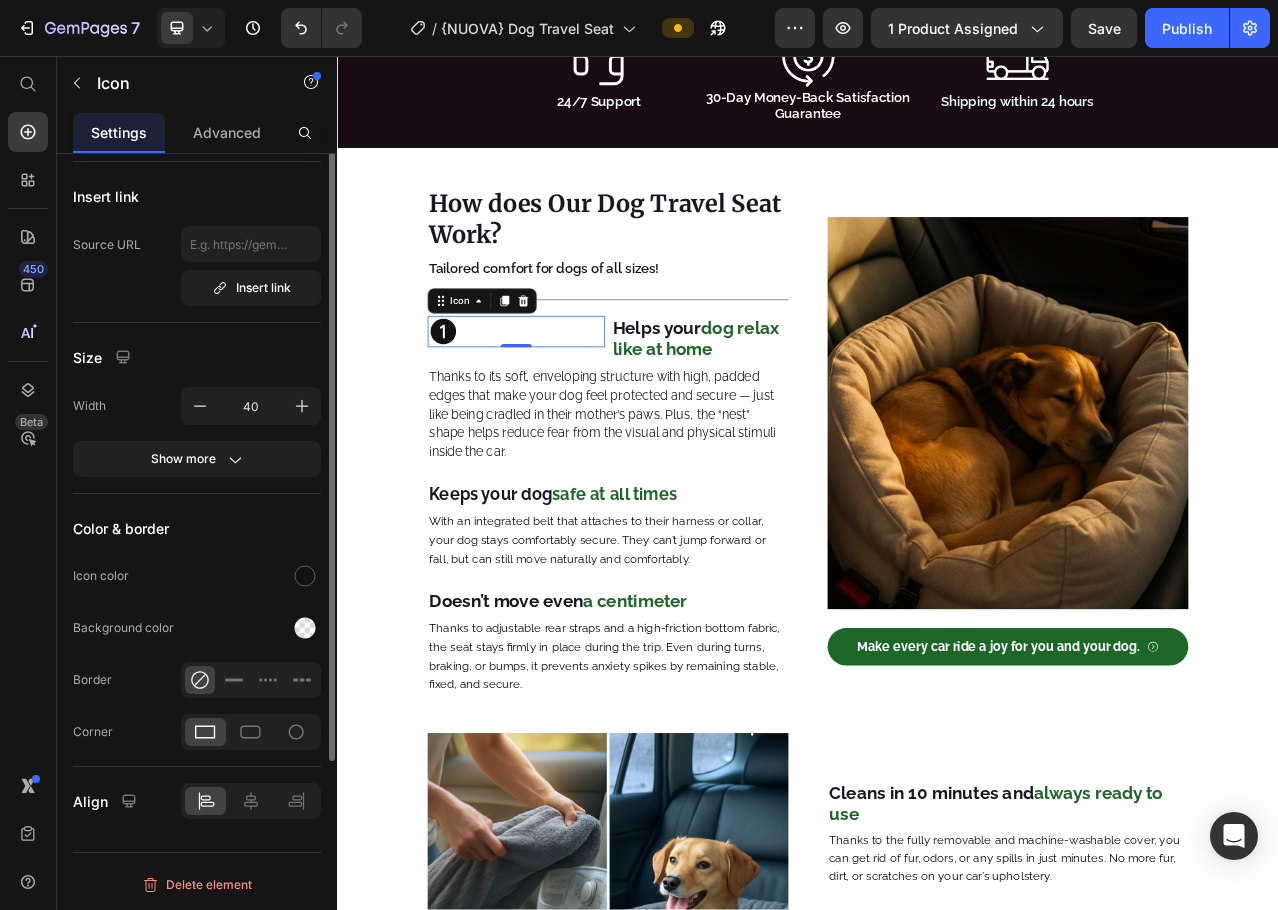scroll, scrollTop: 0, scrollLeft: 0, axis: both 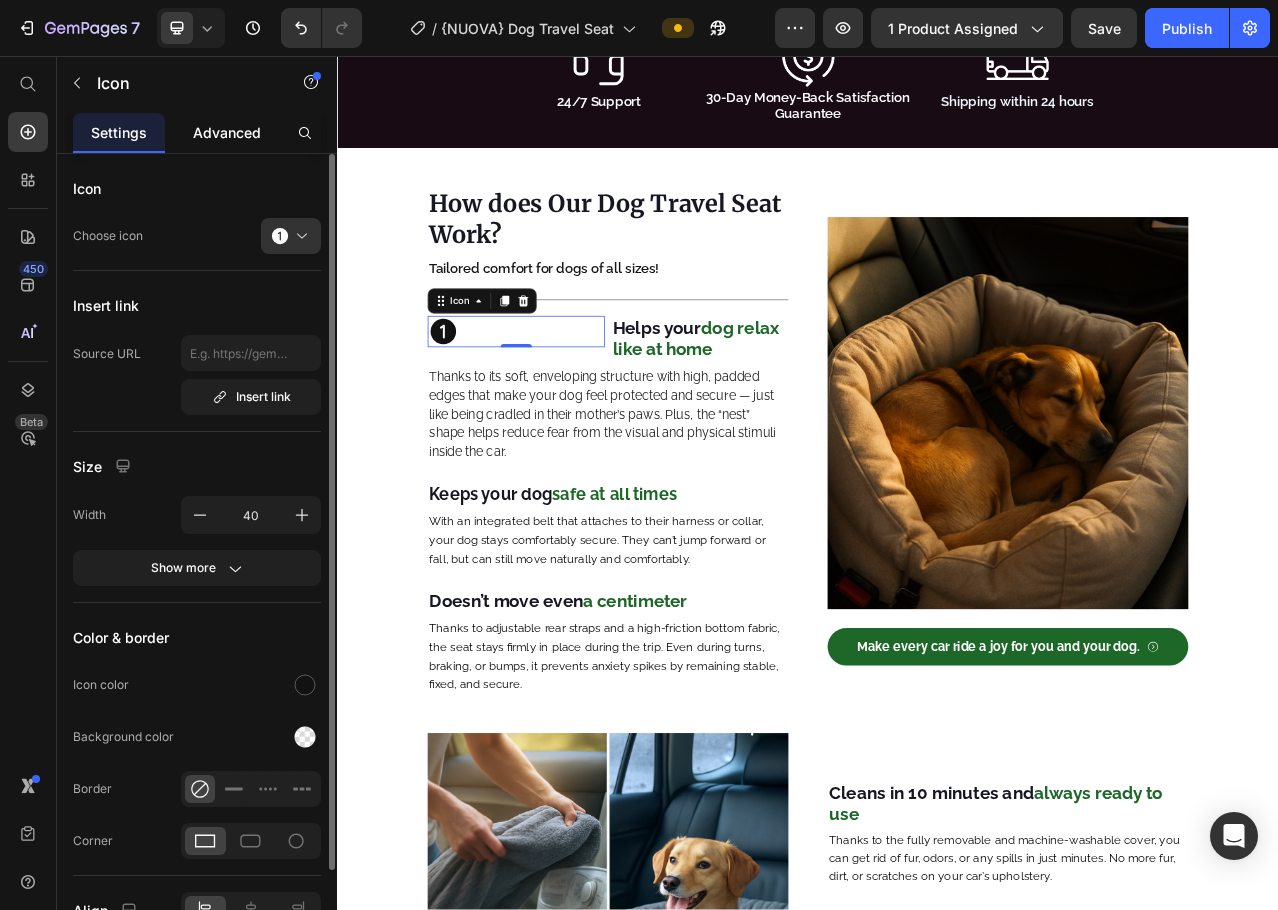 click on "Advanced" 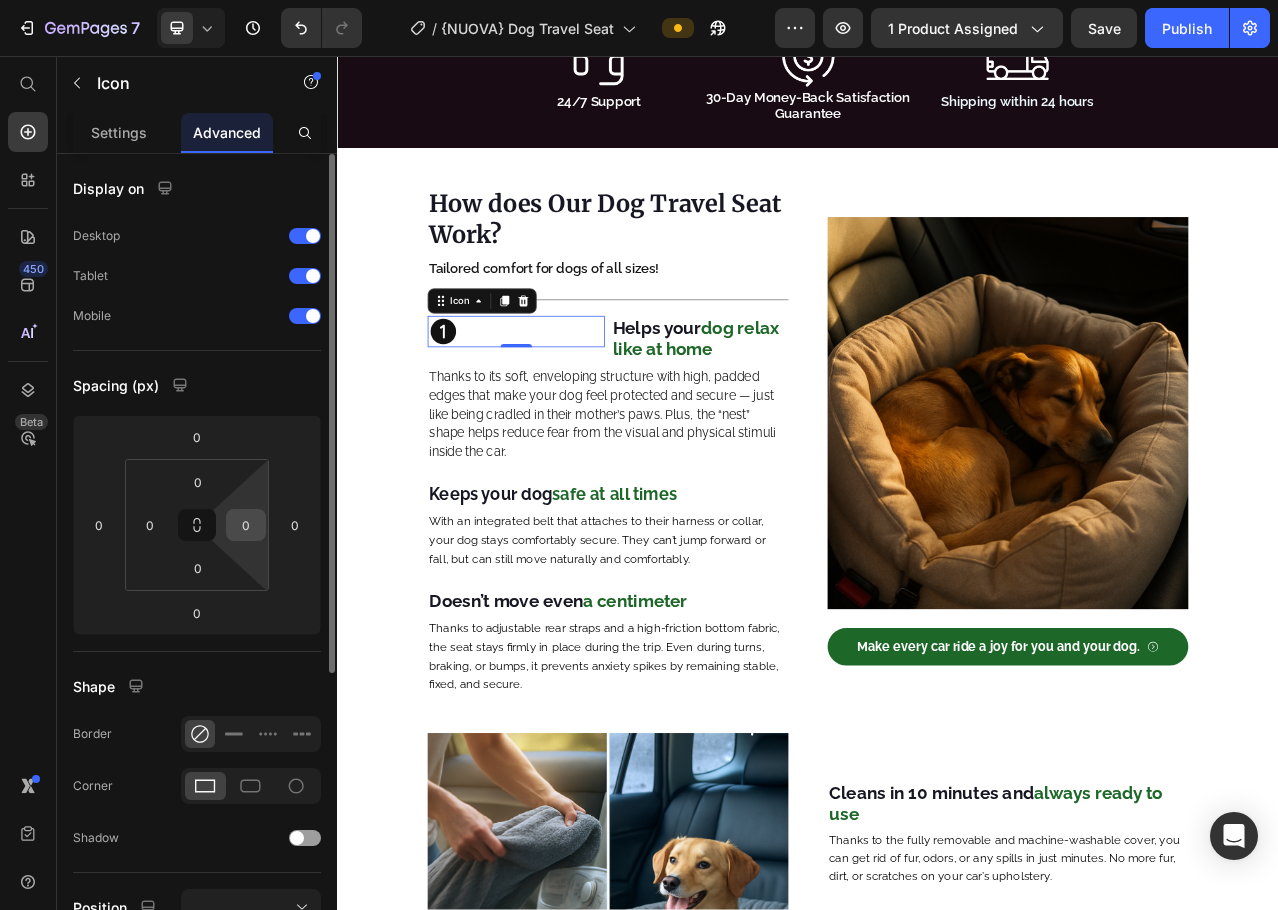 click on "0" at bounding box center [246, 525] 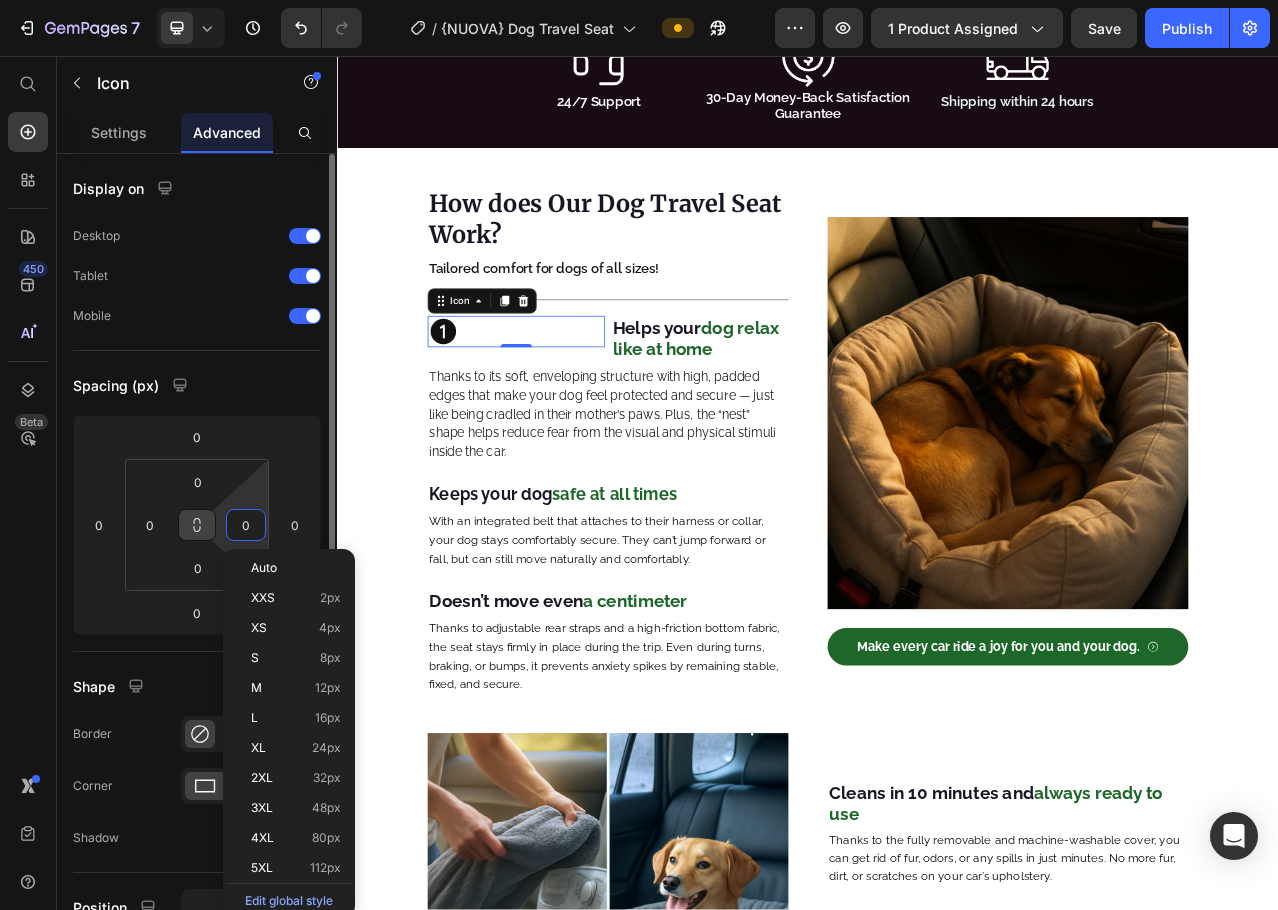 click 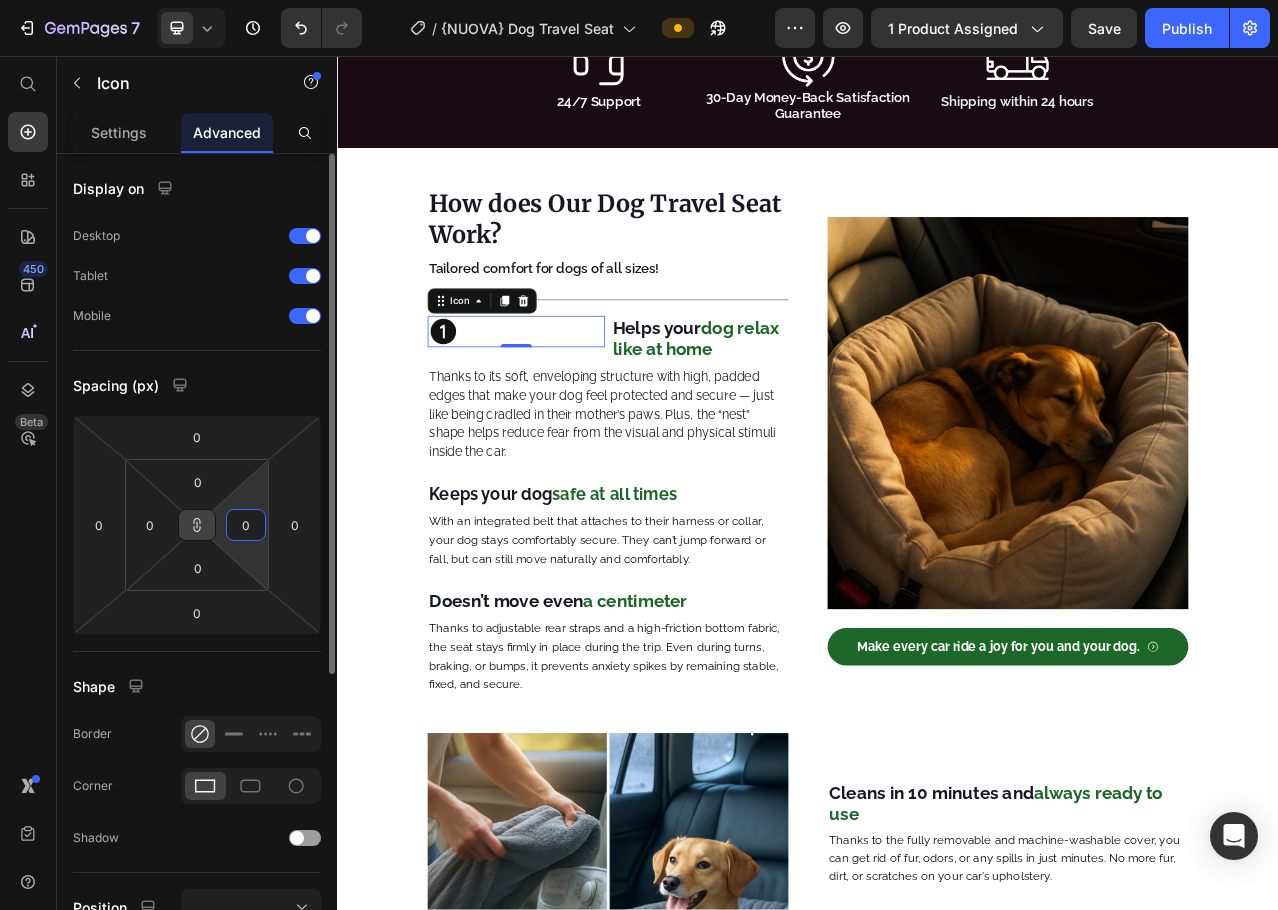 click on "0" at bounding box center (246, 525) 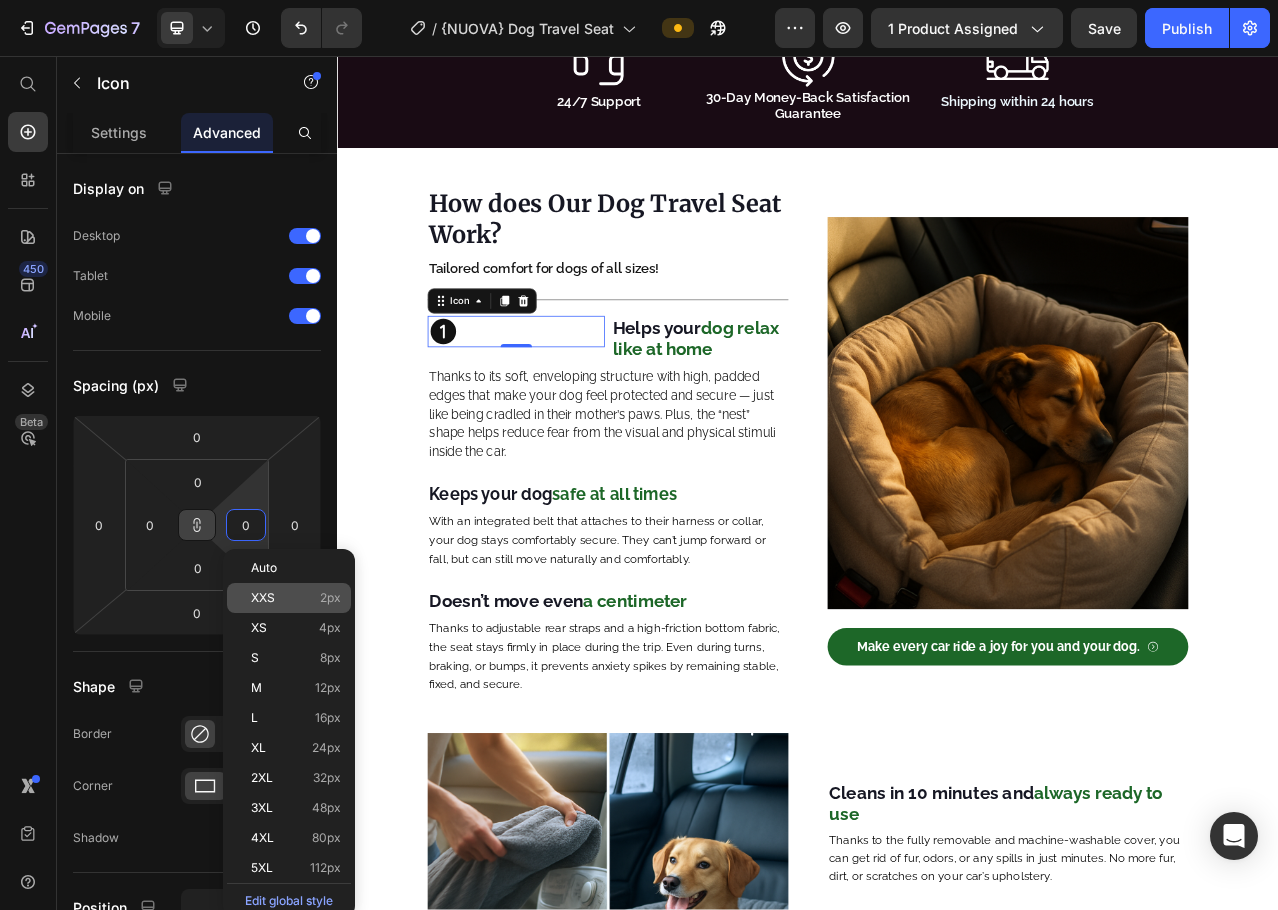 click on "XXS 2px" at bounding box center [296, 598] 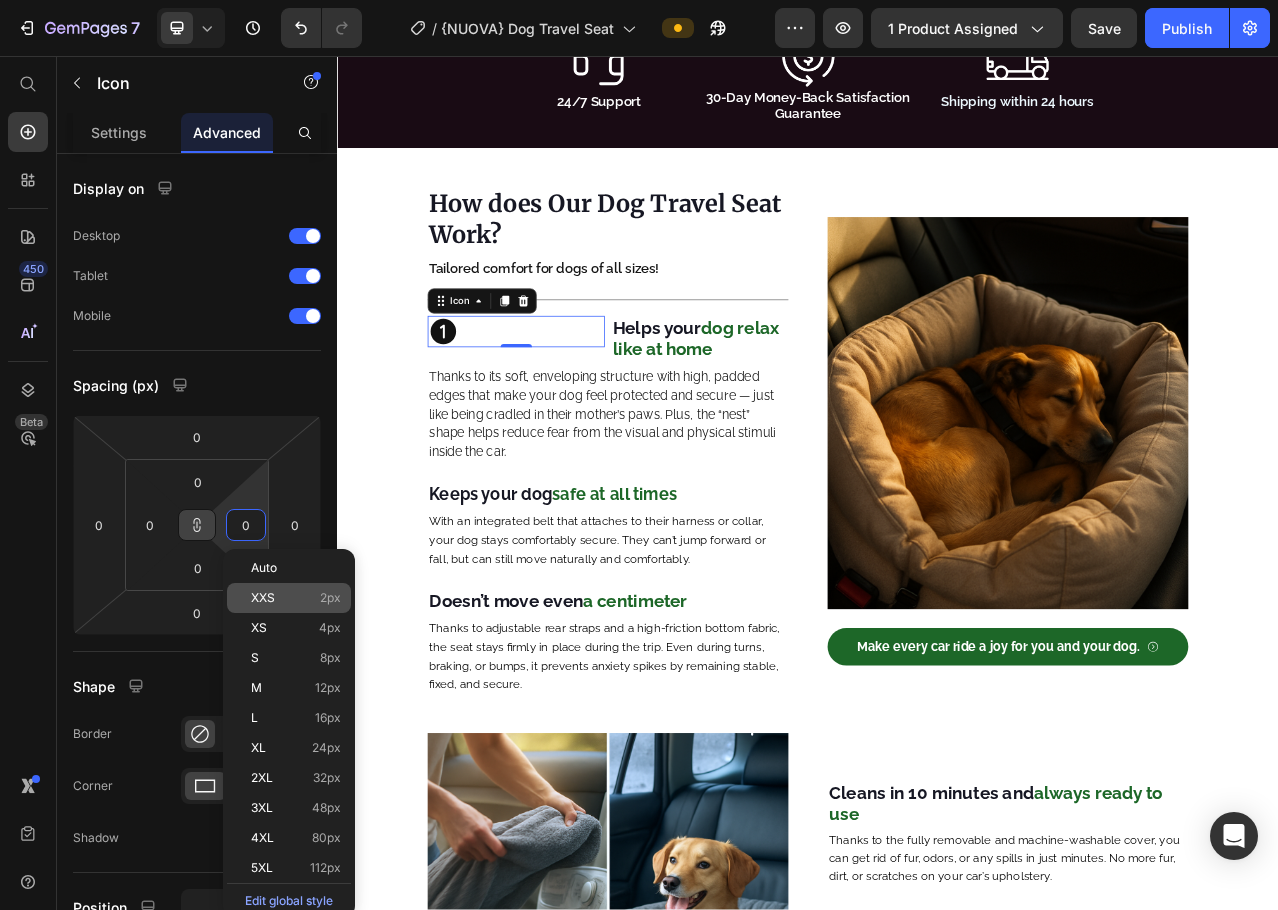 type on "2" 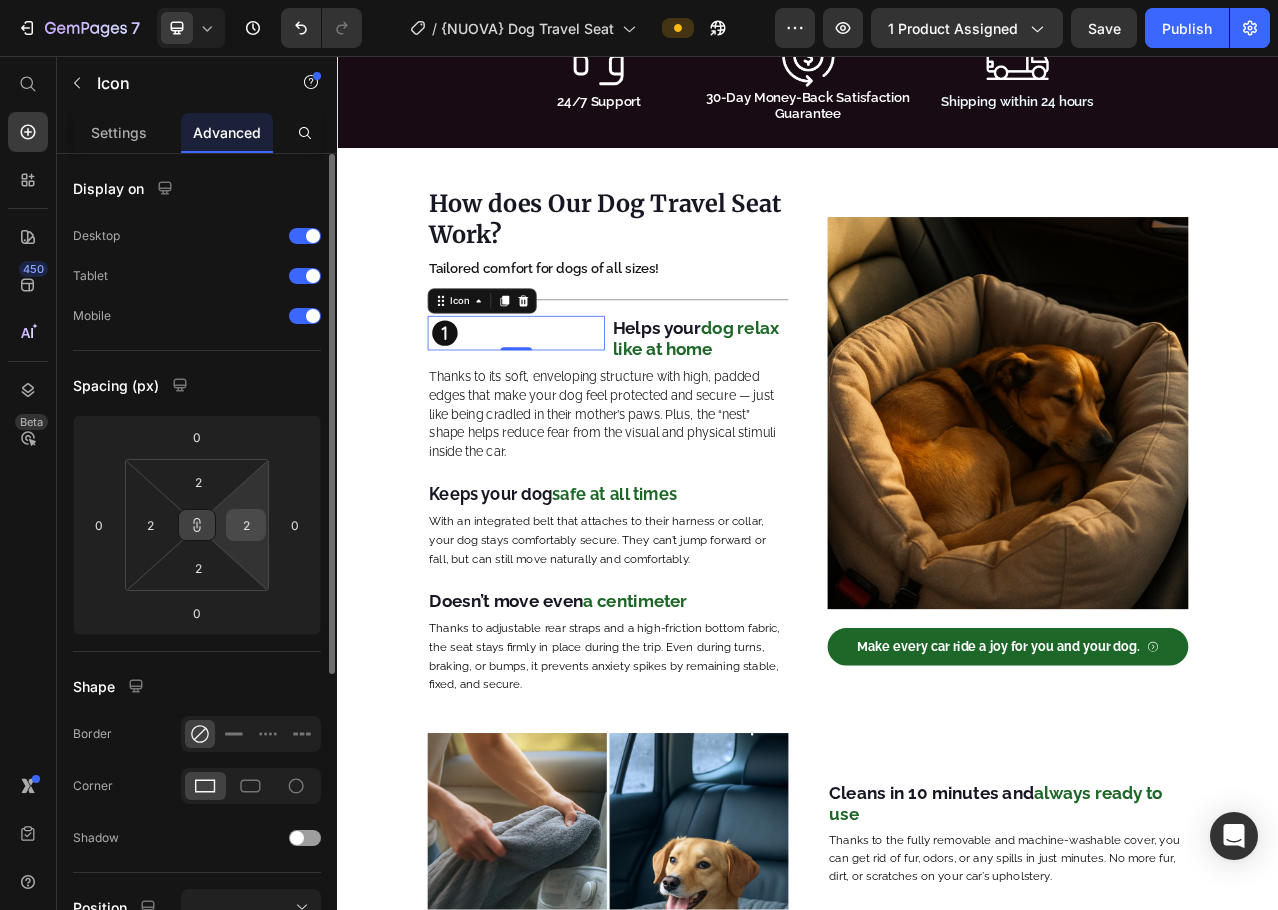 click on "2" at bounding box center (246, 525) 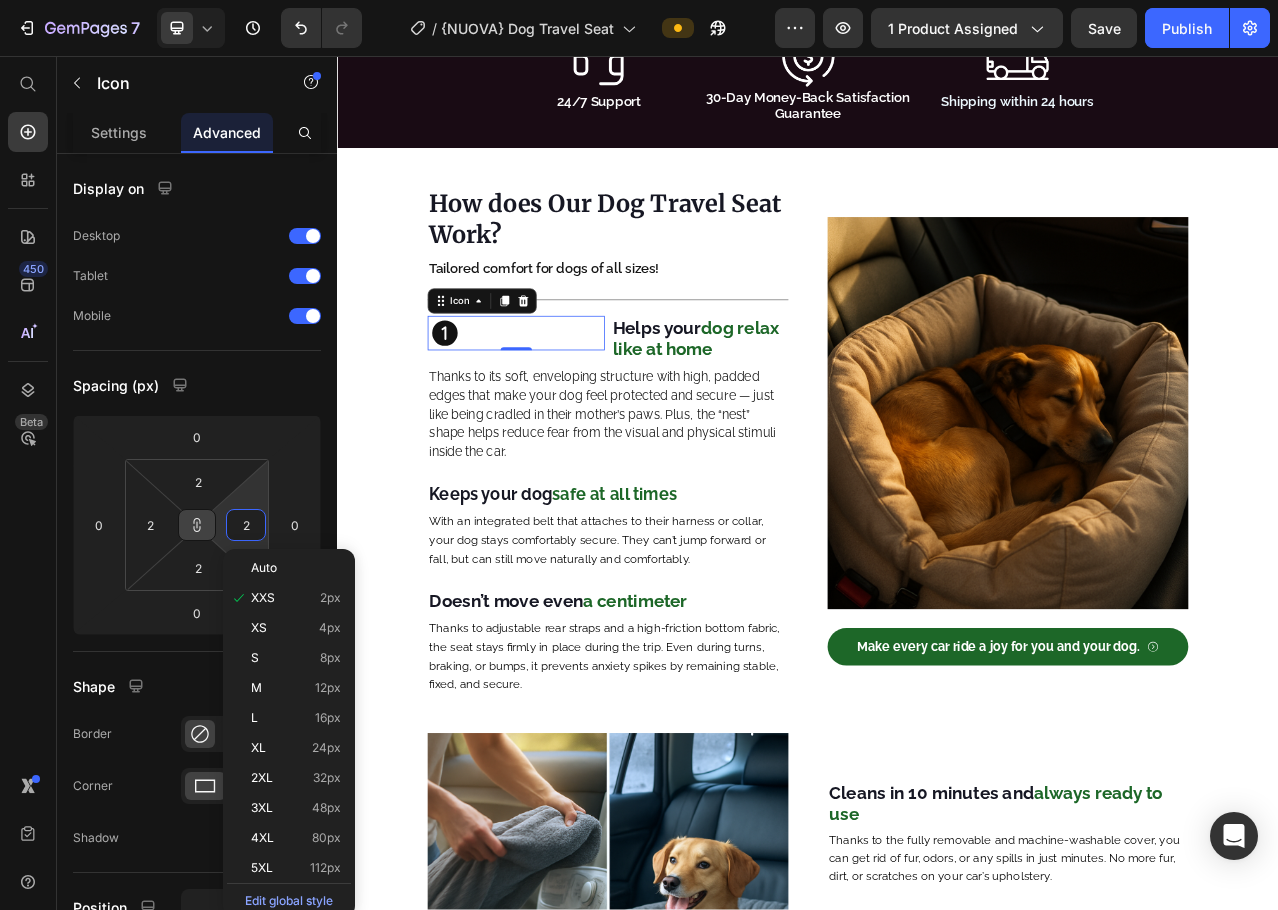 click 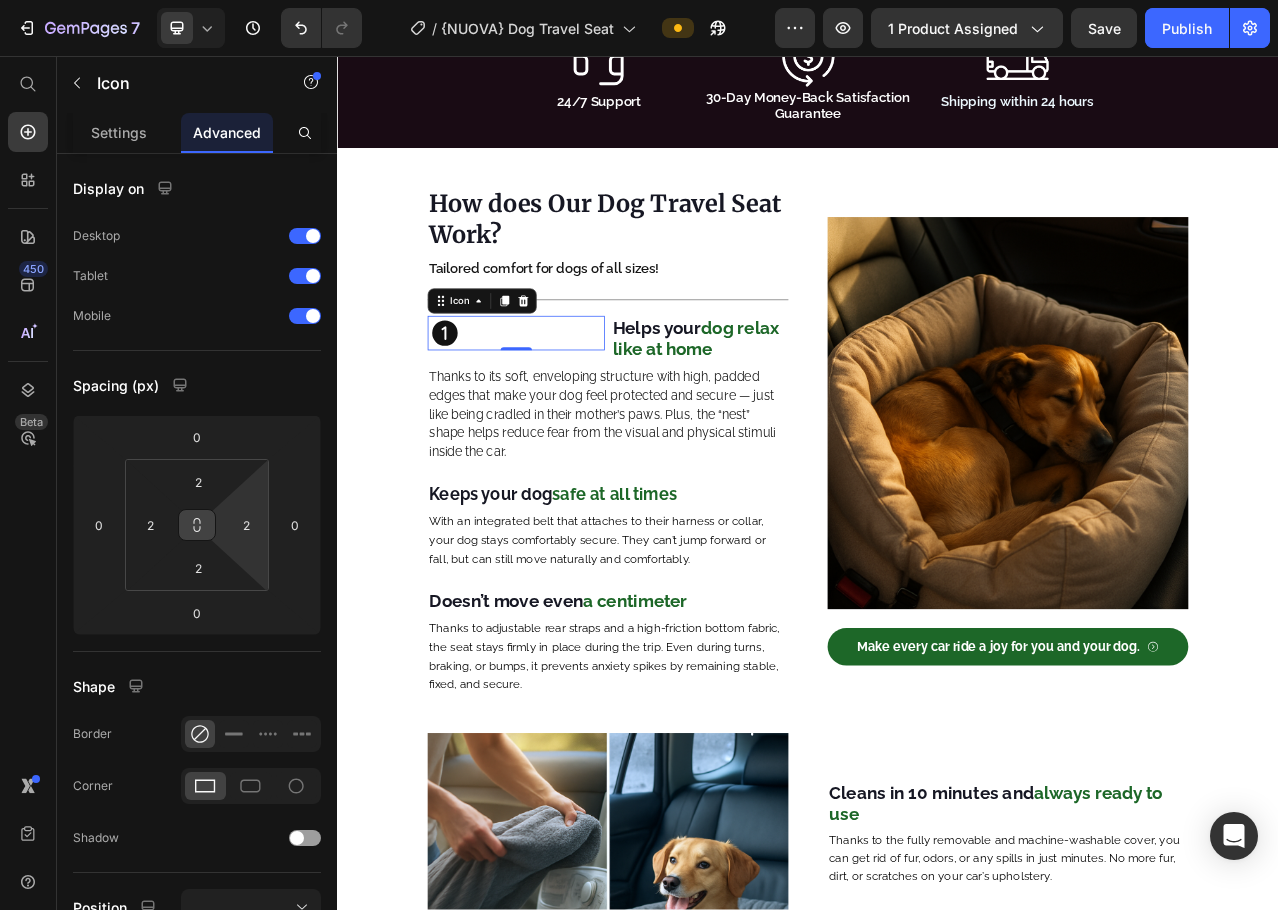 click at bounding box center (197, 525) 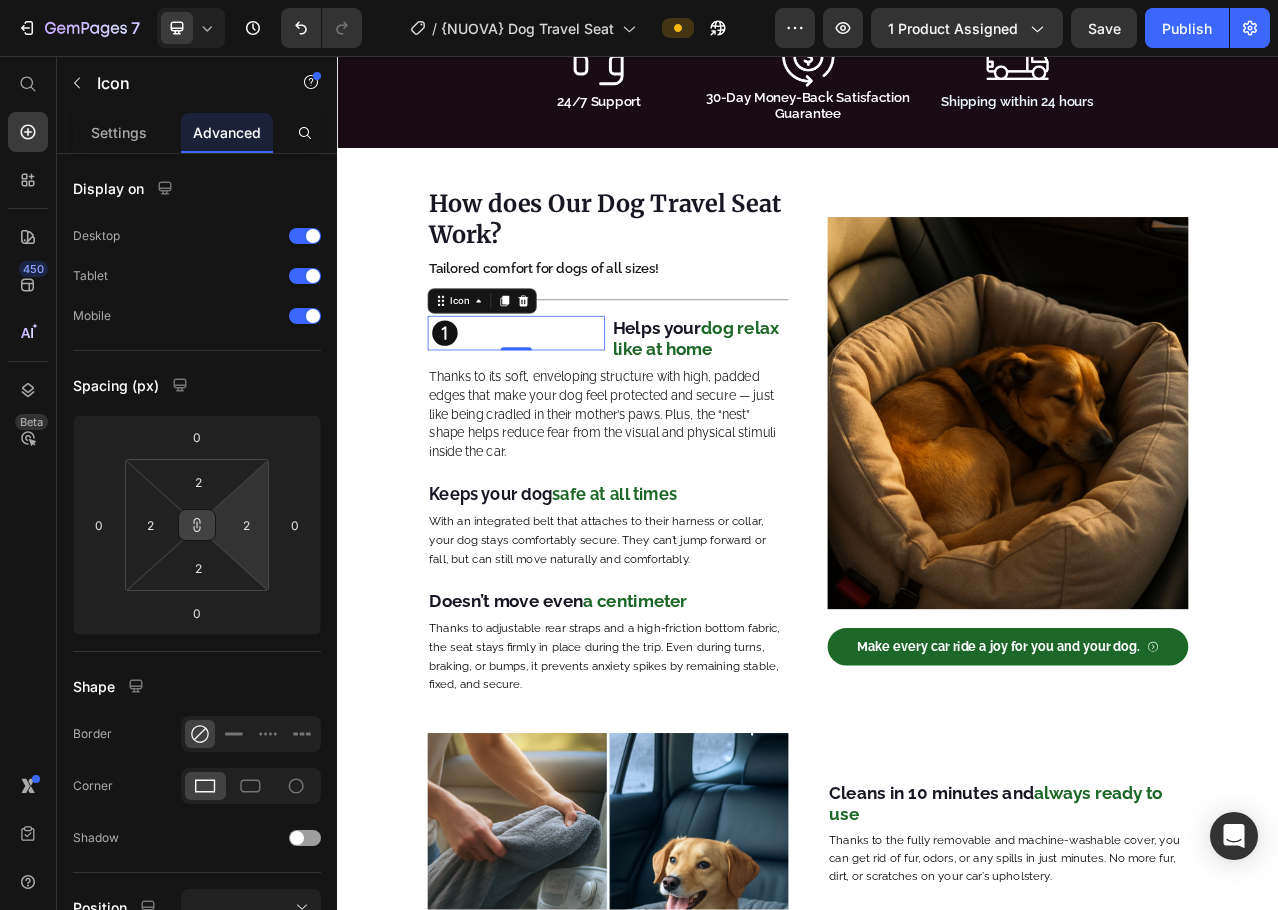 click 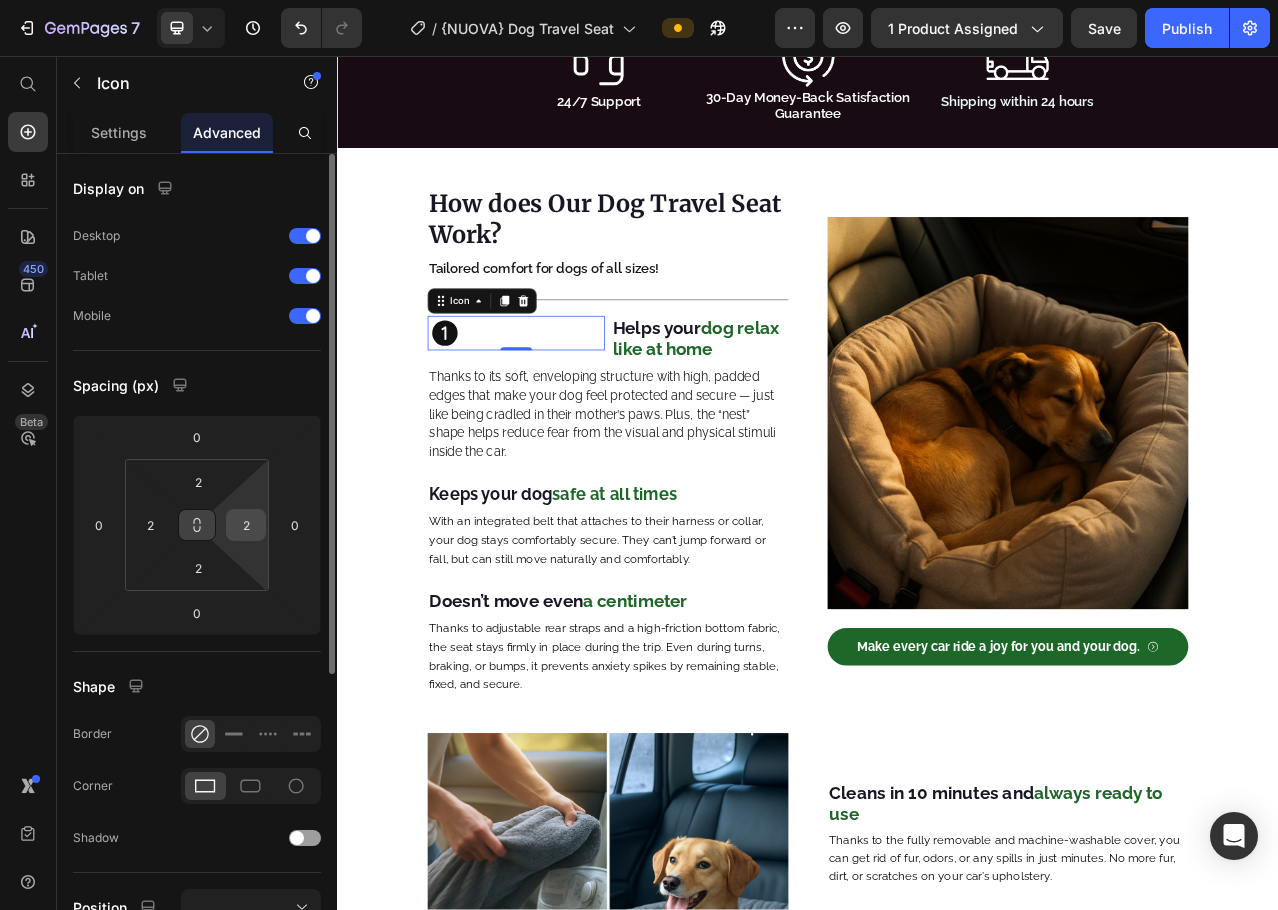 click on "2" at bounding box center [246, 525] 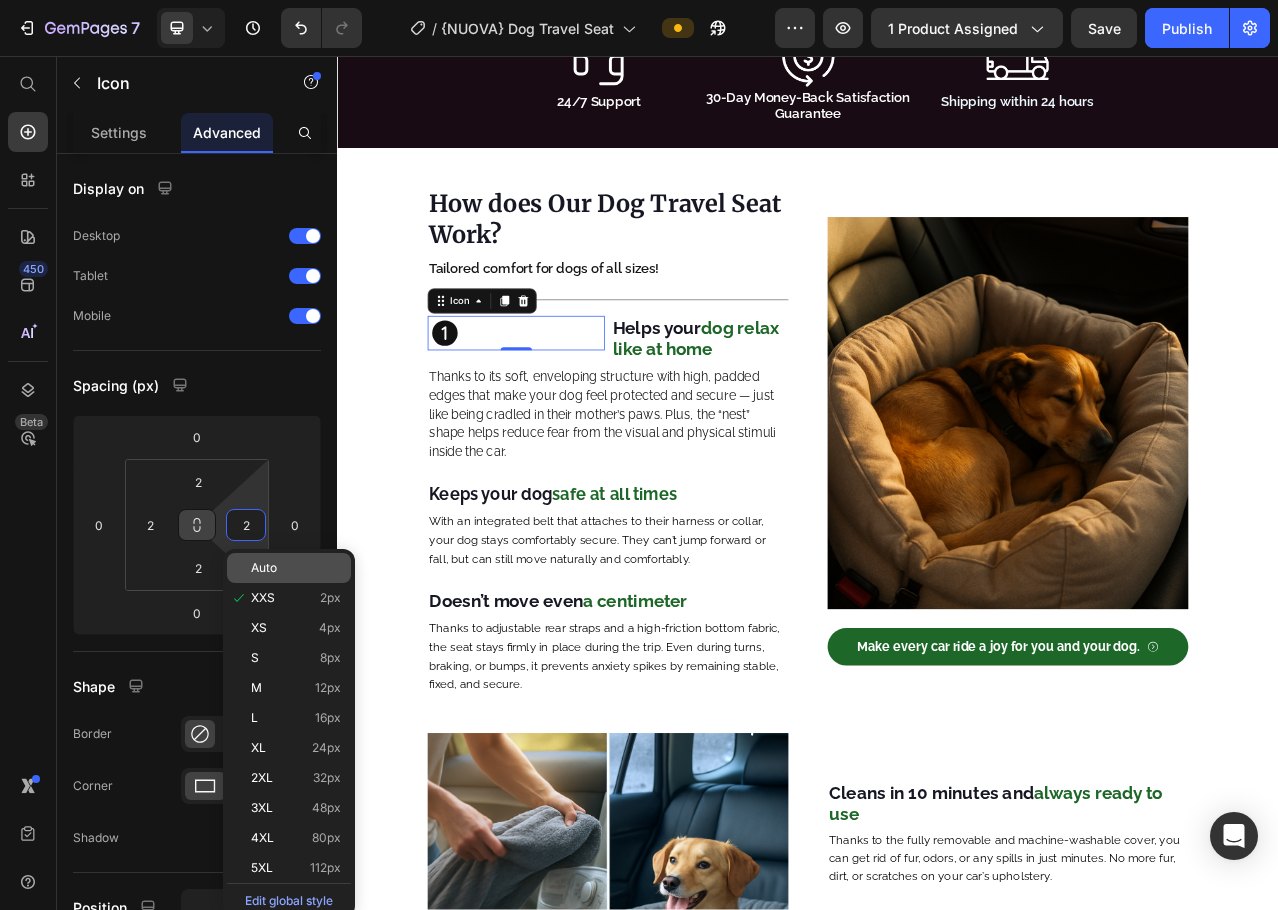 click on "Auto" 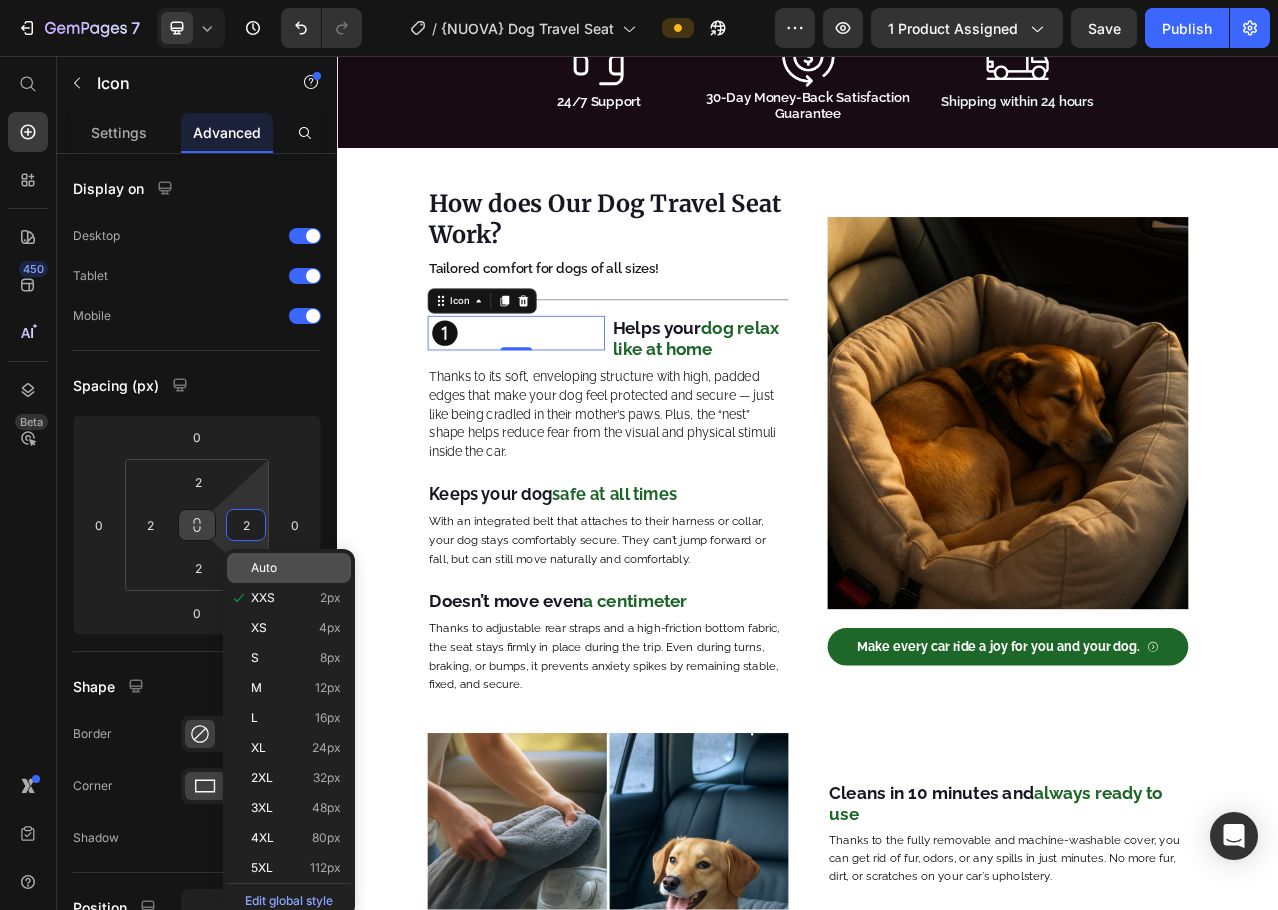 type 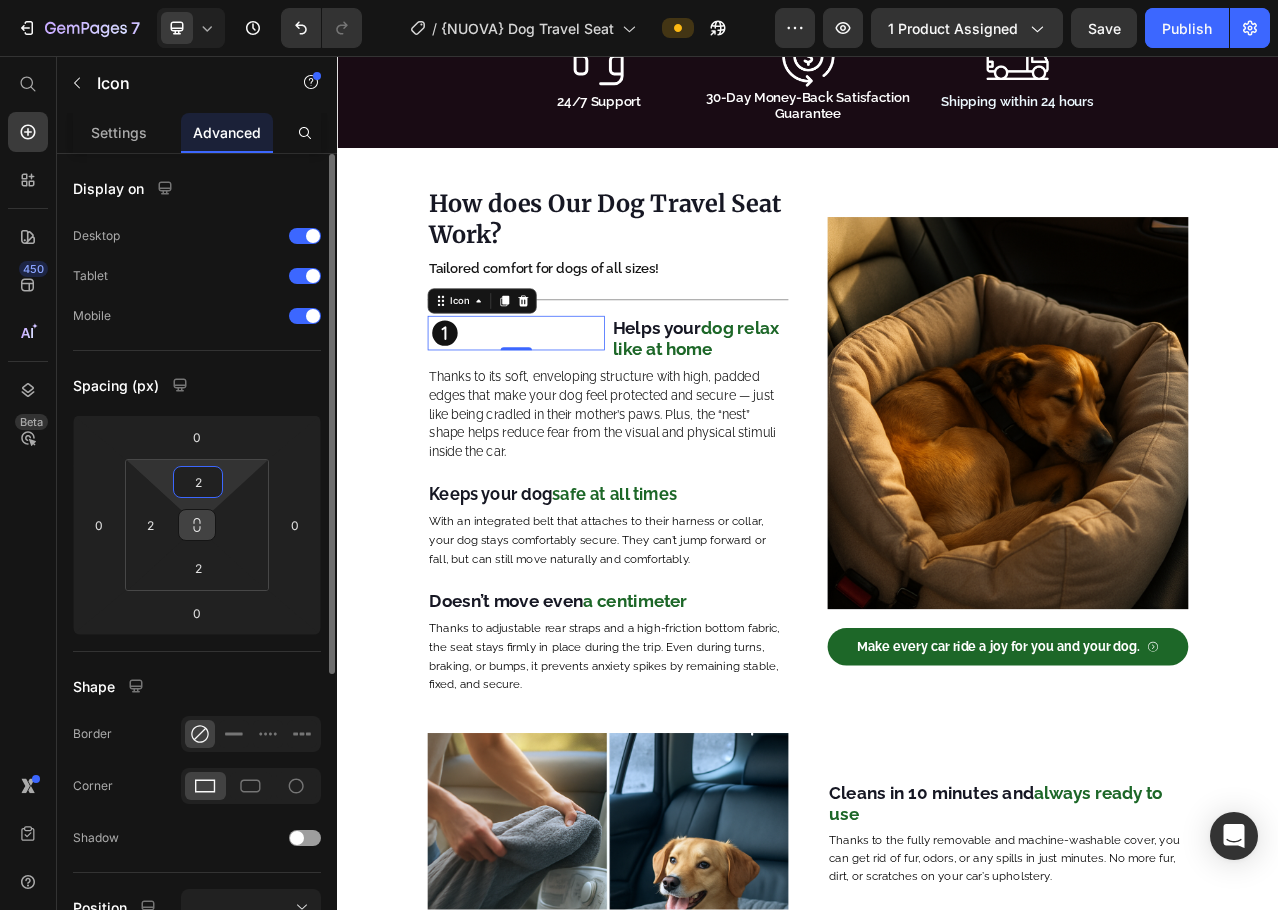 click on "2" at bounding box center (198, 482) 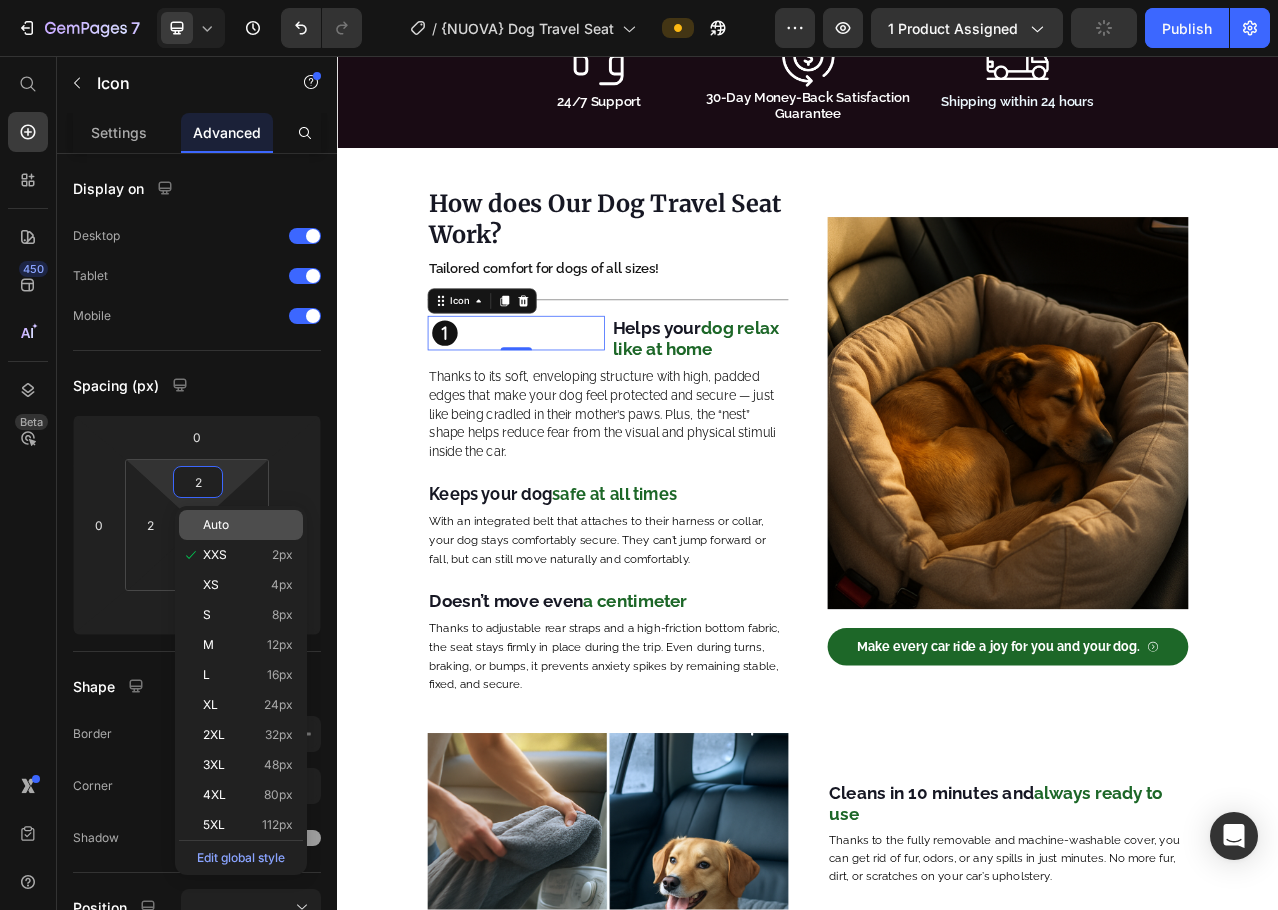 click on "Auto" at bounding box center [248, 525] 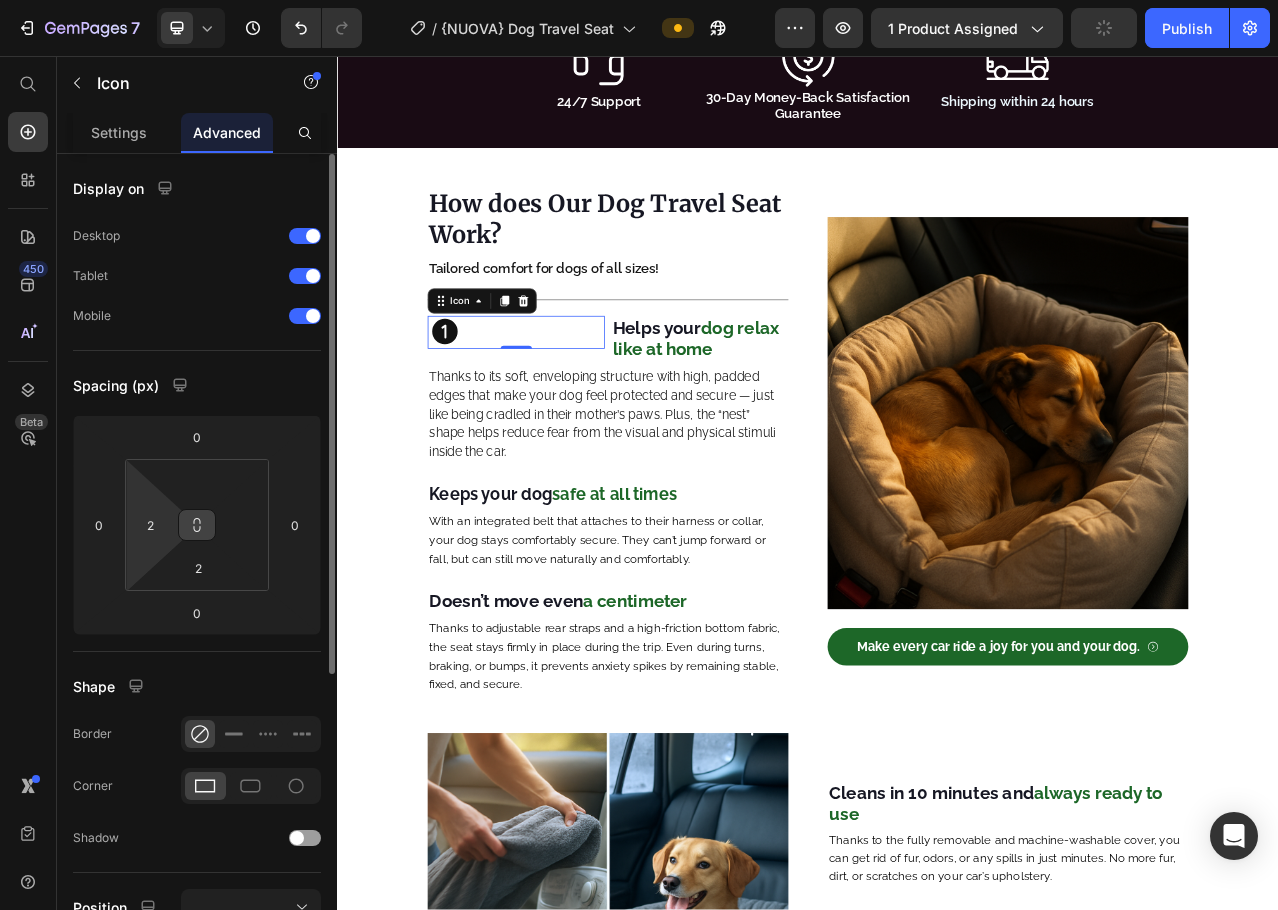 click on "[NUMBER] Version history / {NUOVA} Dog Travel Seat Preview [NUMBER] product assigned Publish [NUMBER] Beta Start with Sections Elements Hero Section Product Detail Brands Trusted Badges Guarantee Product Breakdown How to use Testimonials Compare Bundle FAQs Social Proof Brand Story Product List Collection Blog List Contact Sticky Add to Cart Custom Footer Browse Library [NUMBER] Layout
Row
Row
Row
Row Text
Heading
Text Block Button
Button
Button
Sticky Back to top Media
Image Image" at bounding box center [639, 0] 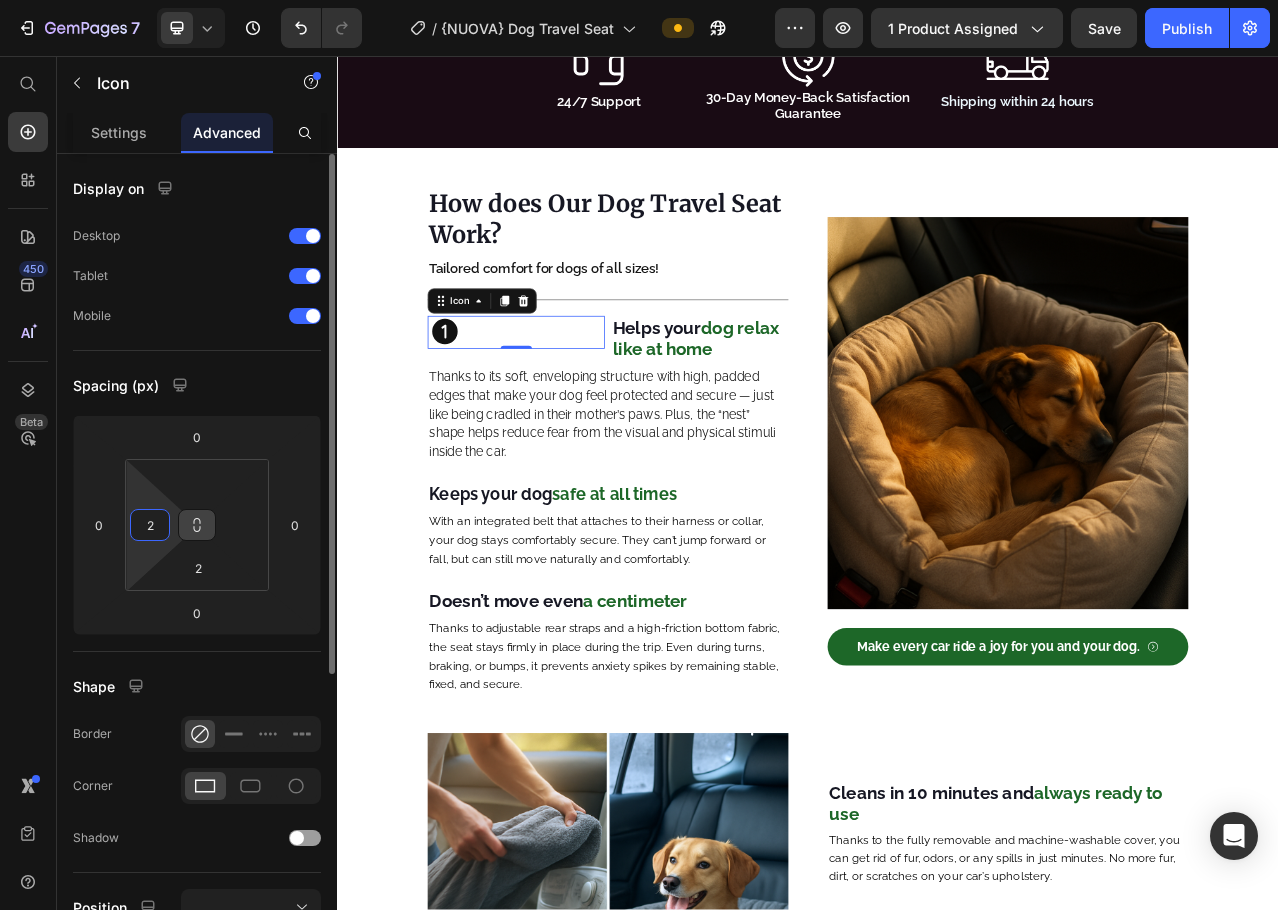 click on "2" at bounding box center [150, 525] 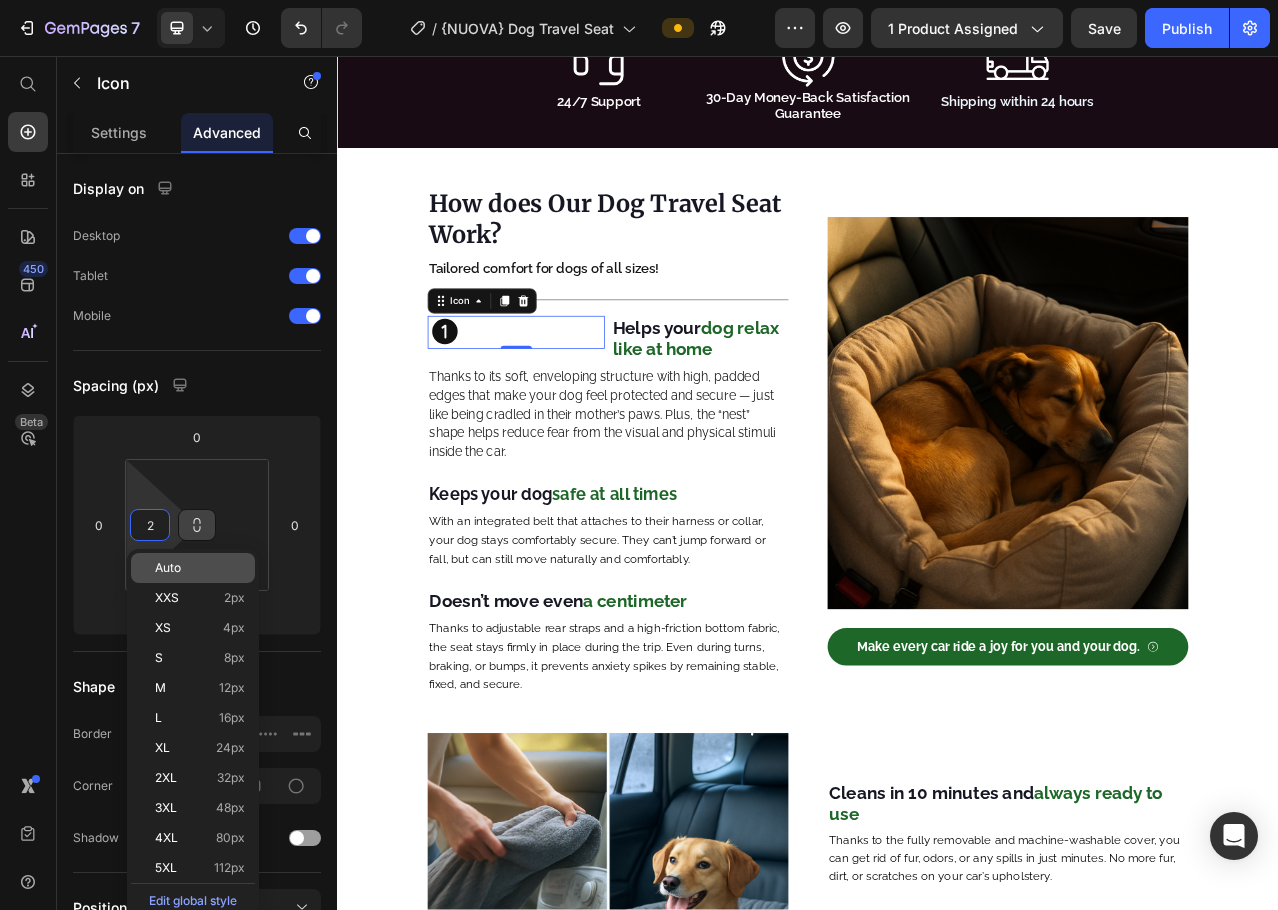 click on "Auto" at bounding box center (200, 568) 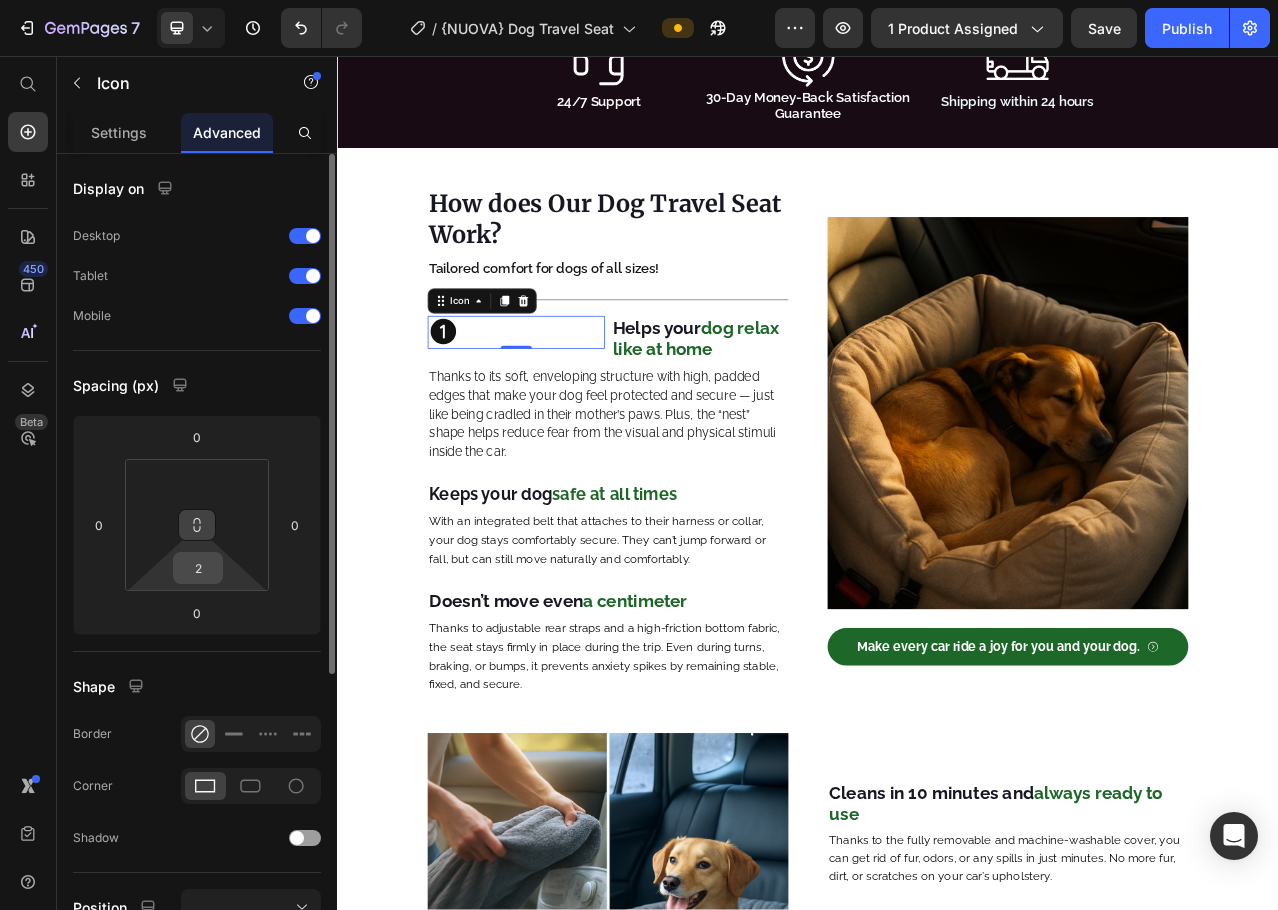 click on "2" at bounding box center (198, 568) 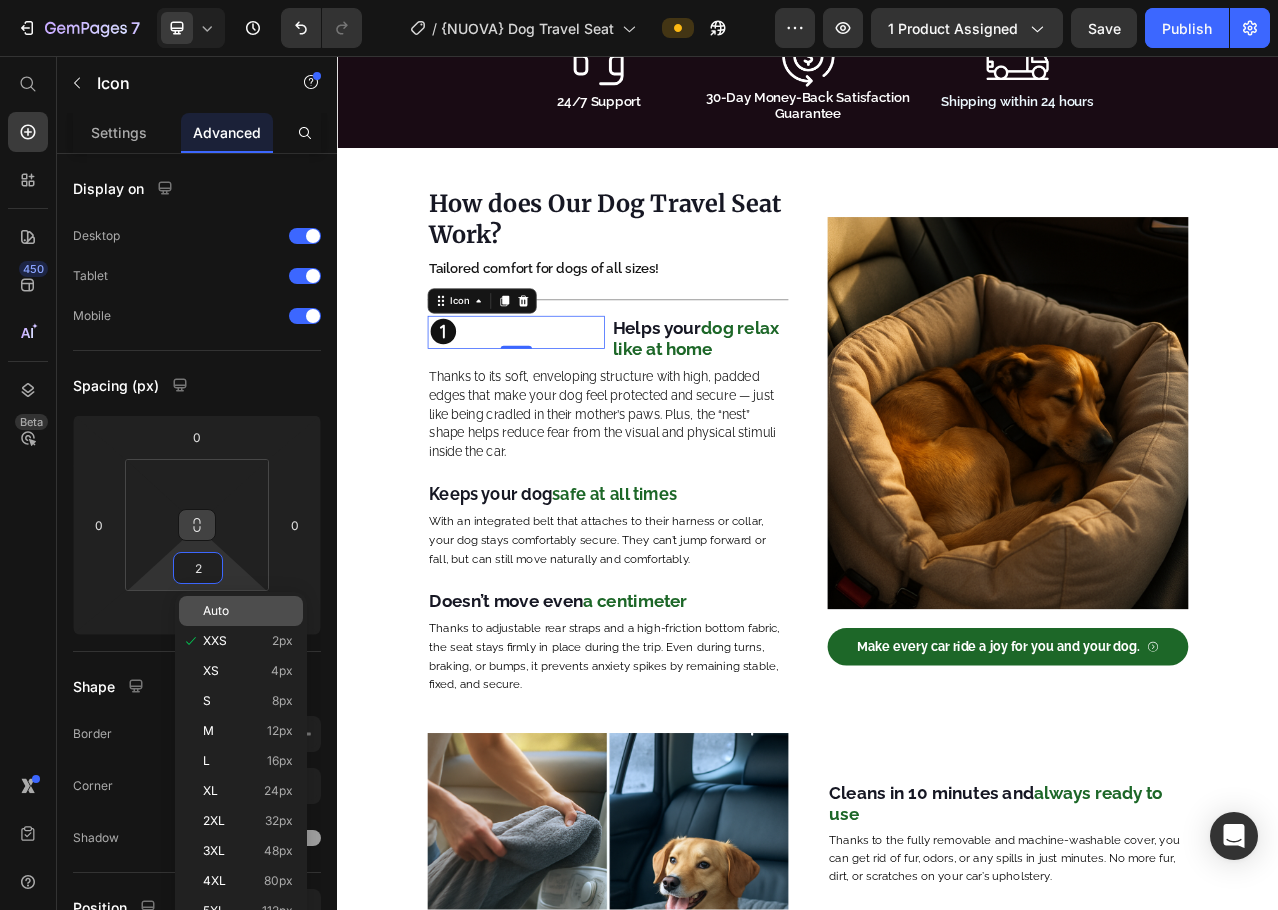 drag, startPoint x: 248, startPoint y: 611, endPoint x: 259, endPoint y: 584, distance: 29.15476 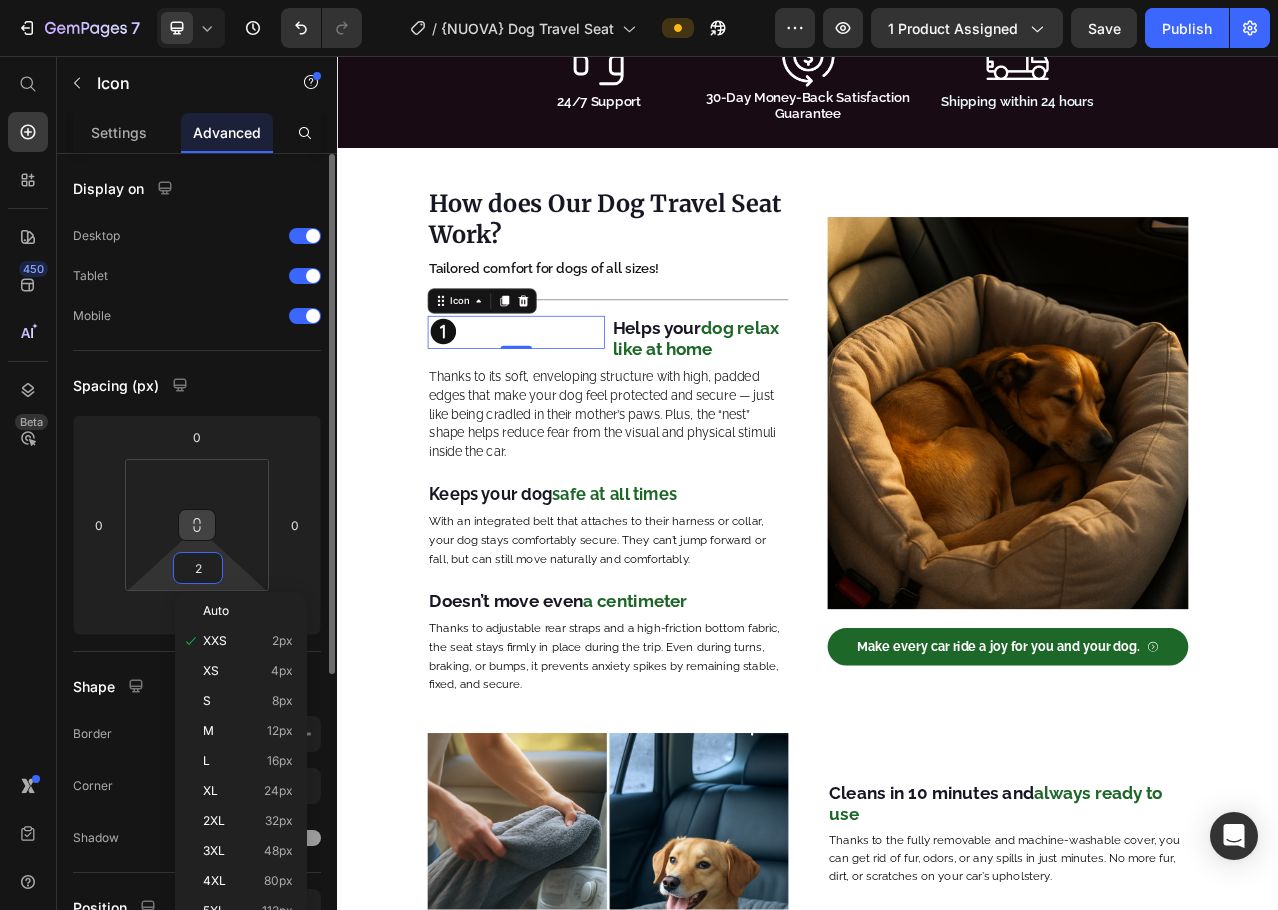 click on "Auto" at bounding box center (248, 611) 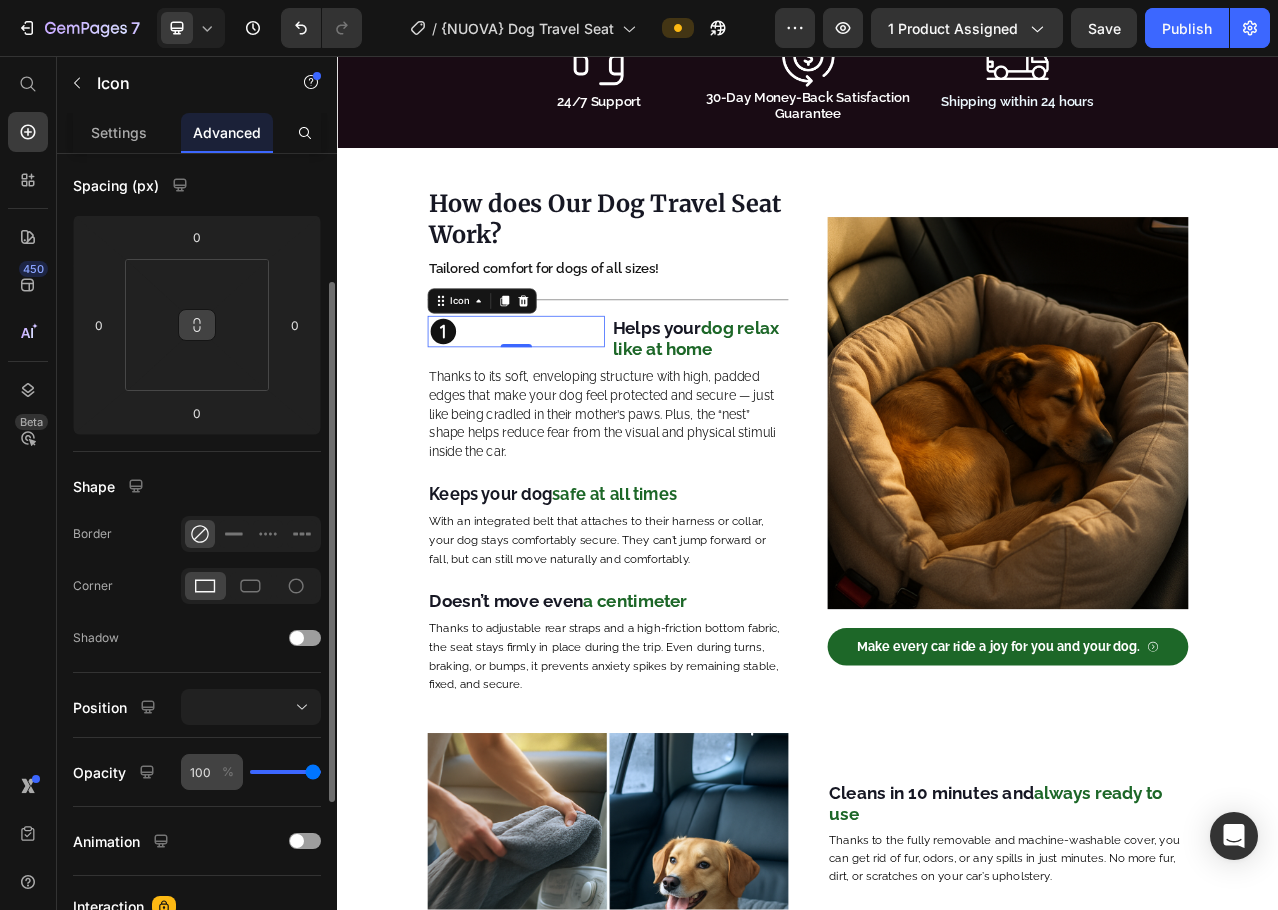 scroll, scrollTop: 300, scrollLeft: 0, axis: vertical 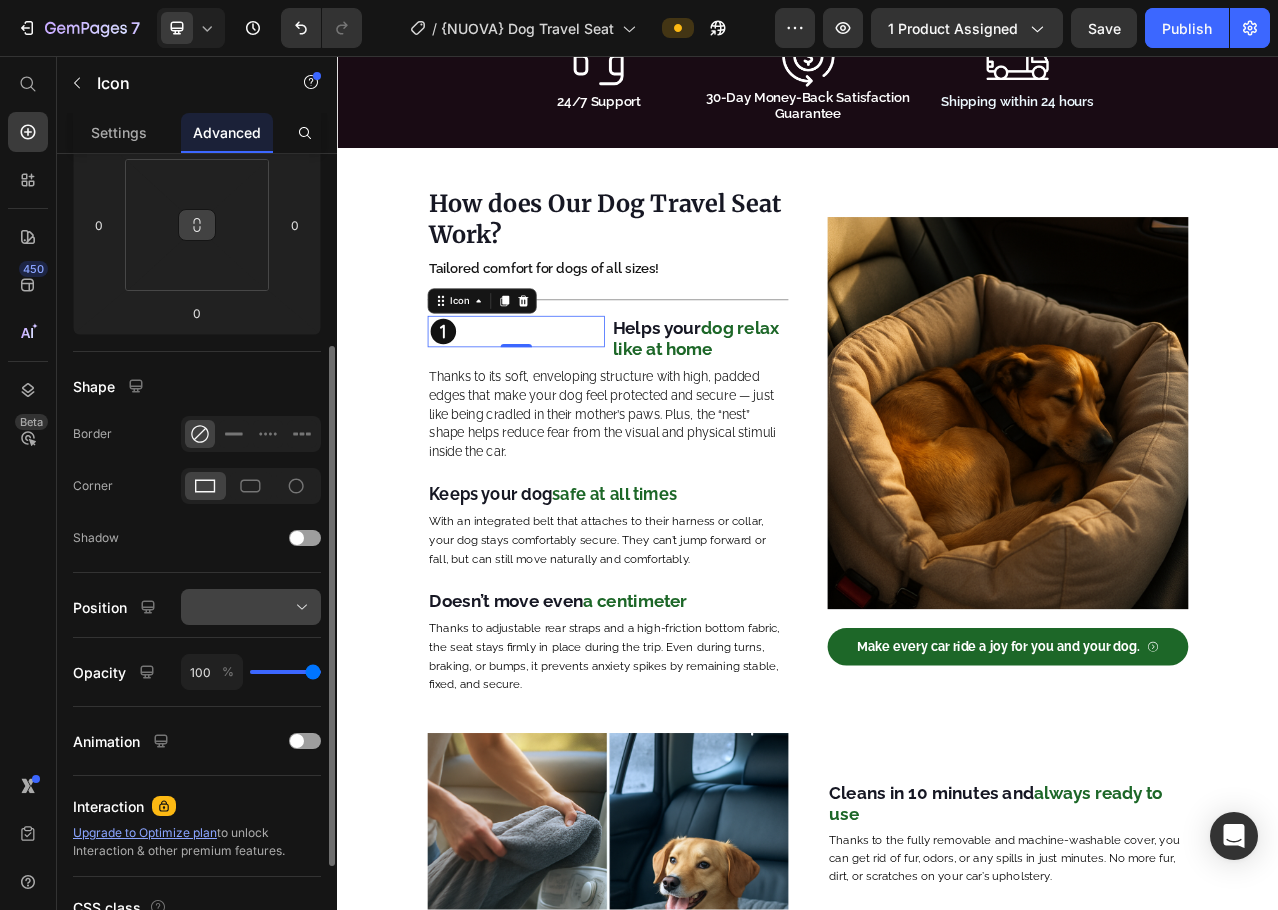 click at bounding box center [251, 607] 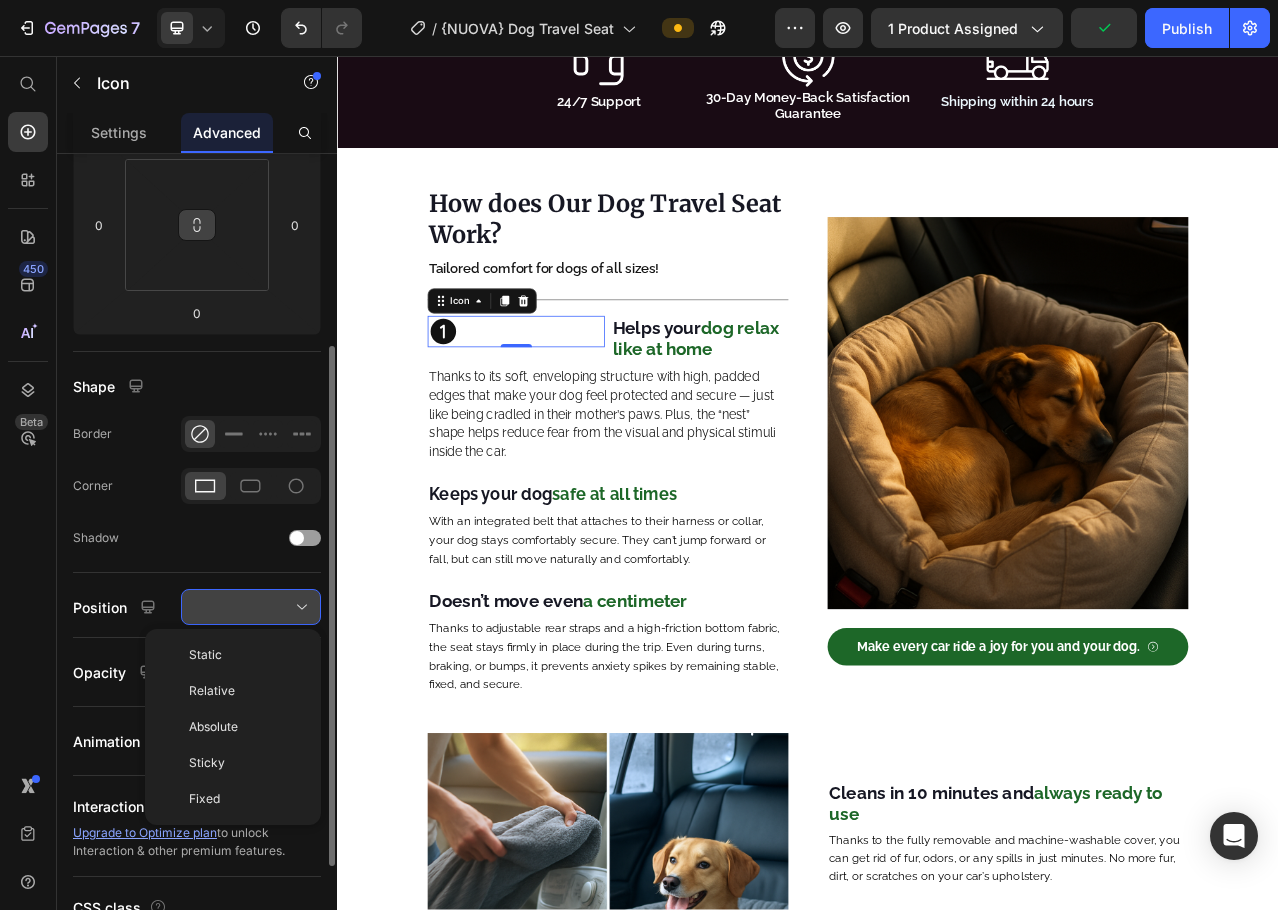 click at bounding box center (251, 607) 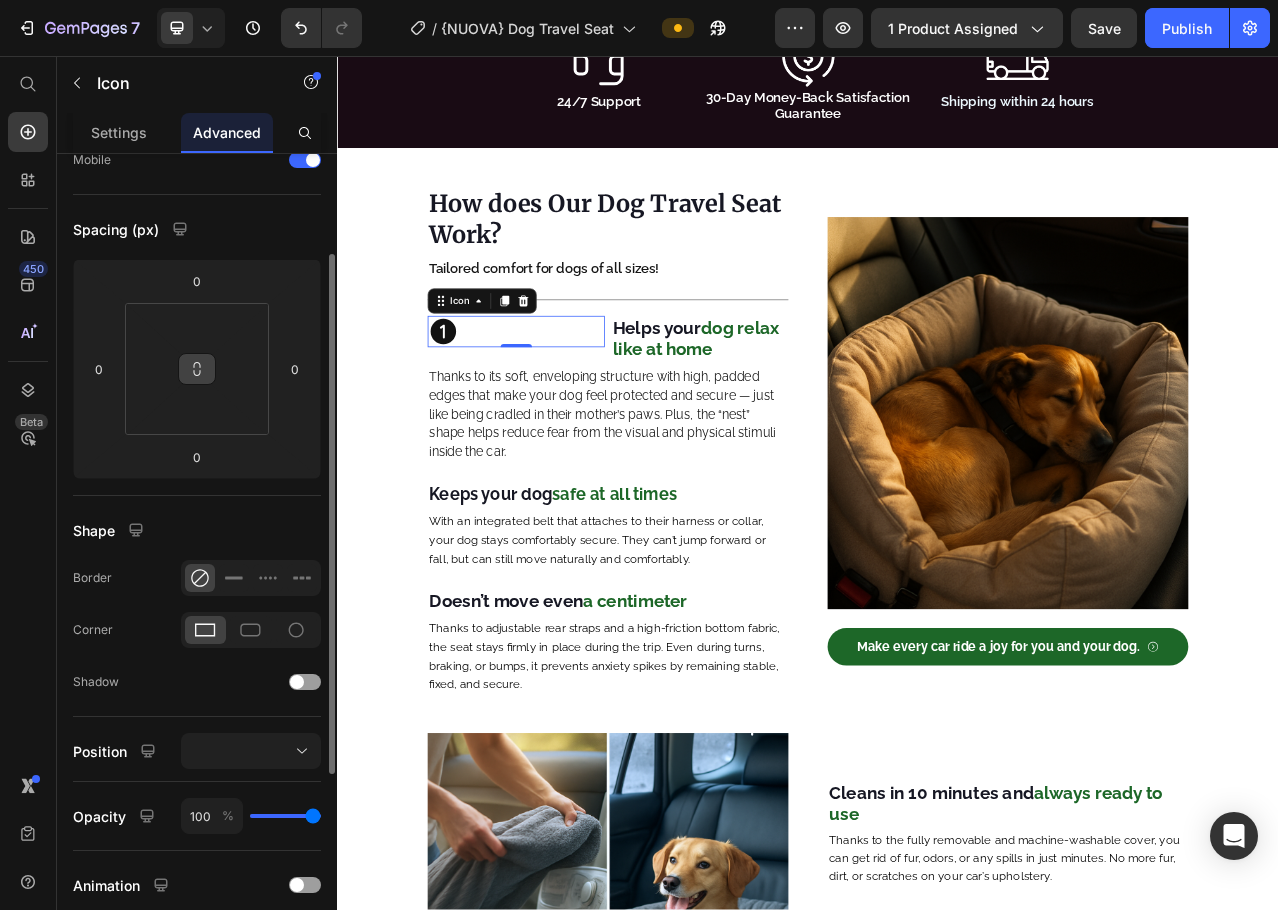 scroll, scrollTop: 0, scrollLeft: 0, axis: both 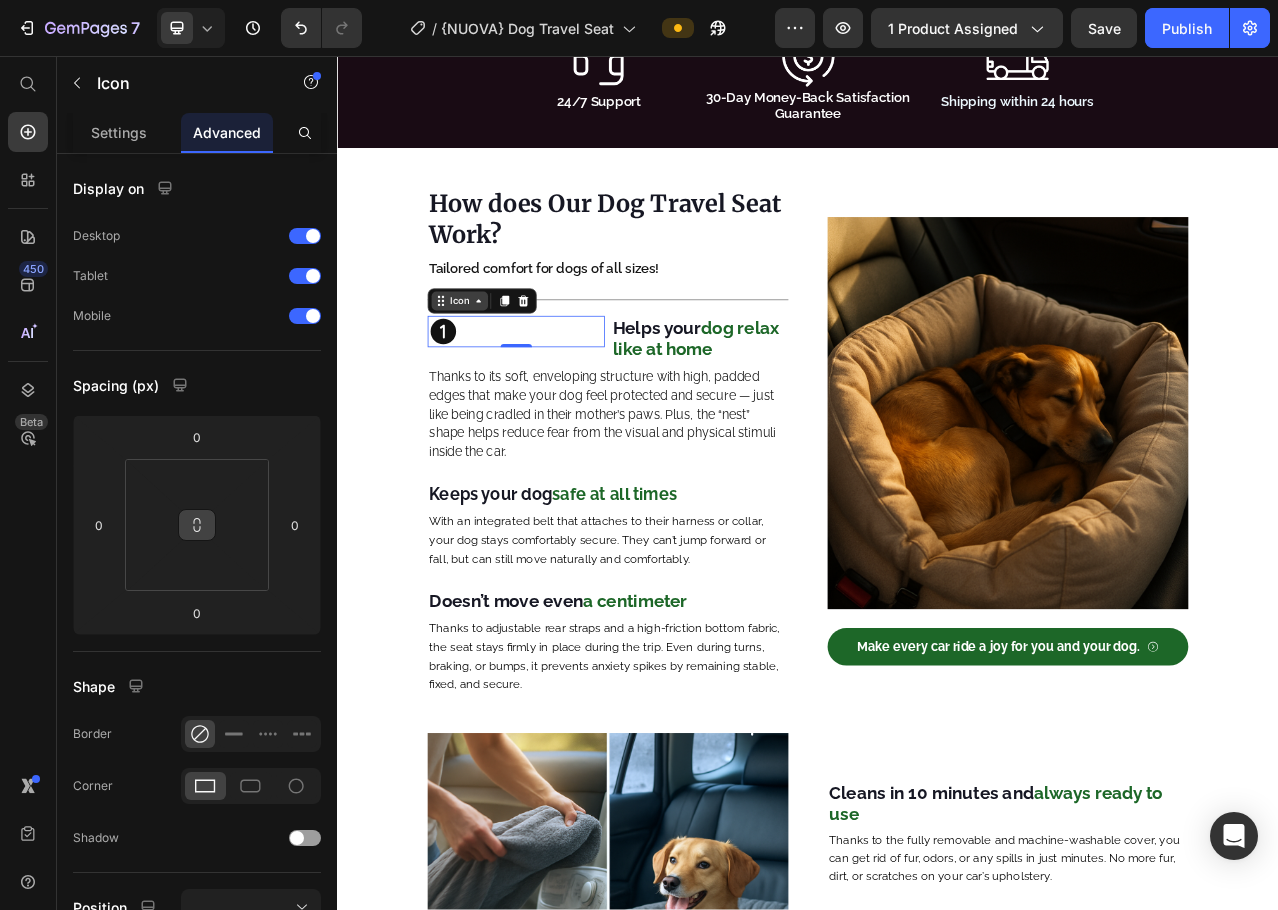 click 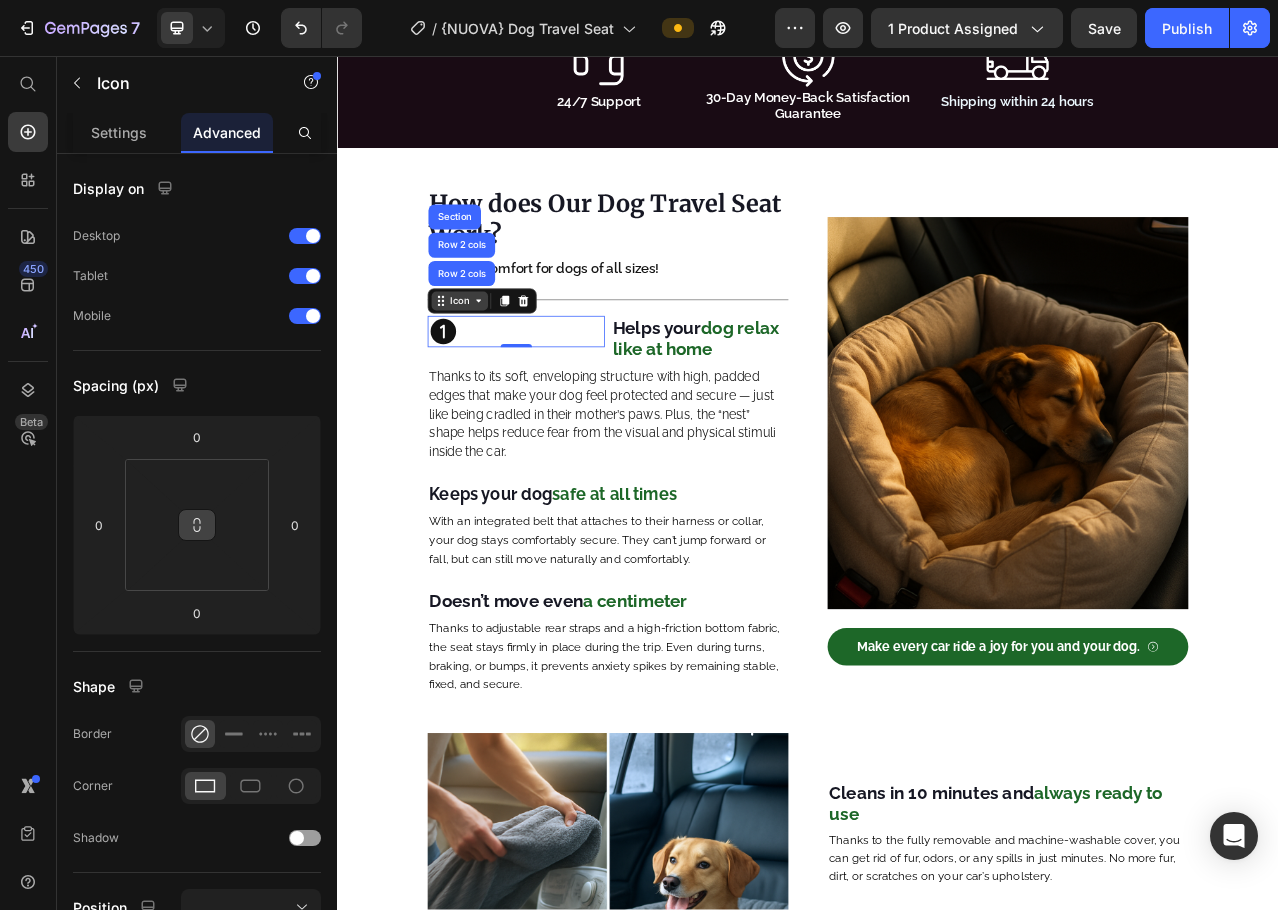 click 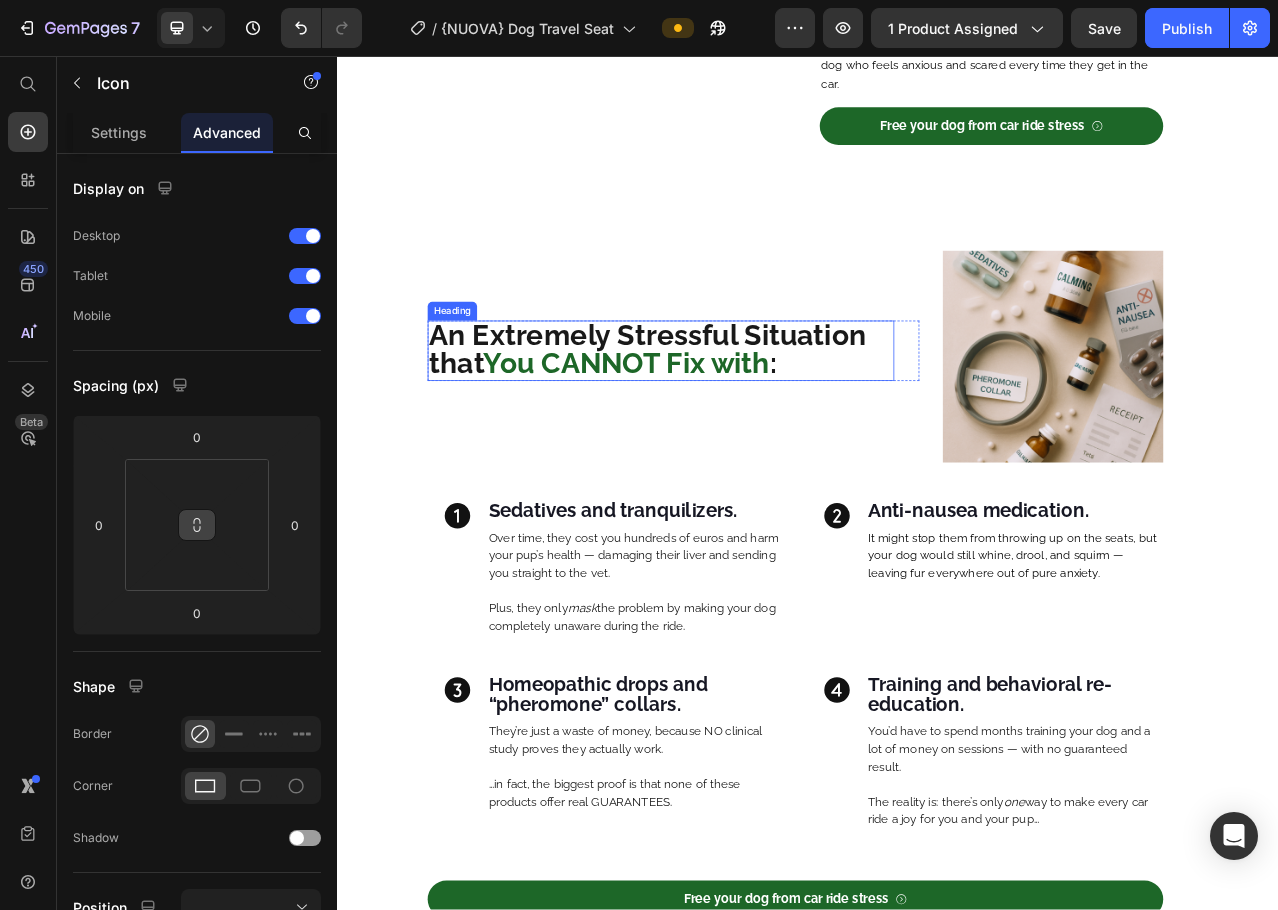 scroll, scrollTop: 1956, scrollLeft: 0, axis: vertical 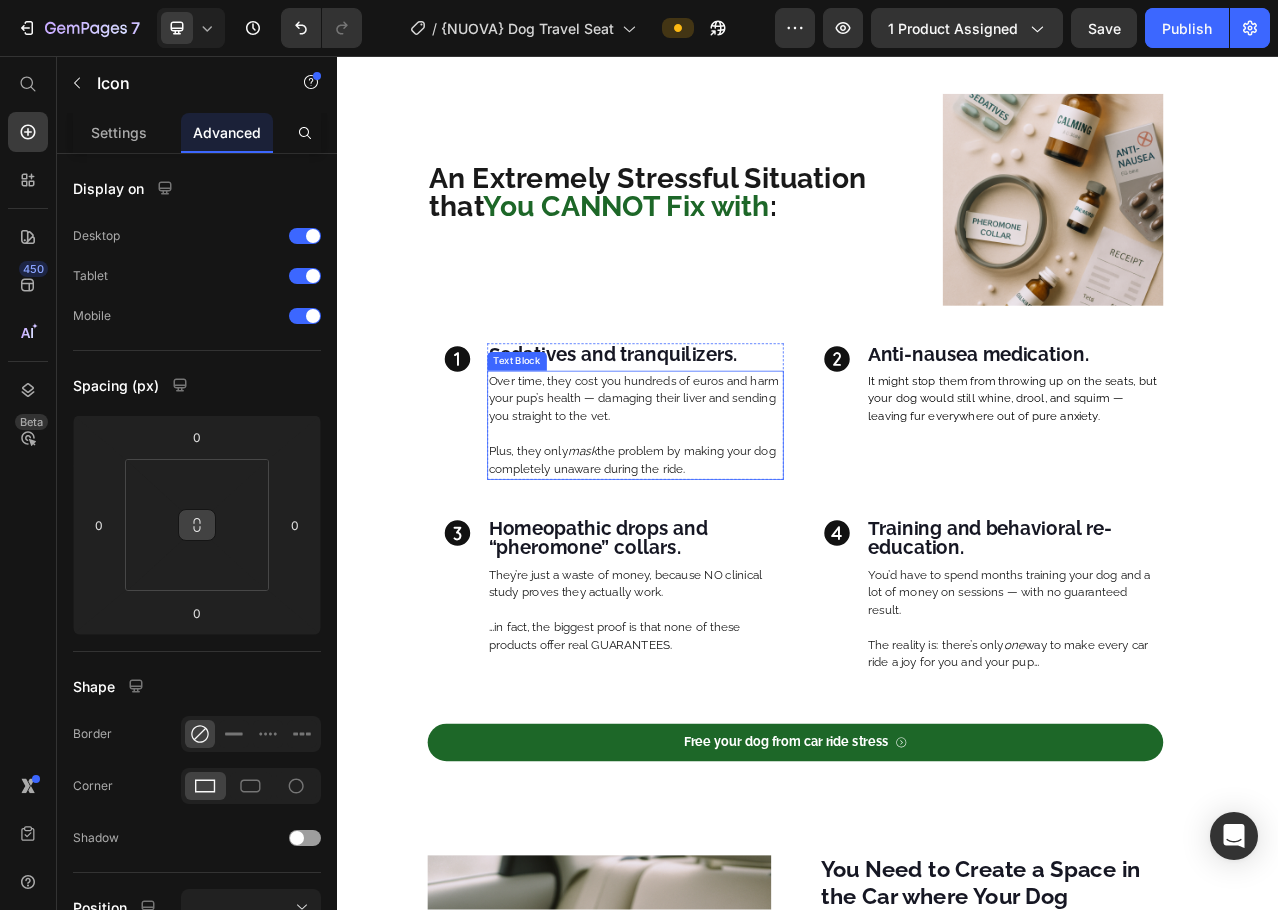 click on "Icon" at bounding box center [490, 443] 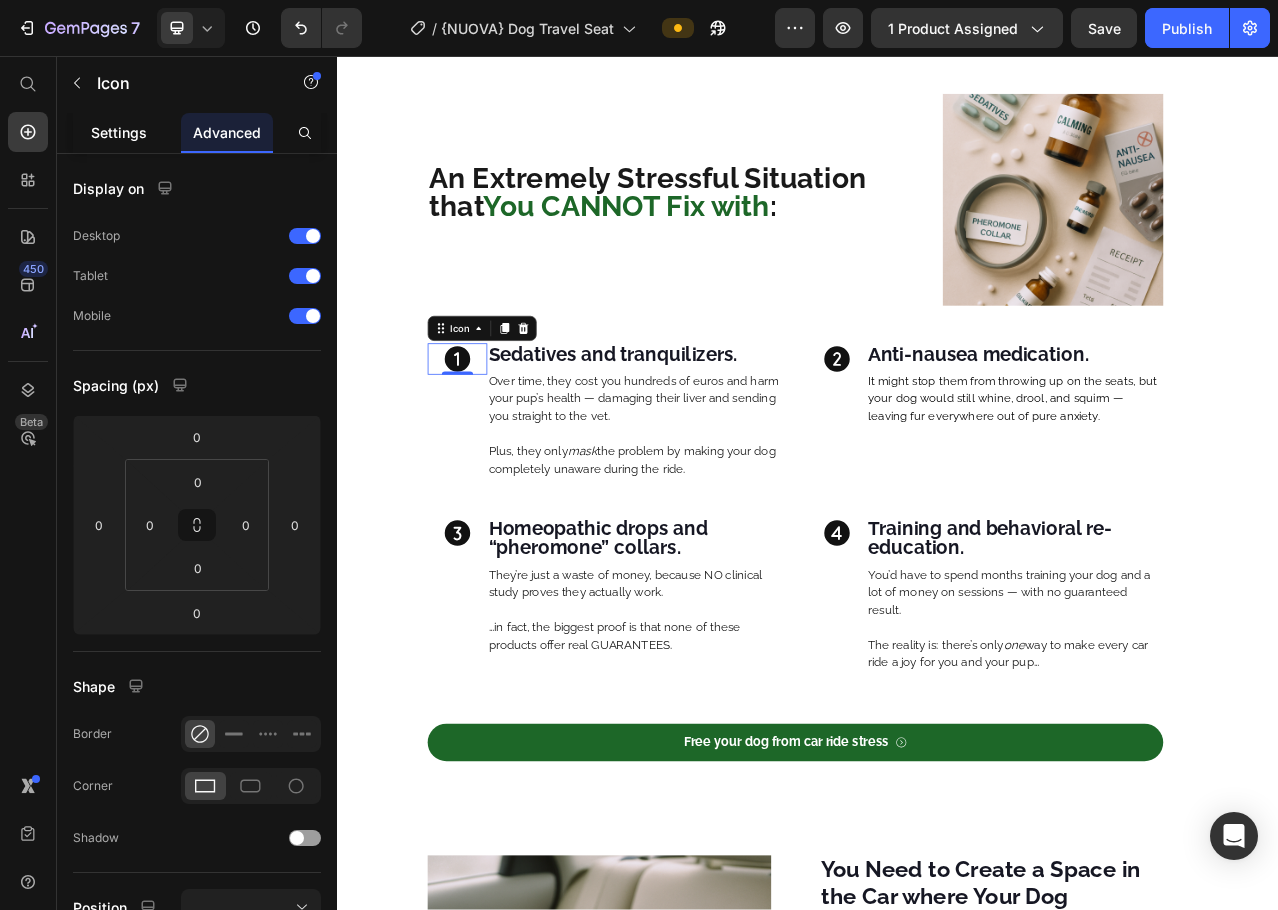 click on "Settings" at bounding box center (119, 132) 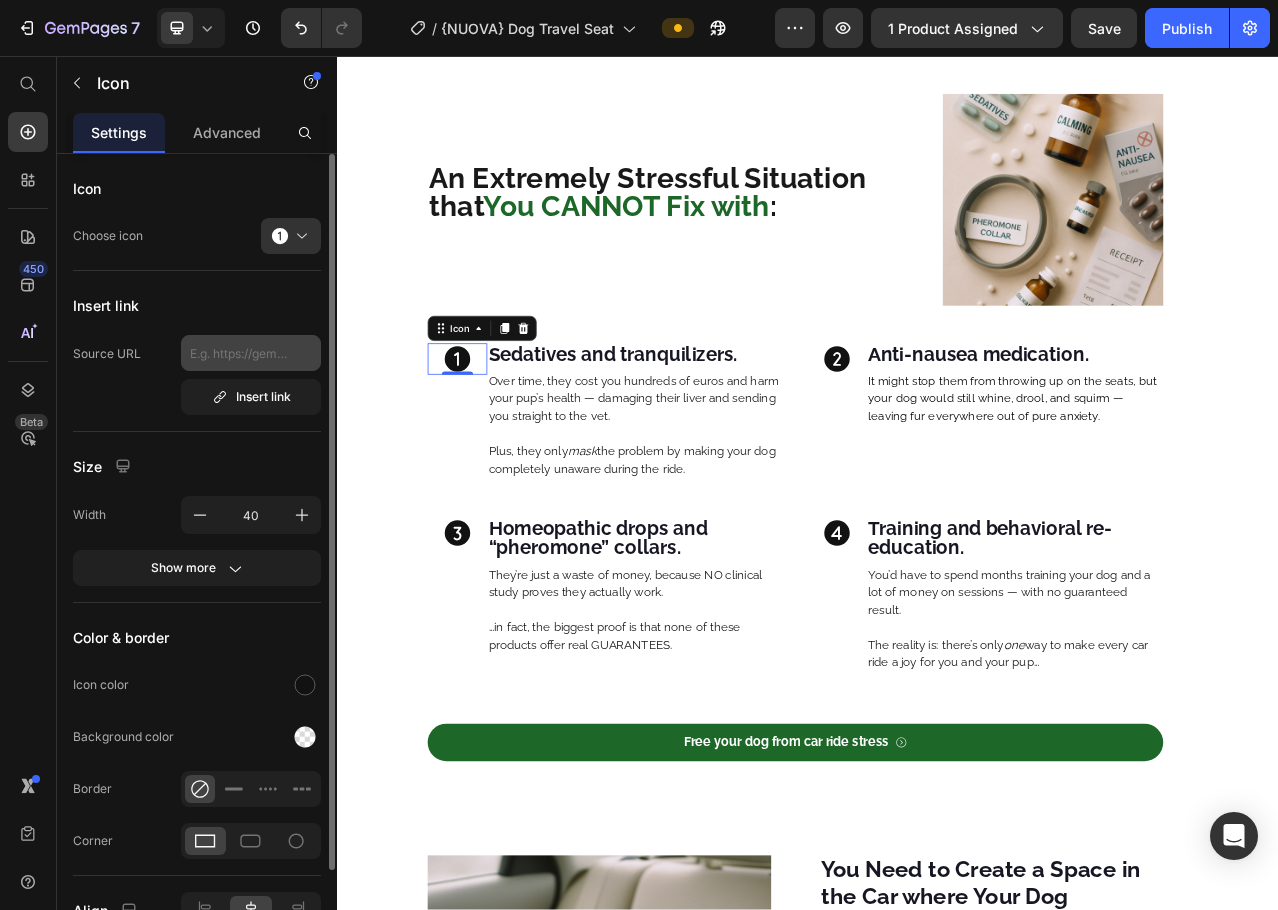 scroll, scrollTop: 109, scrollLeft: 0, axis: vertical 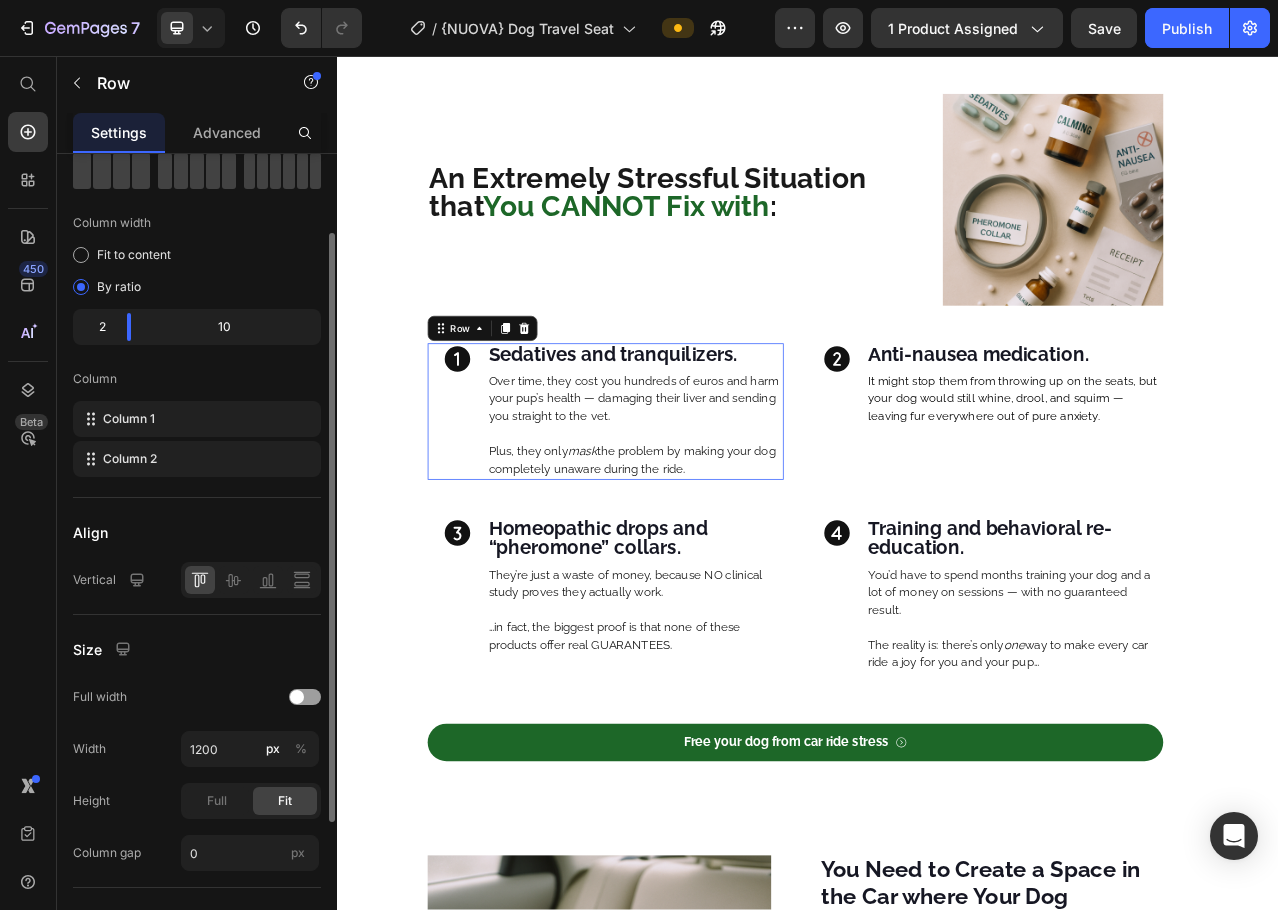 click on "Icon" at bounding box center (490, 510) 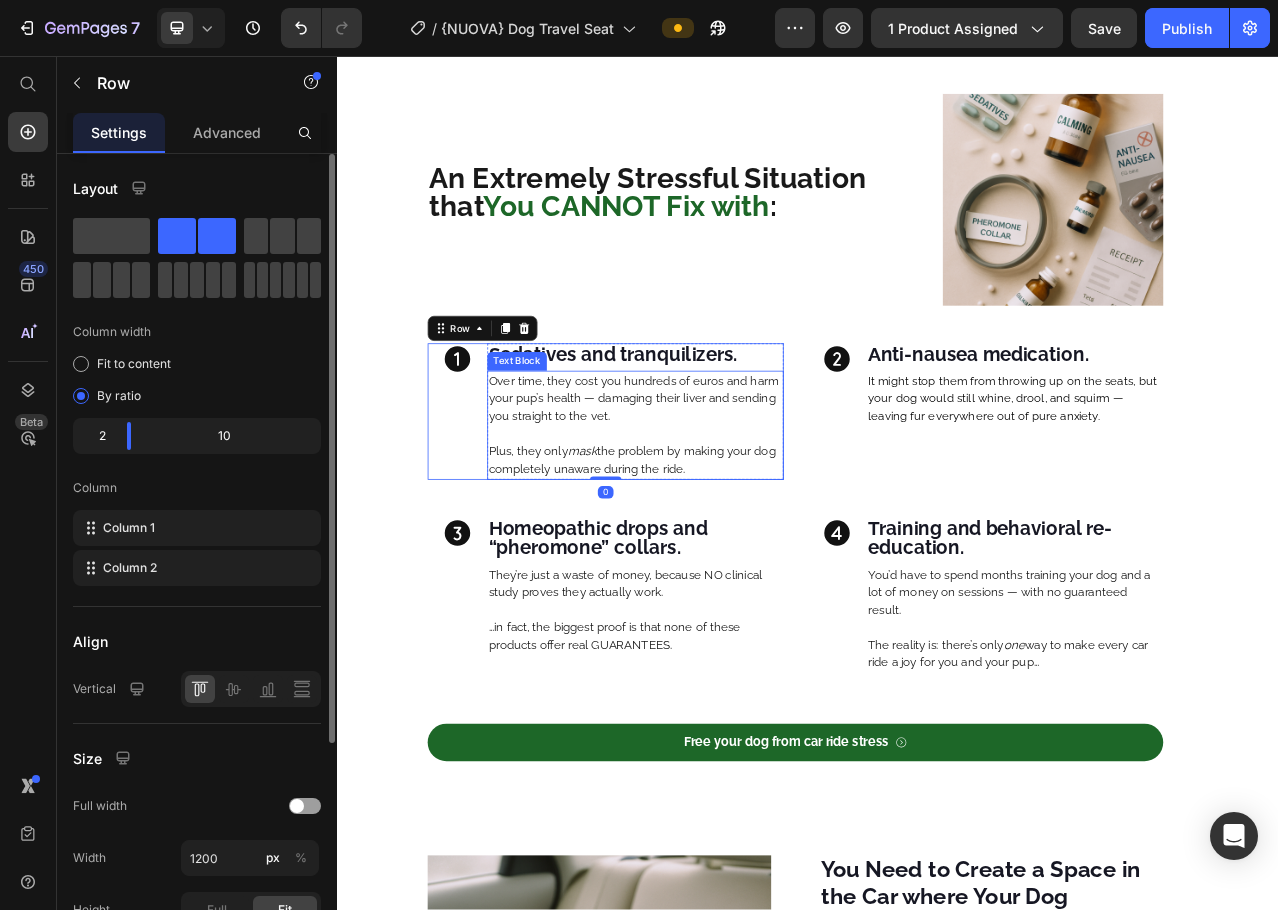 click on "Over time, they cost you hundreds of euros and harm your pup’s health — damaging their liver and sending you straight to the vet." at bounding box center [717, 494] 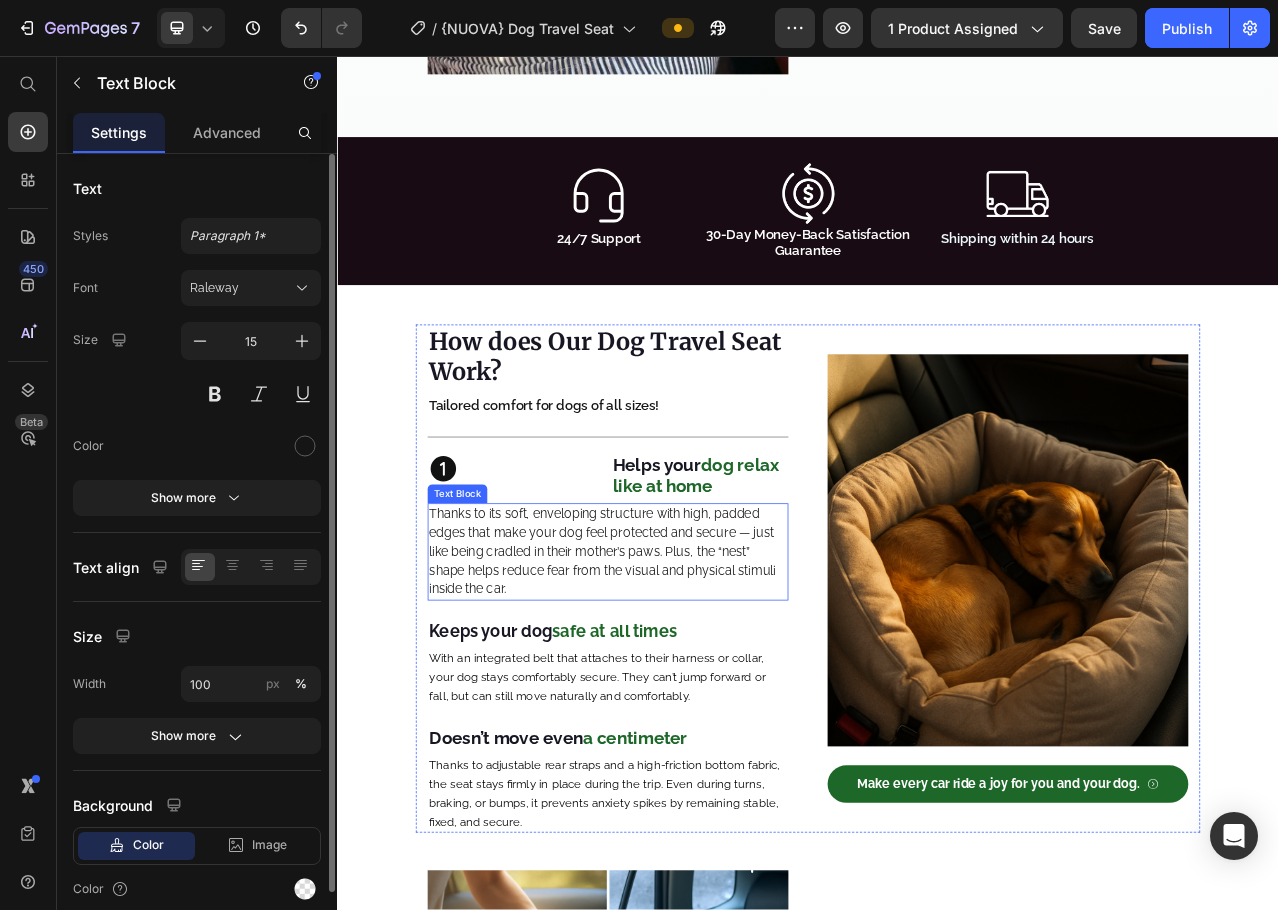 scroll, scrollTop: 4456, scrollLeft: 0, axis: vertical 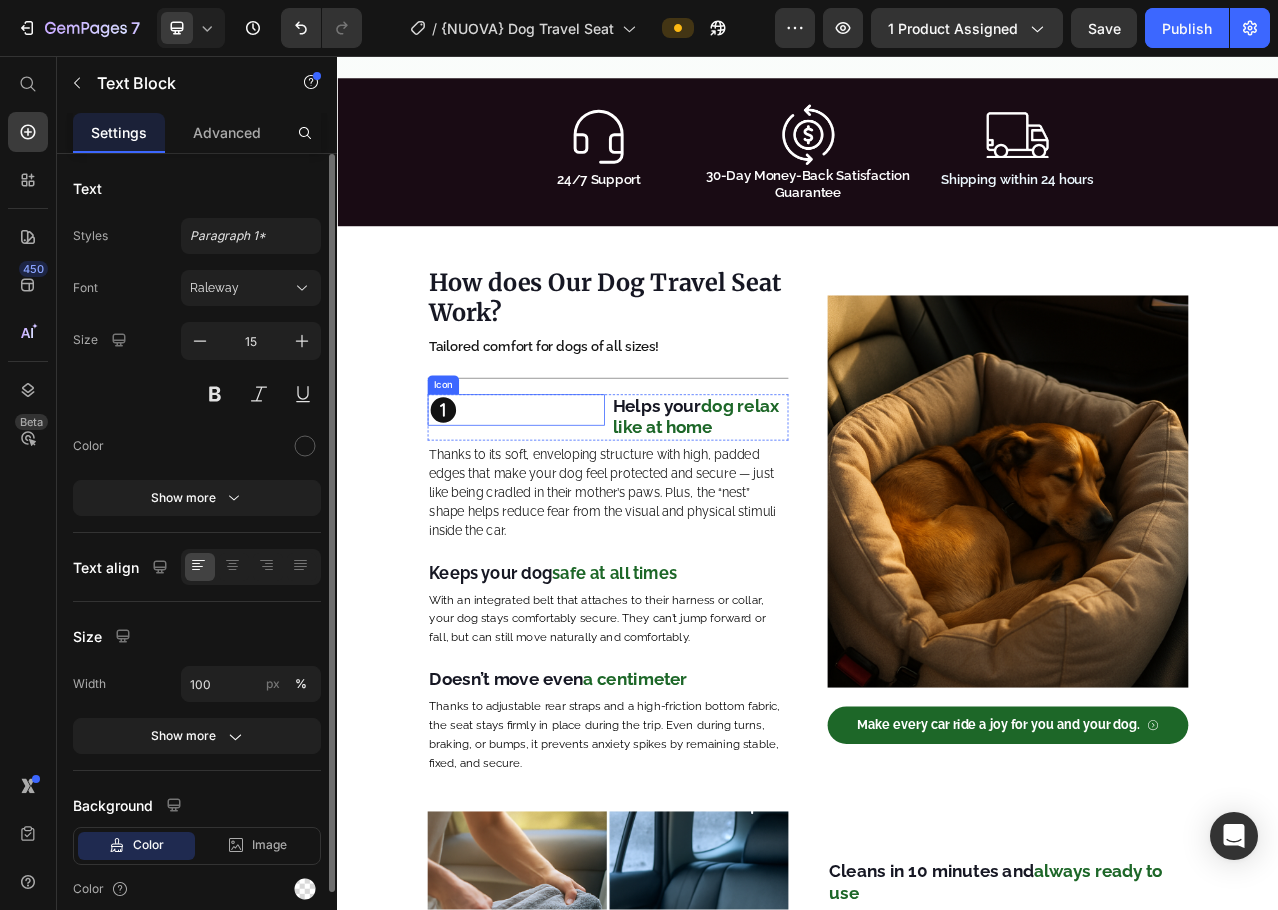 click on "Icon" at bounding box center [565, 508] 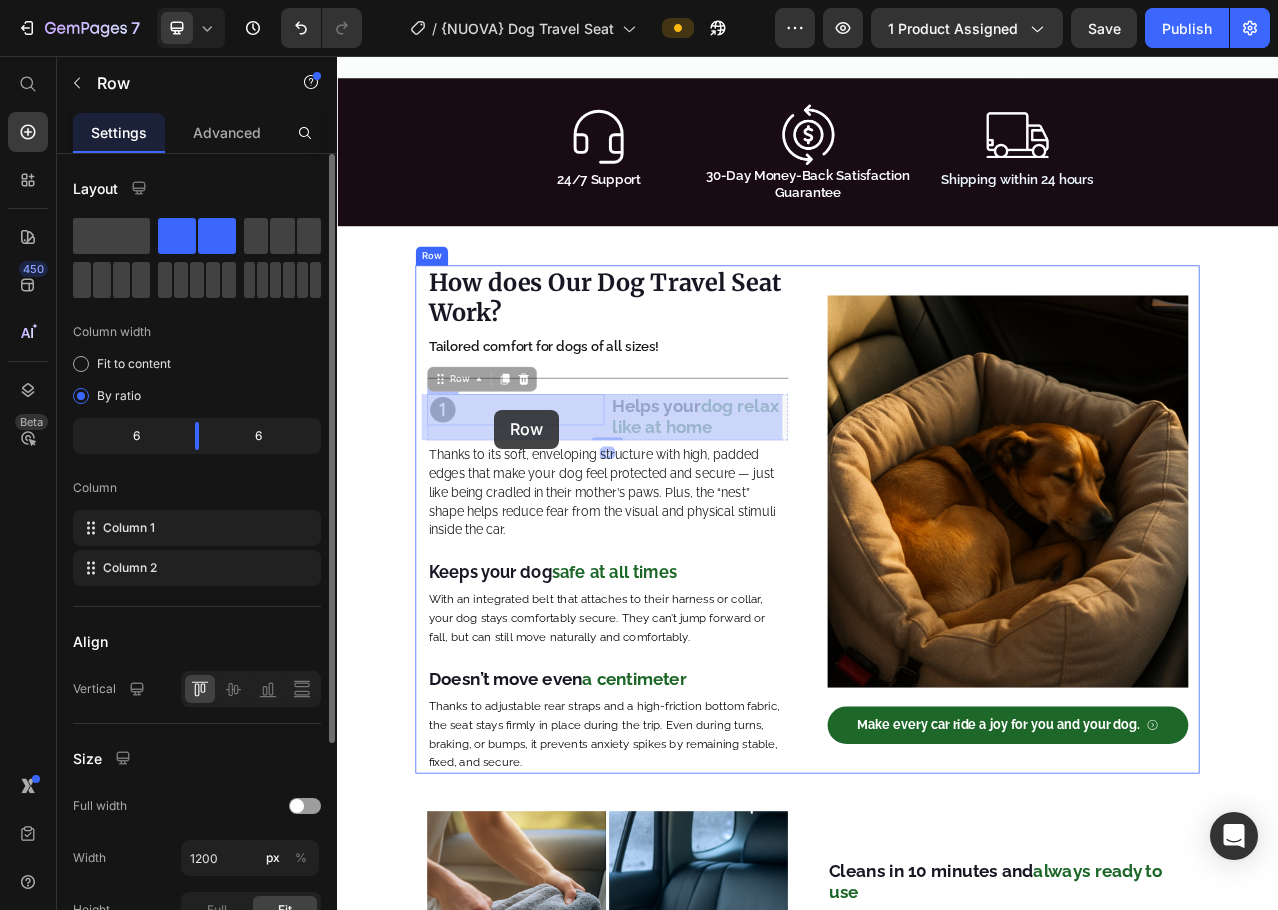 drag, startPoint x: 653, startPoint y: 499, endPoint x: 583, endPoint y: 503, distance: 70.11419 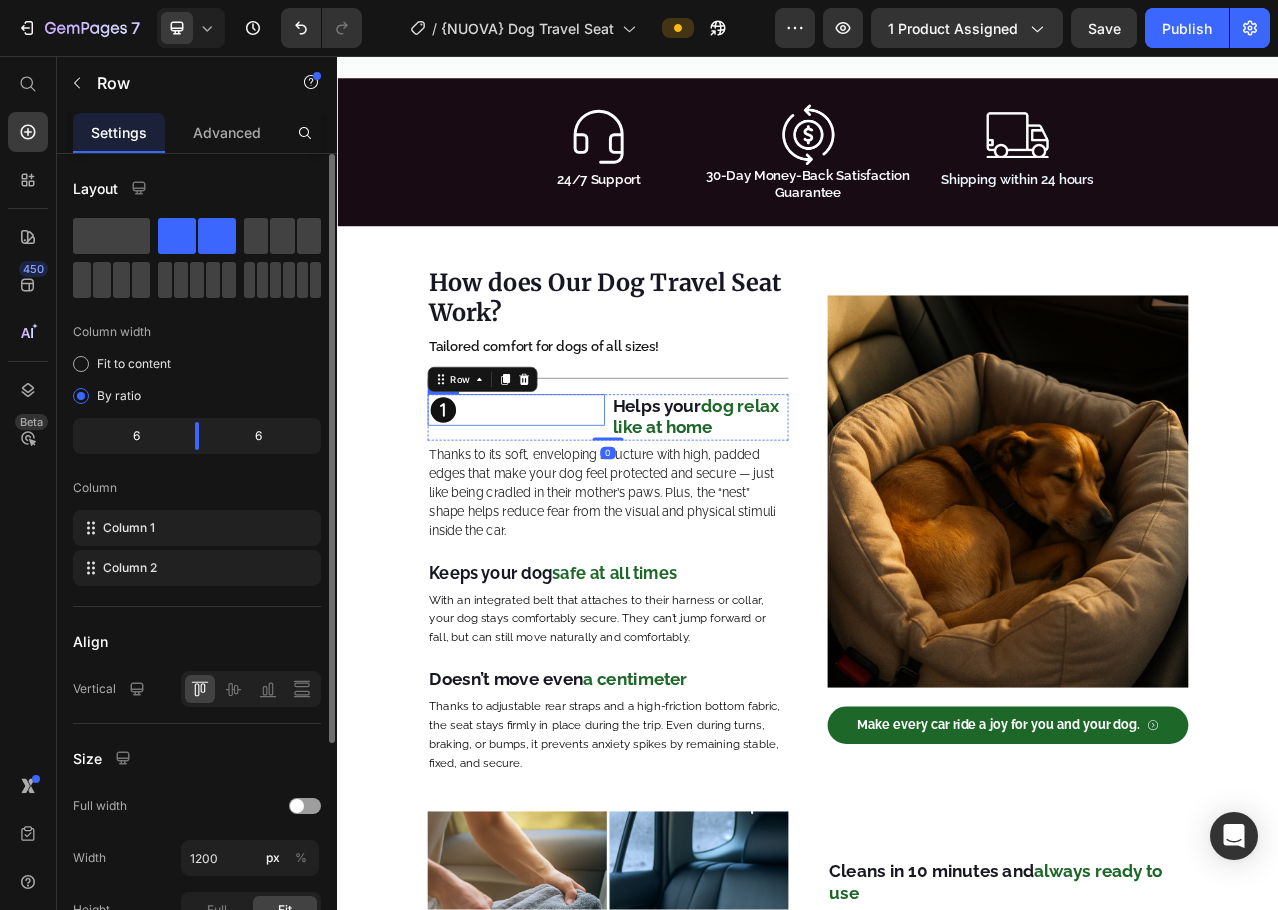 click on "Icon" at bounding box center (565, 508) 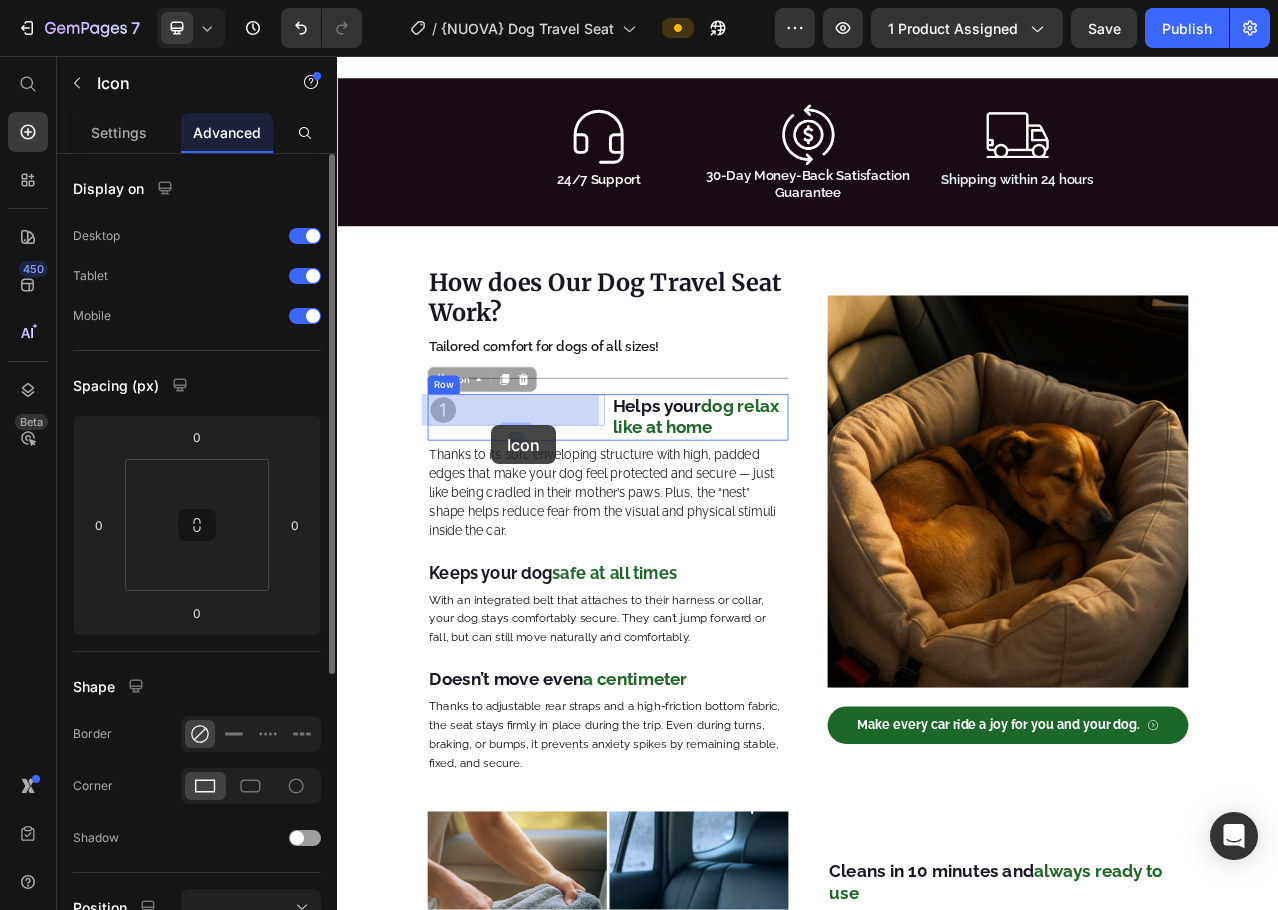 drag, startPoint x: 668, startPoint y: 522, endPoint x: 533, endPoint y: 527, distance: 135.09256 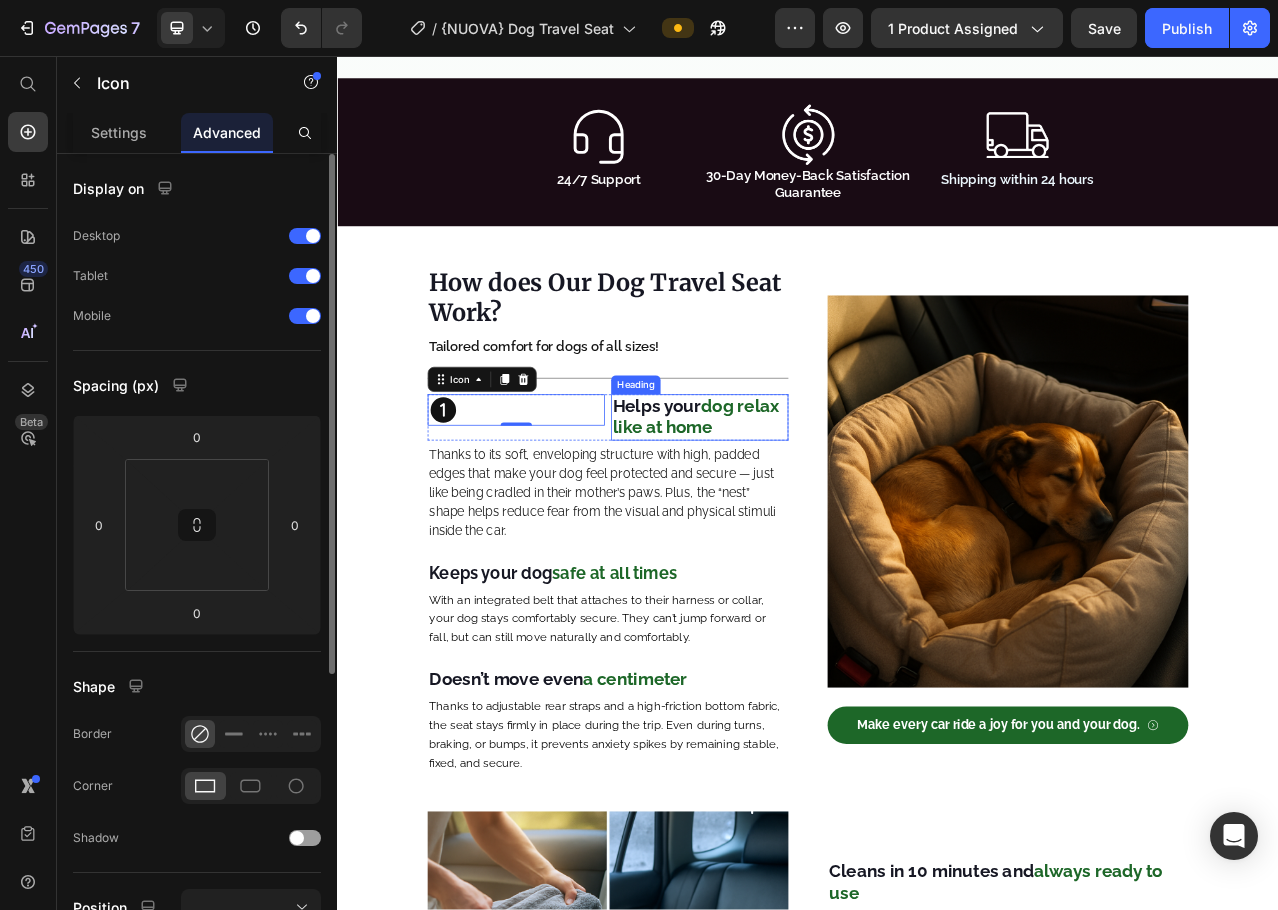 click on "Helps your" at bounding box center [744, 503] 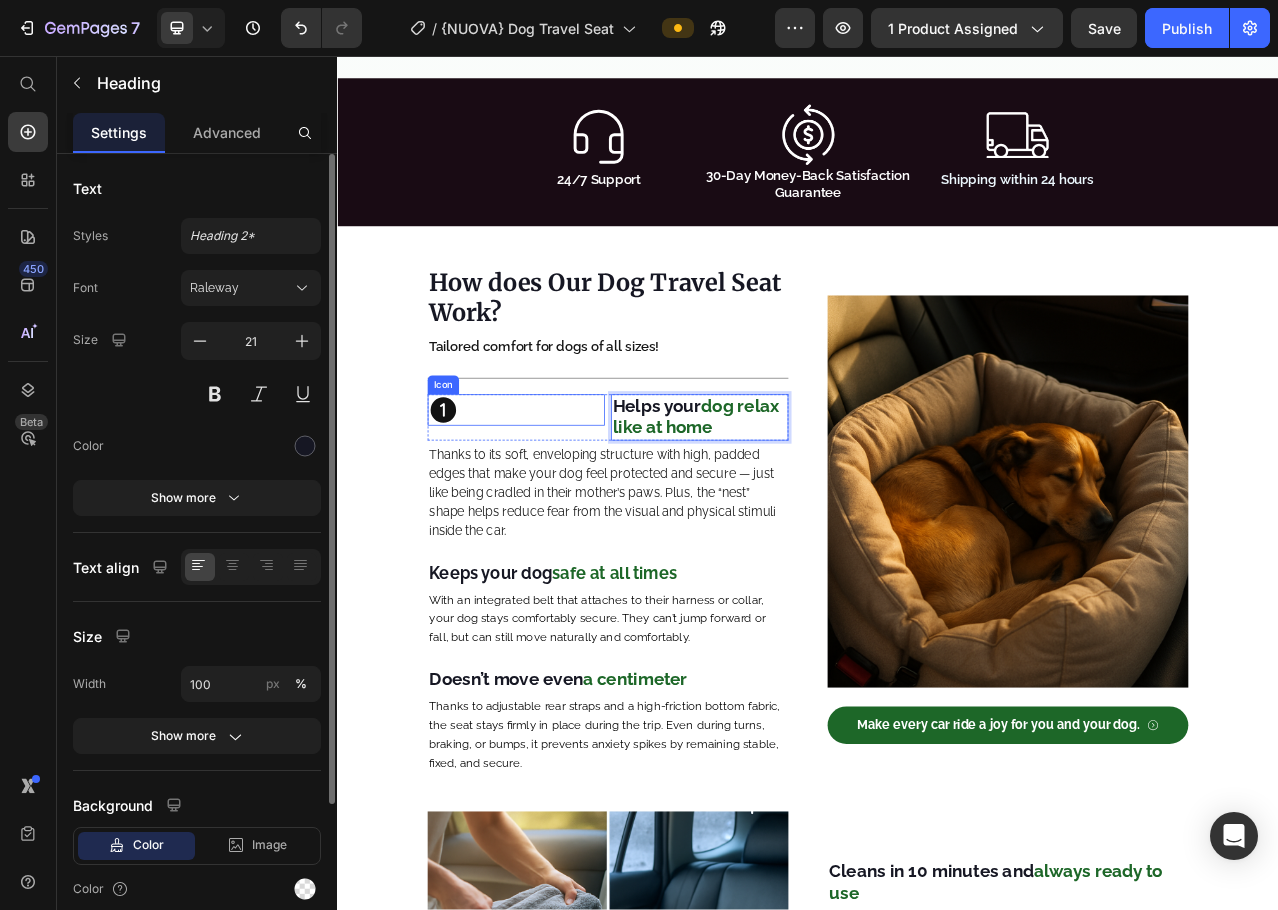 drag, startPoint x: 681, startPoint y: 509, endPoint x: 569, endPoint y: 516, distance: 112.21854 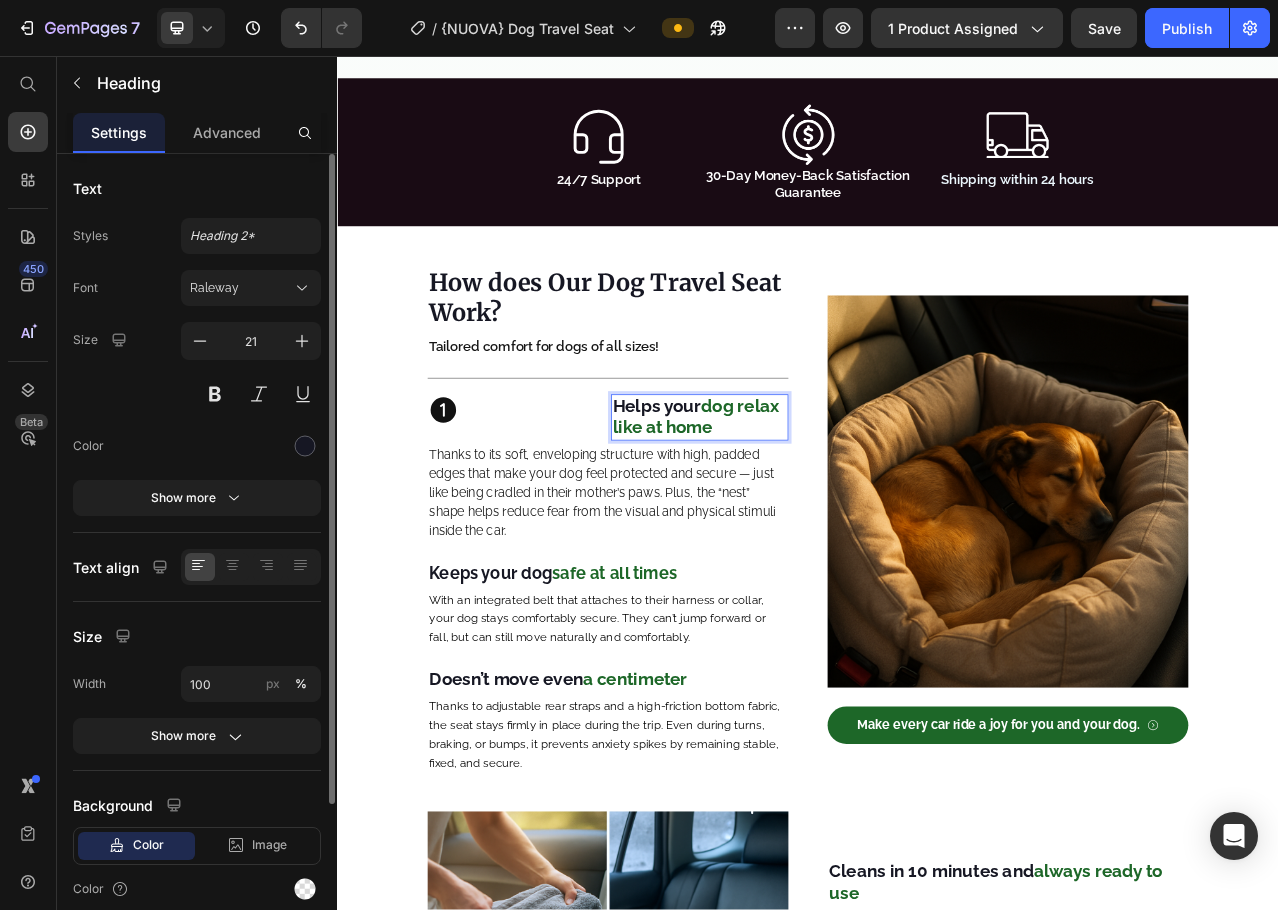 click on "Helps your  dog relax like at home" at bounding box center (799, 517) 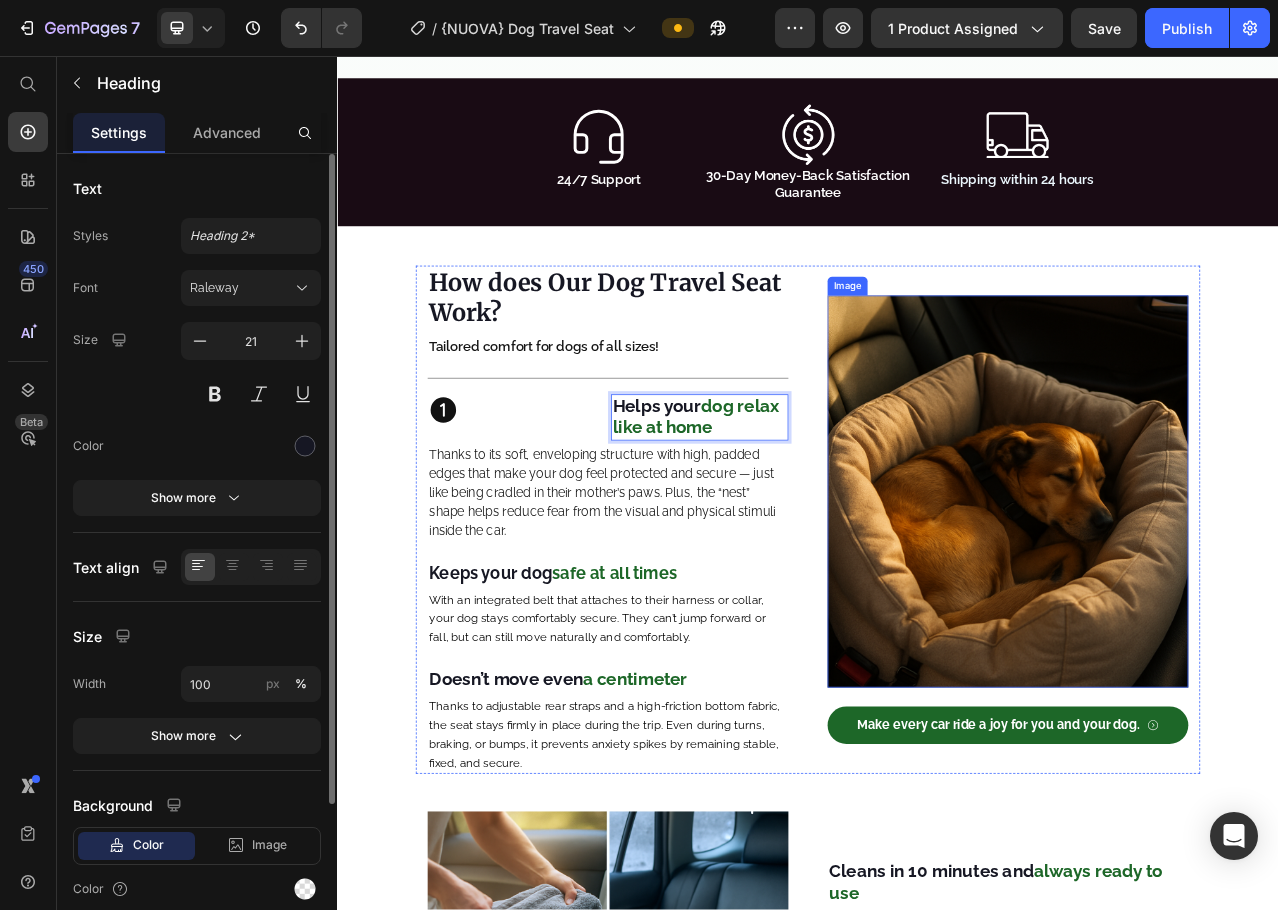 click on "Image Image
Make every car ride a joy for you and your dog. Button How does Our Dog Travel Seat Work? Heading Tailored comfort for dogs of all sizes! Text Block                Title Line
Icon Helps your  dog relax like at home Heading   [NUMBER] Row Thanks to its soft, enveloping structure with high, padded edges that make your dog feel protected and secure — just like being cradled in their mother’s paws. Plus, the “nest” shape helps reduce fear from the visual and physical stimuli inside the car. Text Block Keeps your dog  safe at all times Heading With an integrated belt that attaches to their harness or collar, your dog stays comfortably secure. They can’t jump forward or fall, but can still move naturally and comfortably. Text Block Doesn’t move even  a centimeter Heading Text Block Row" at bounding box center [937, 648] 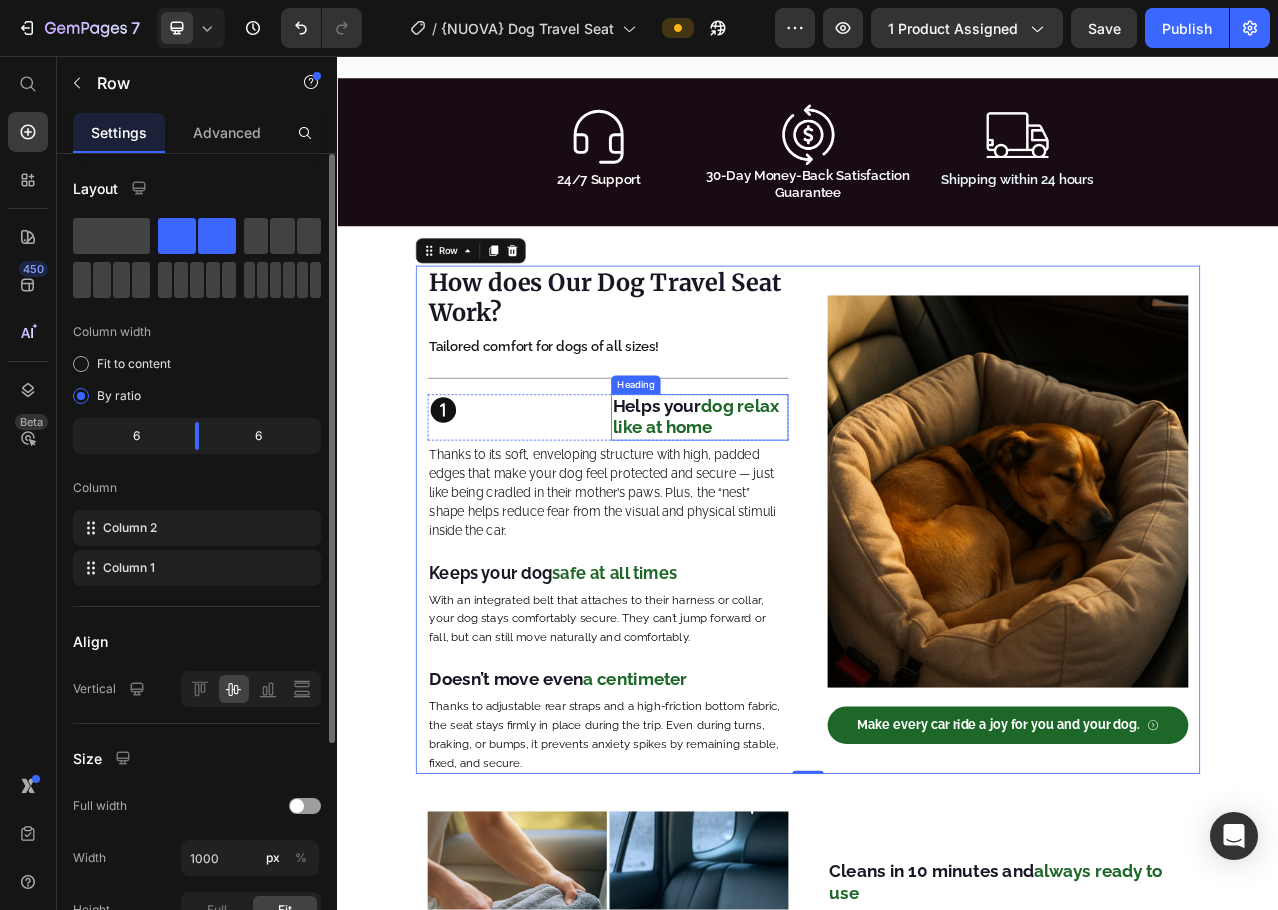 click on "⁠⁠⁠⁠⁠⁠⁠ Helps your  dog relax like at home" at bounding box center (799, 517) 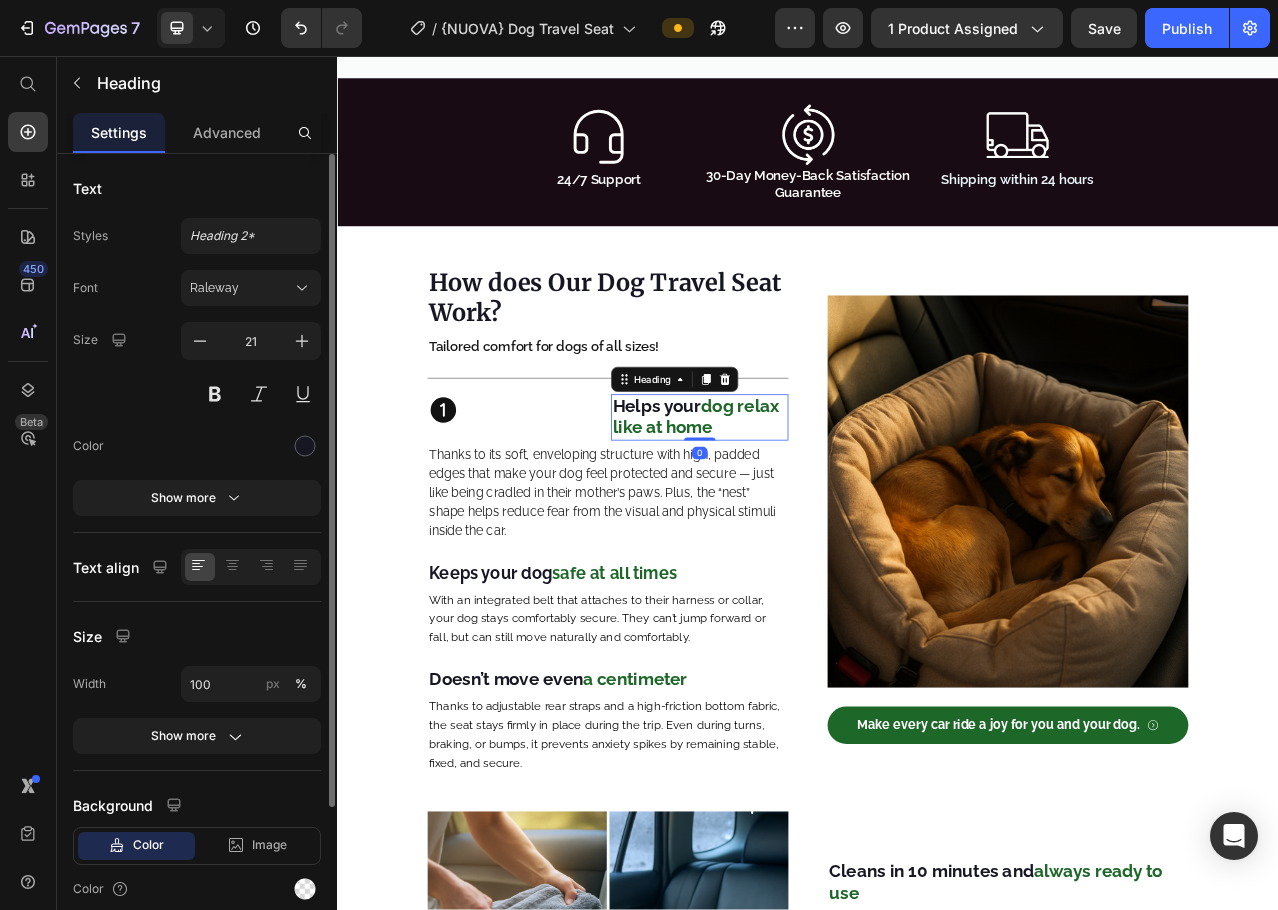 click on "Icon" at bounding box center [565, 508] 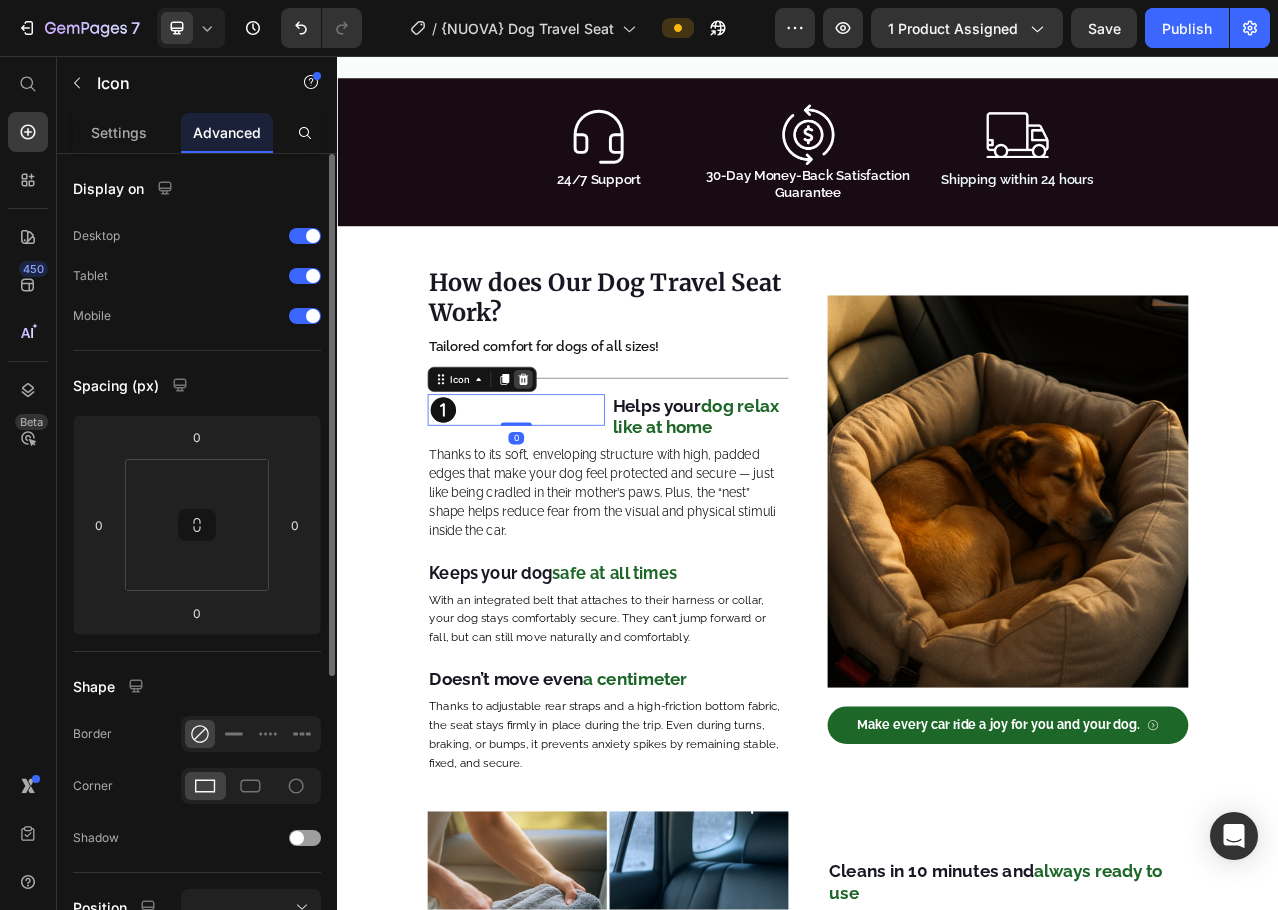 click 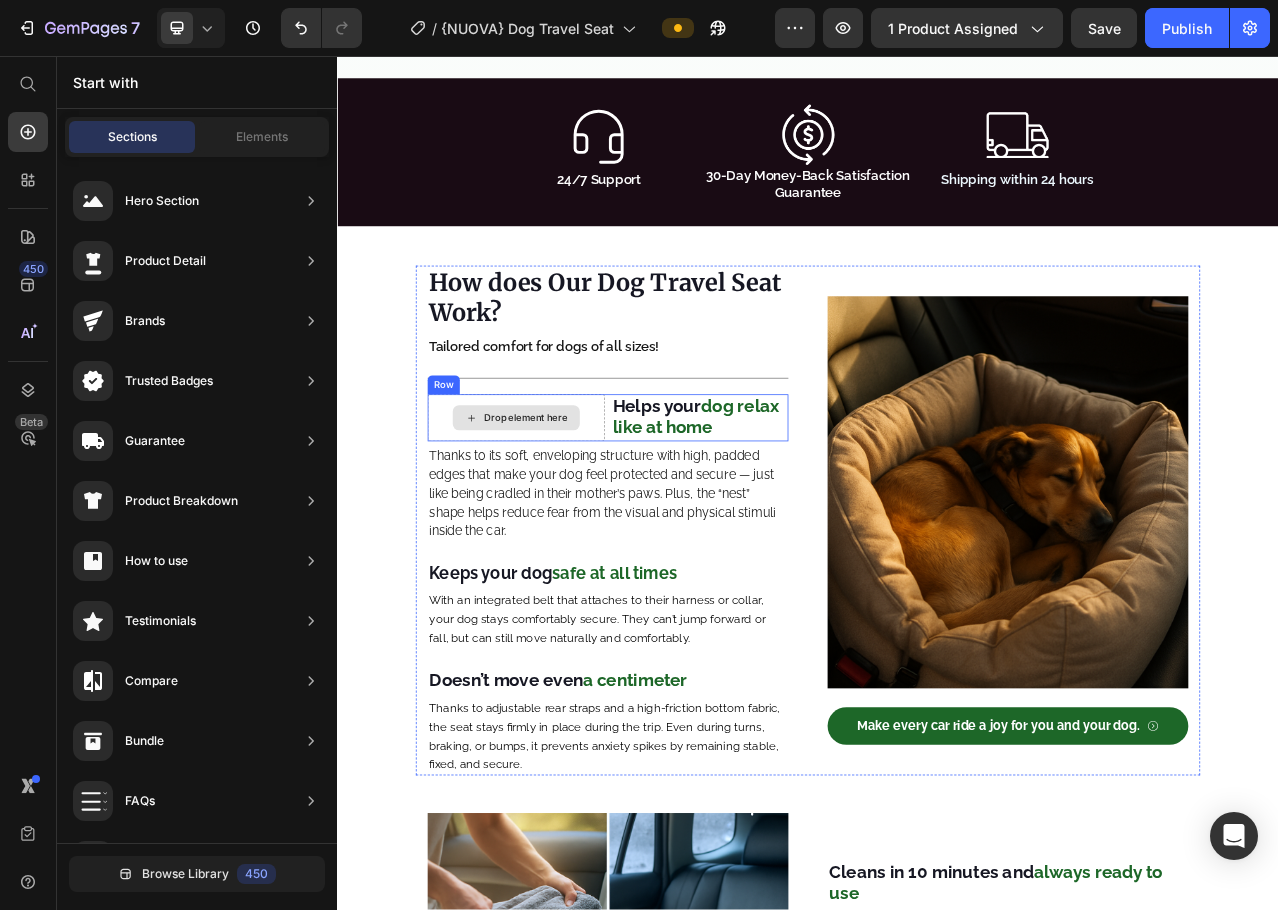 click on "Drop element here" at bounding box center (565, 518) 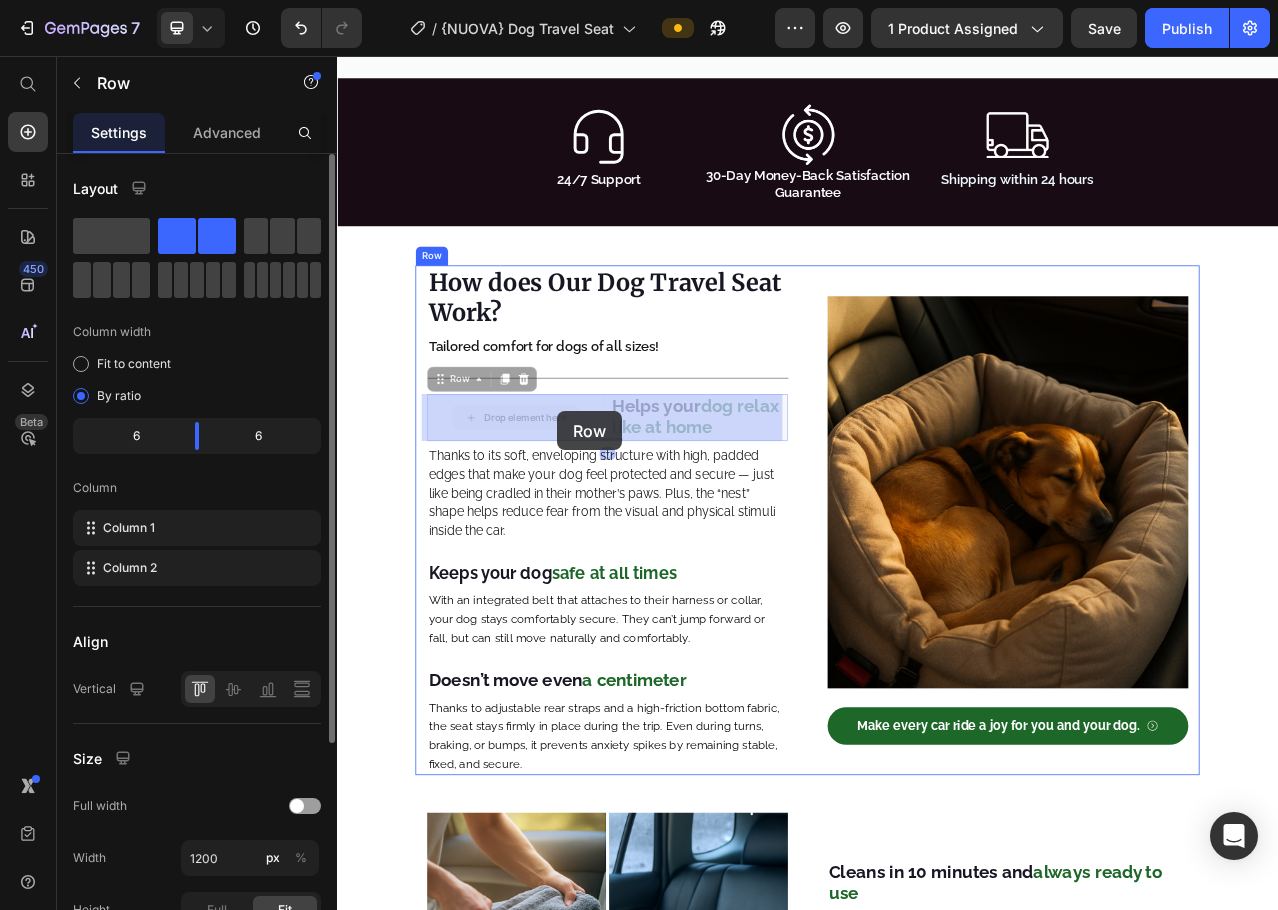 drag, startPoint x: 668, startPoint y: 508, endPoint x: 616, endPoint y: 509, distance: 52.009613 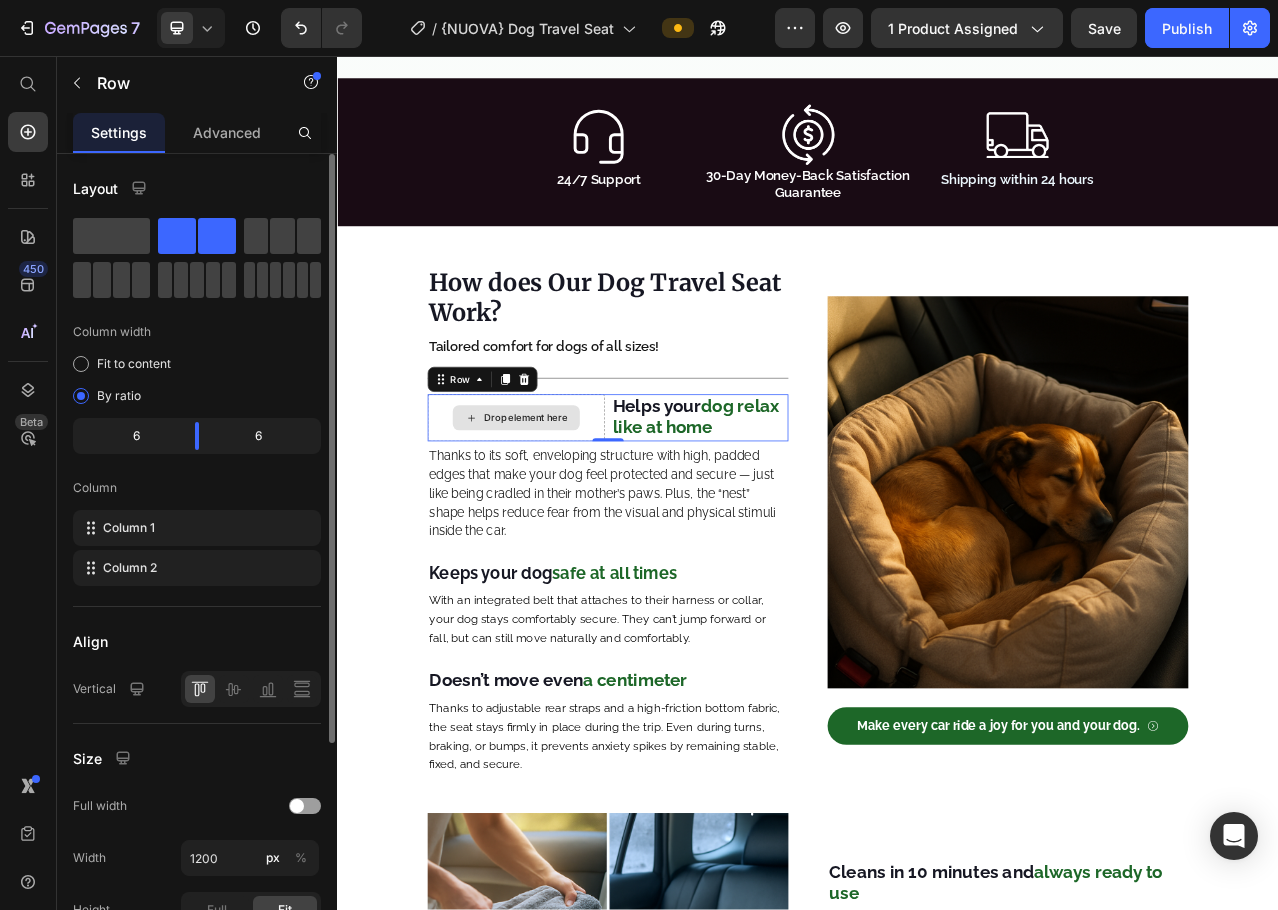 click on "Drop element here" at bounding box center [565, 518] 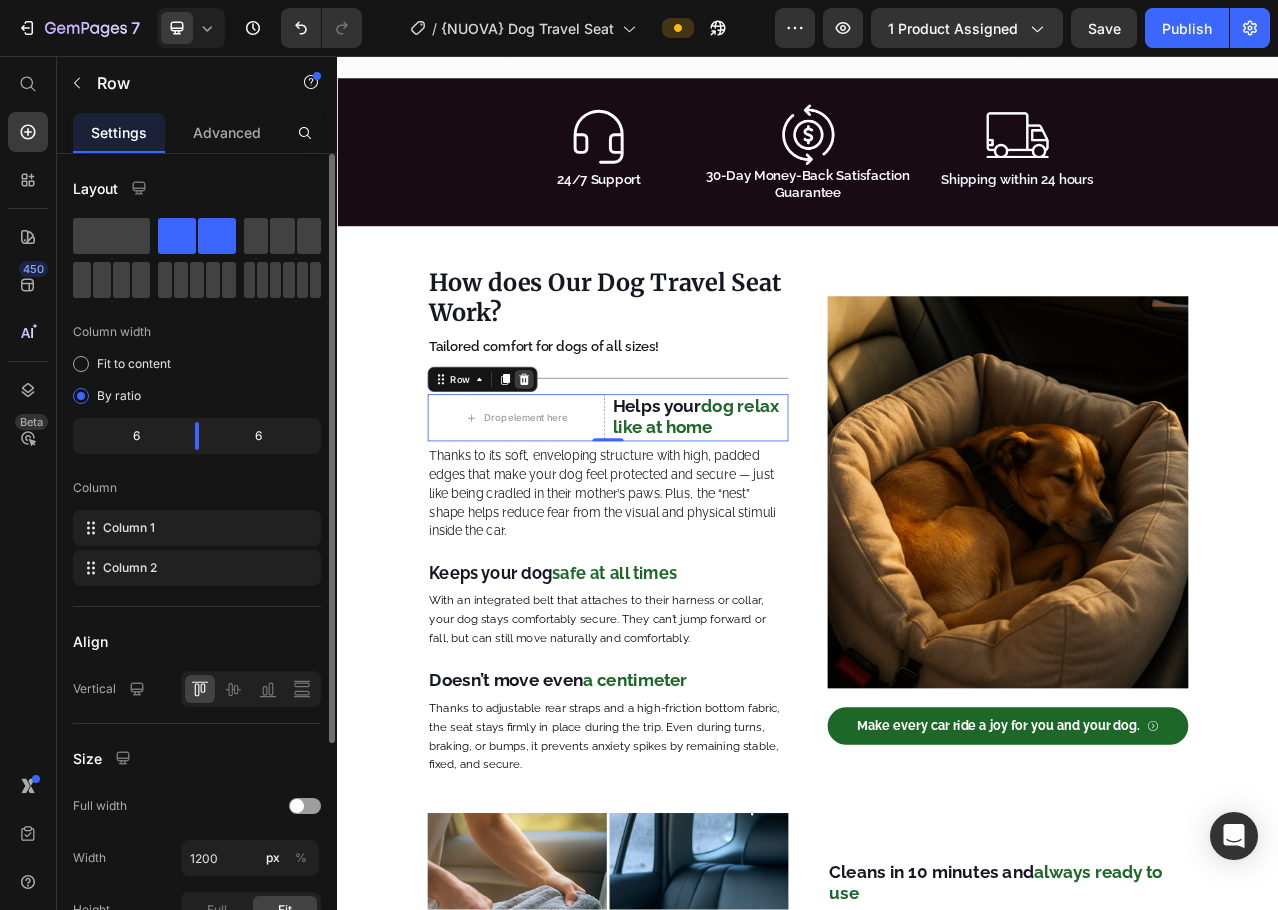 click 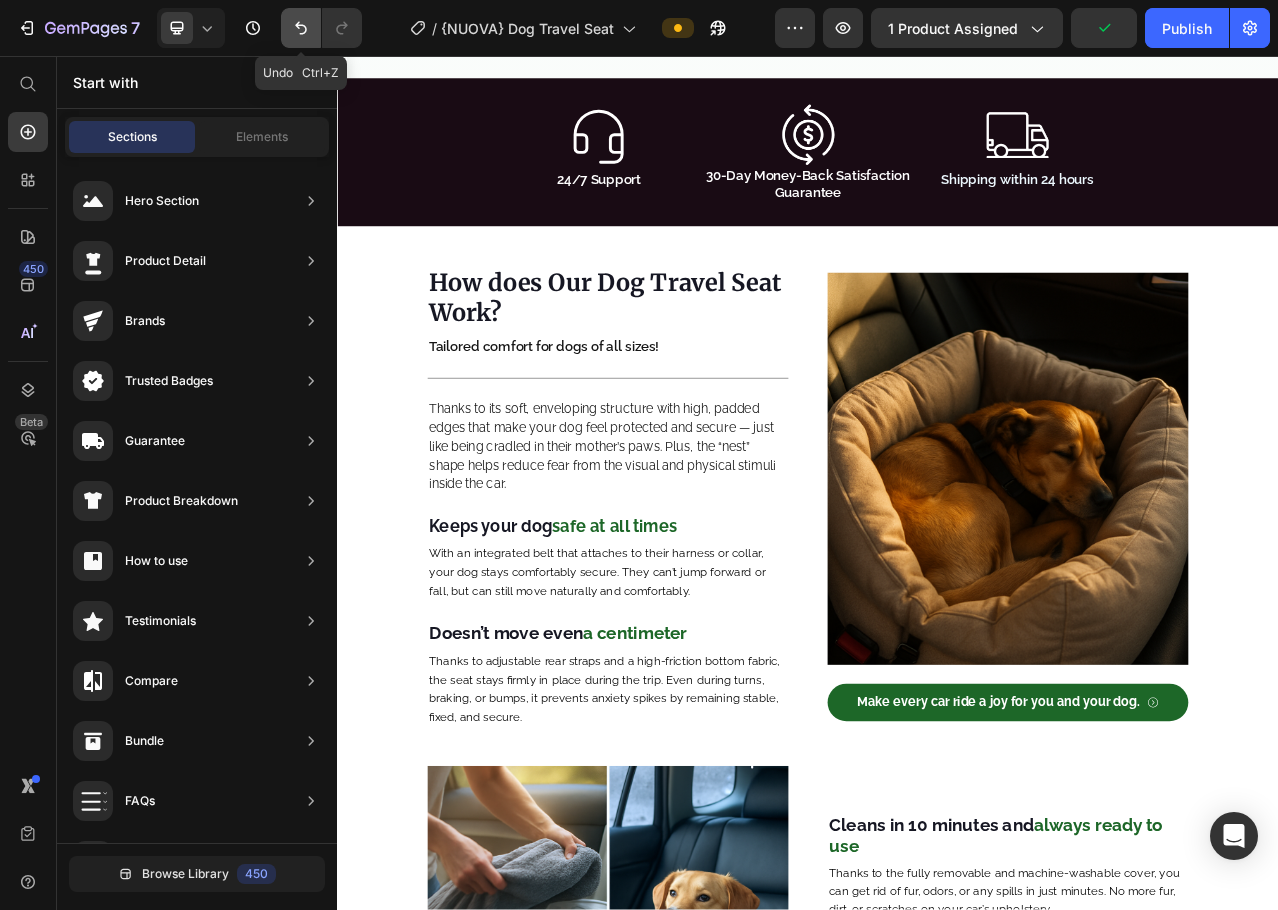 click 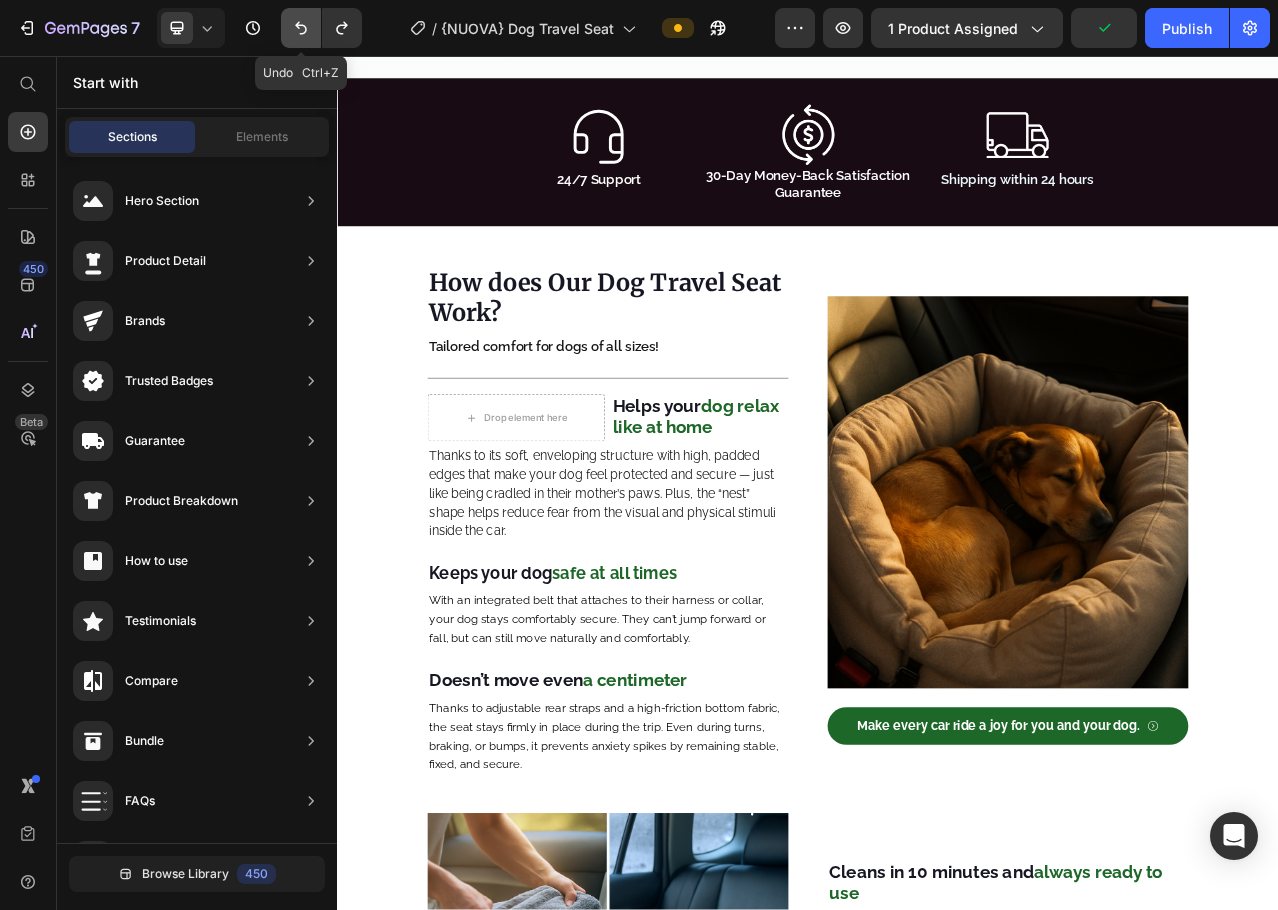 click 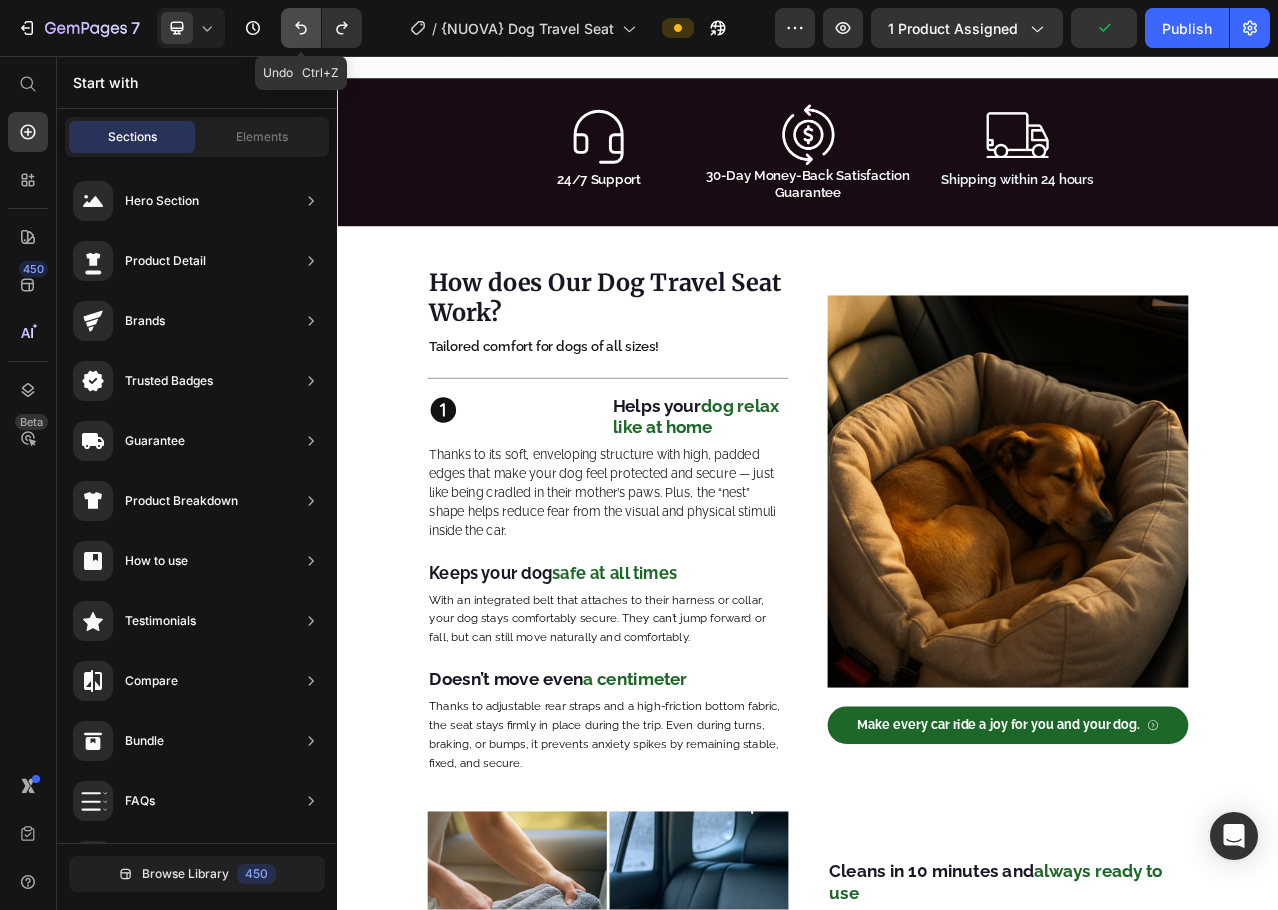 click 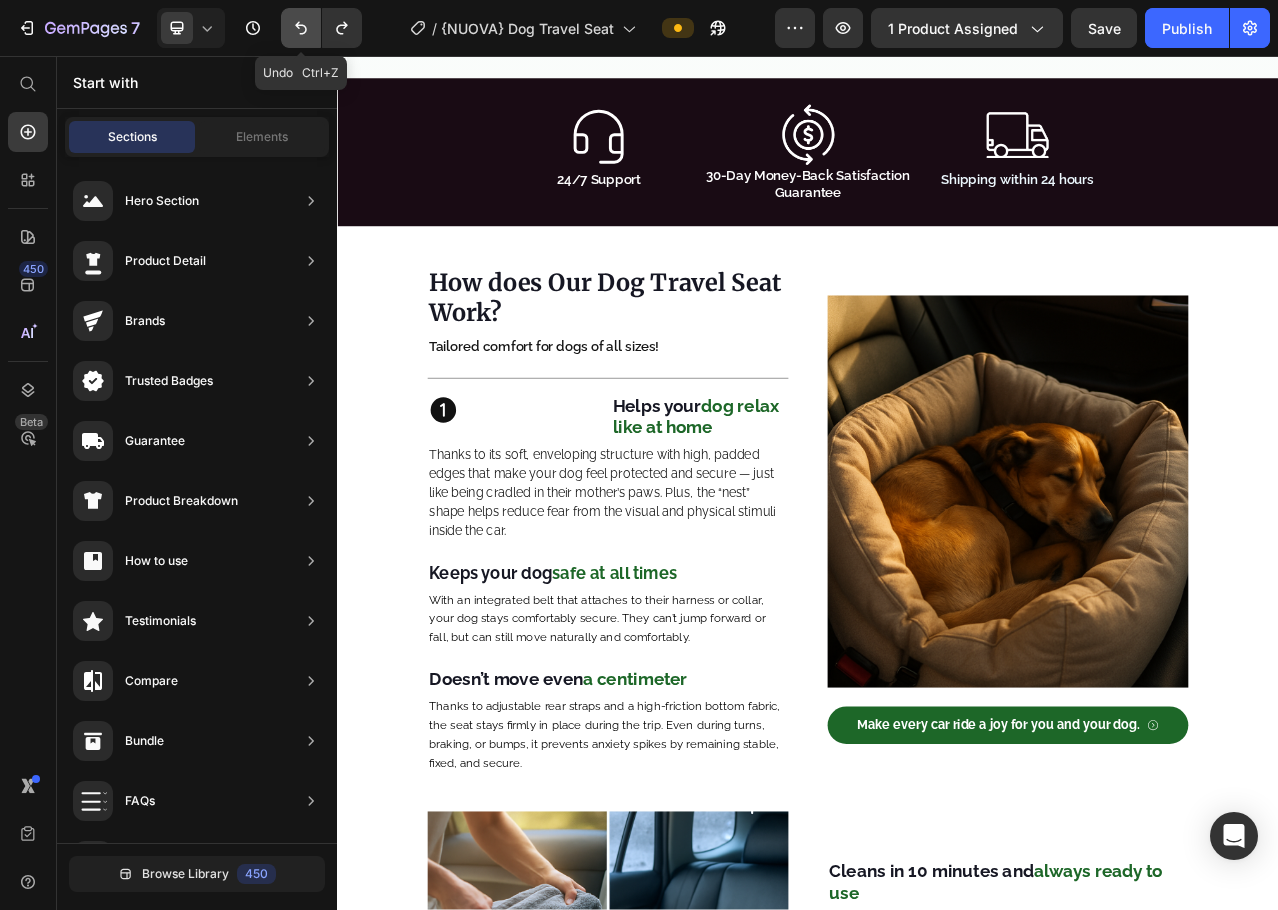 click 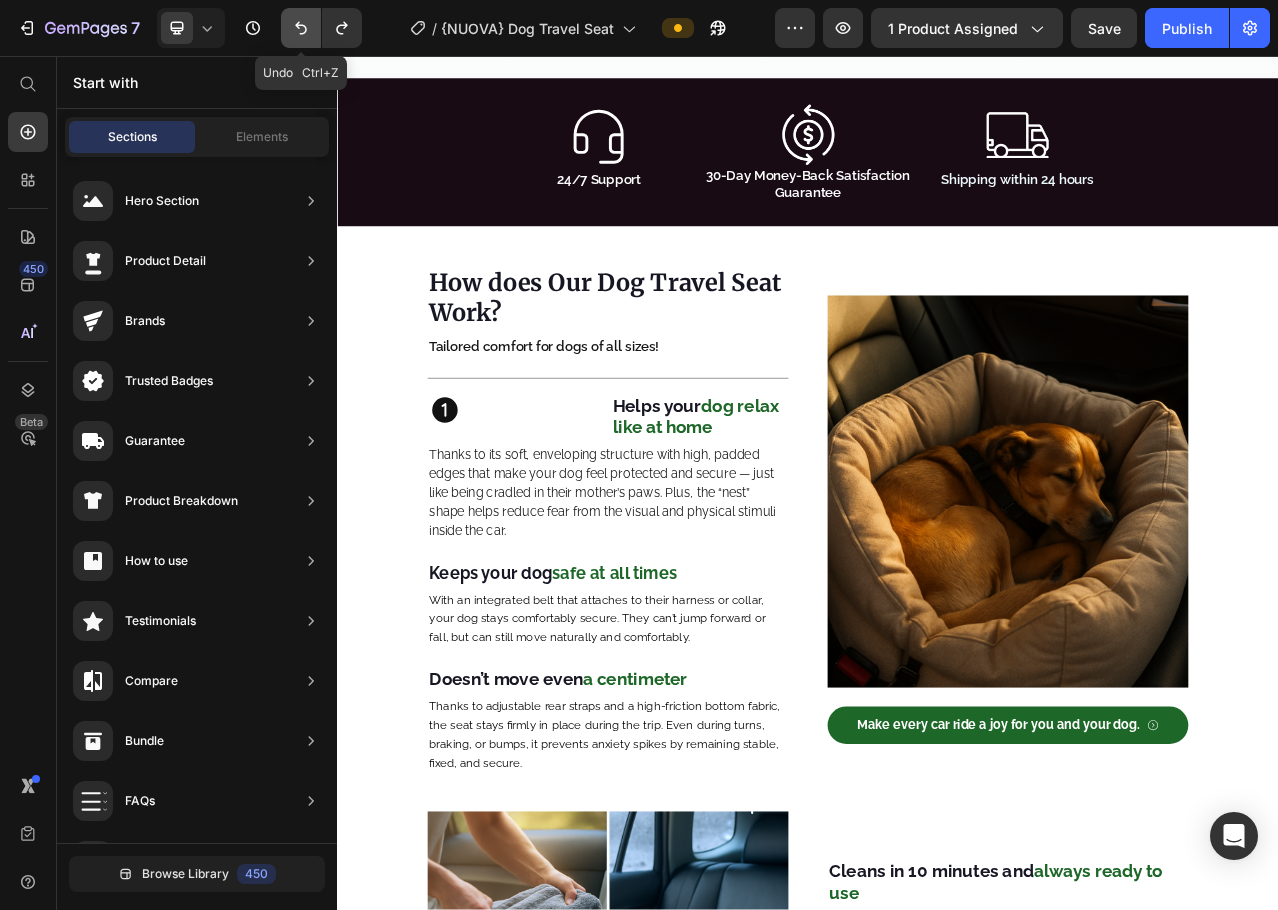 click 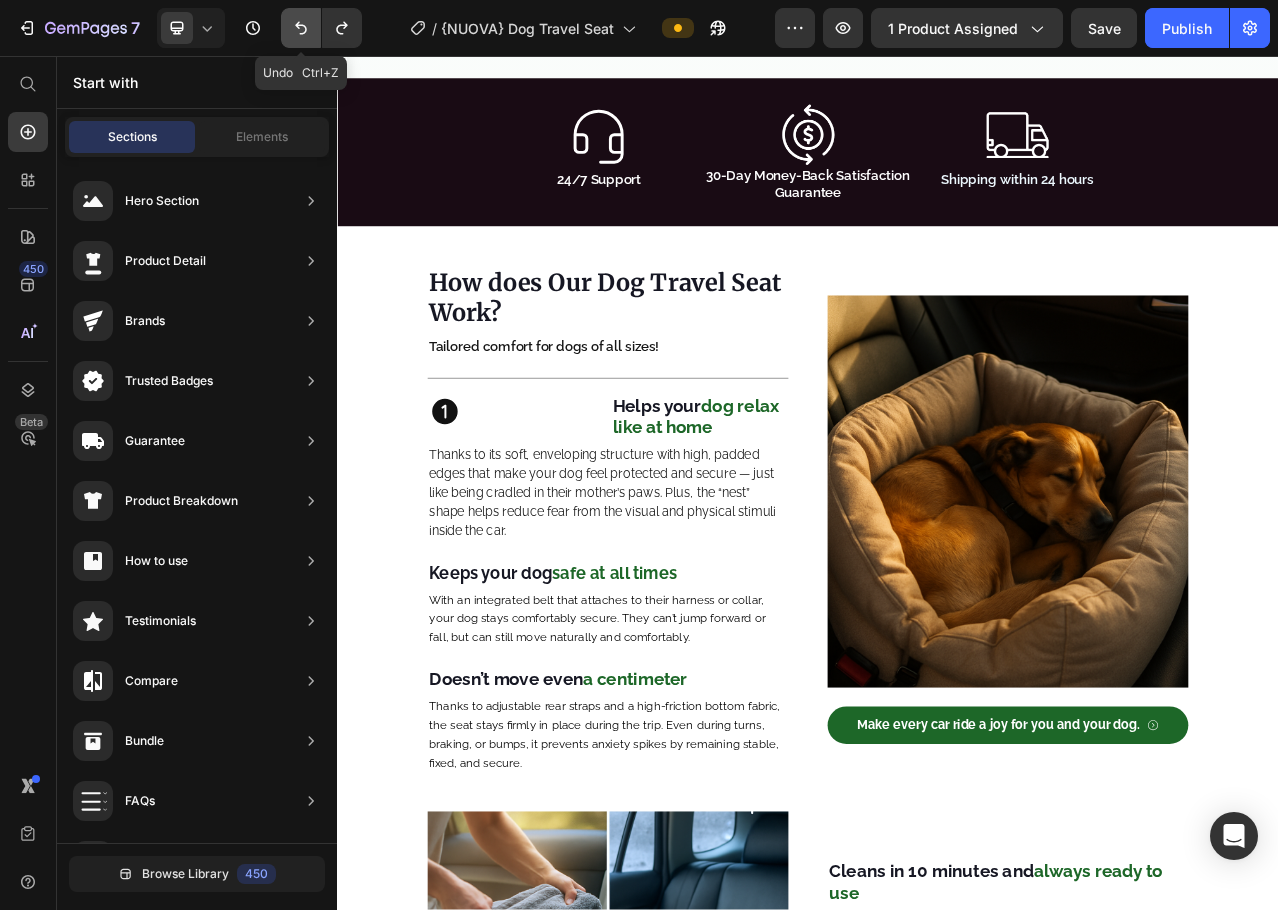 click 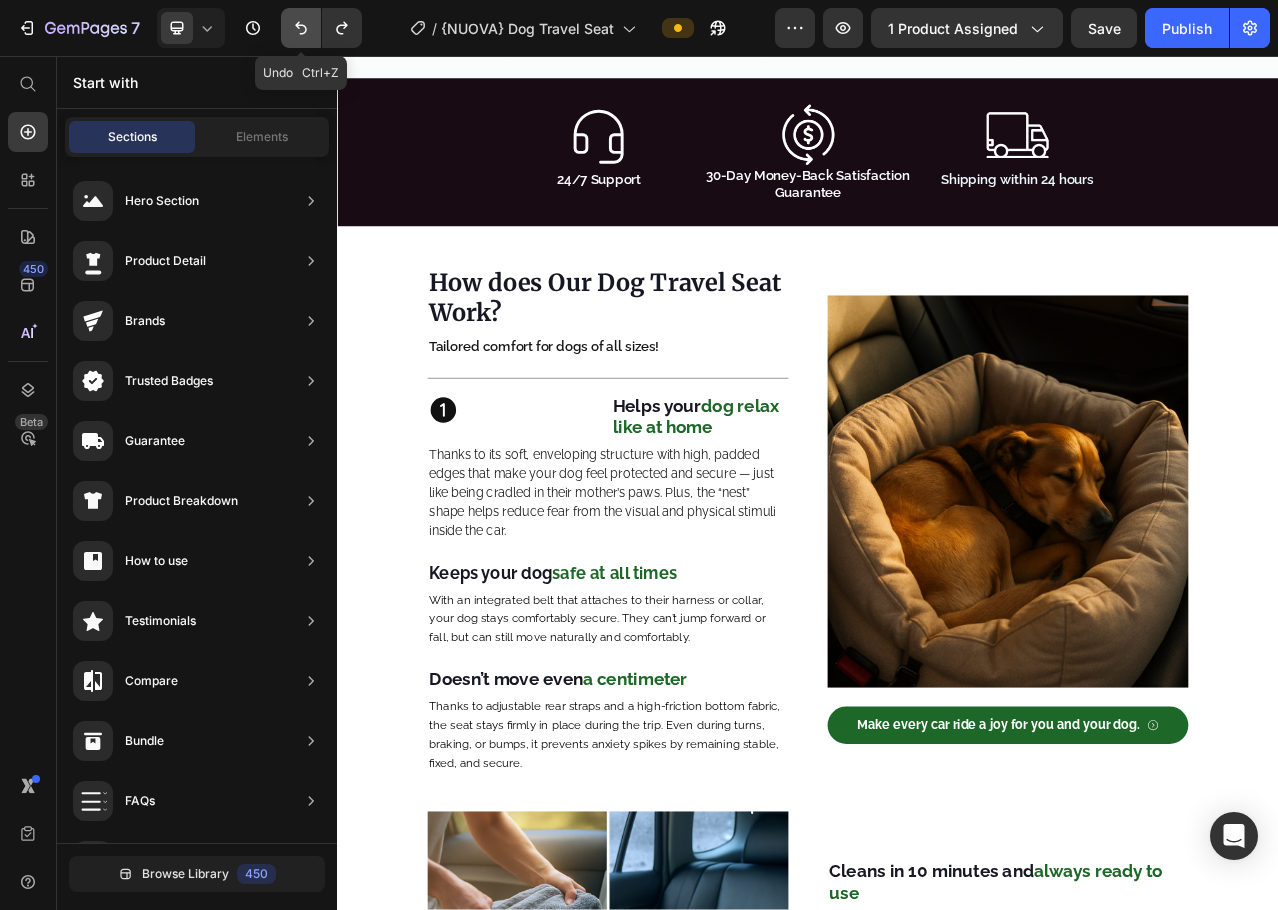 click 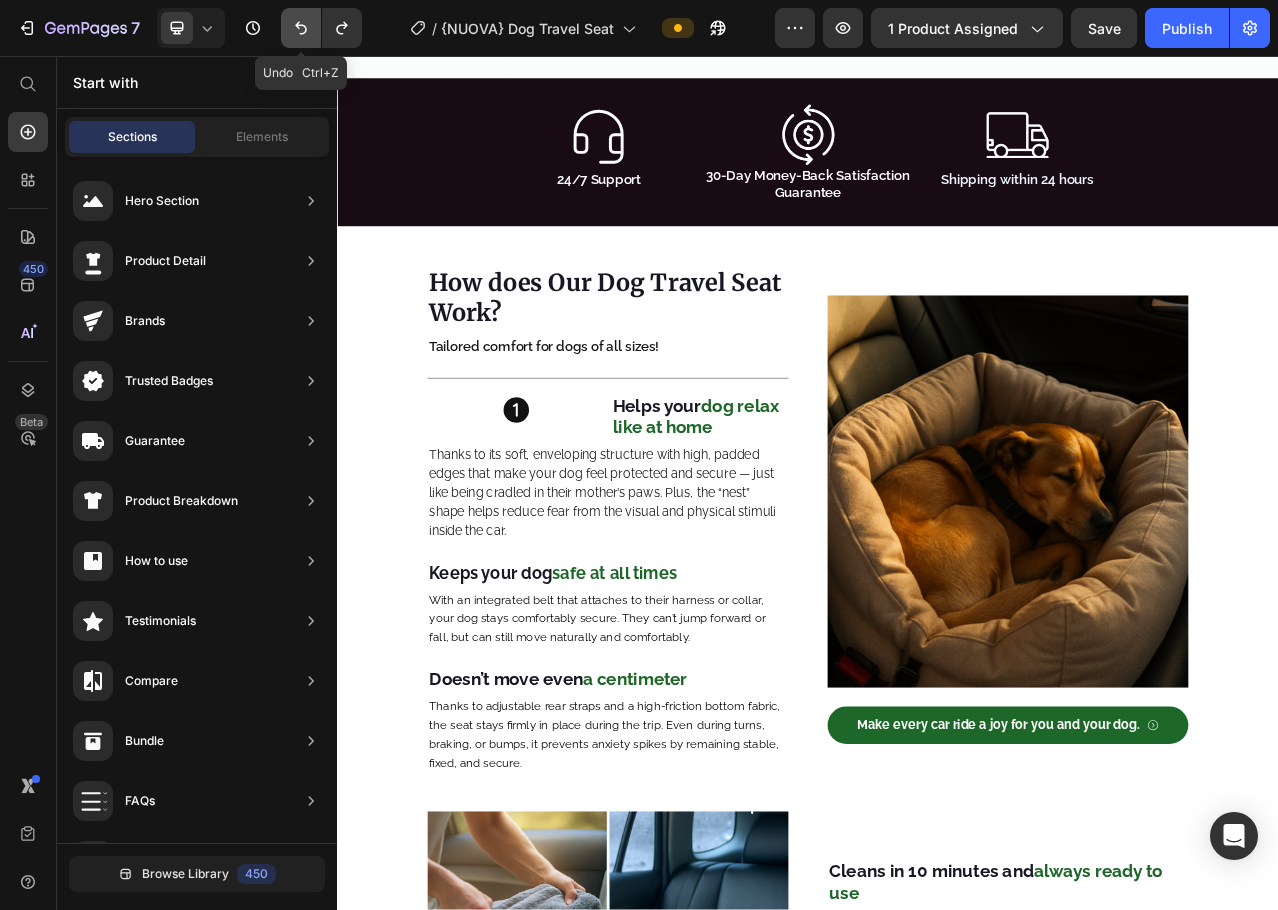 click 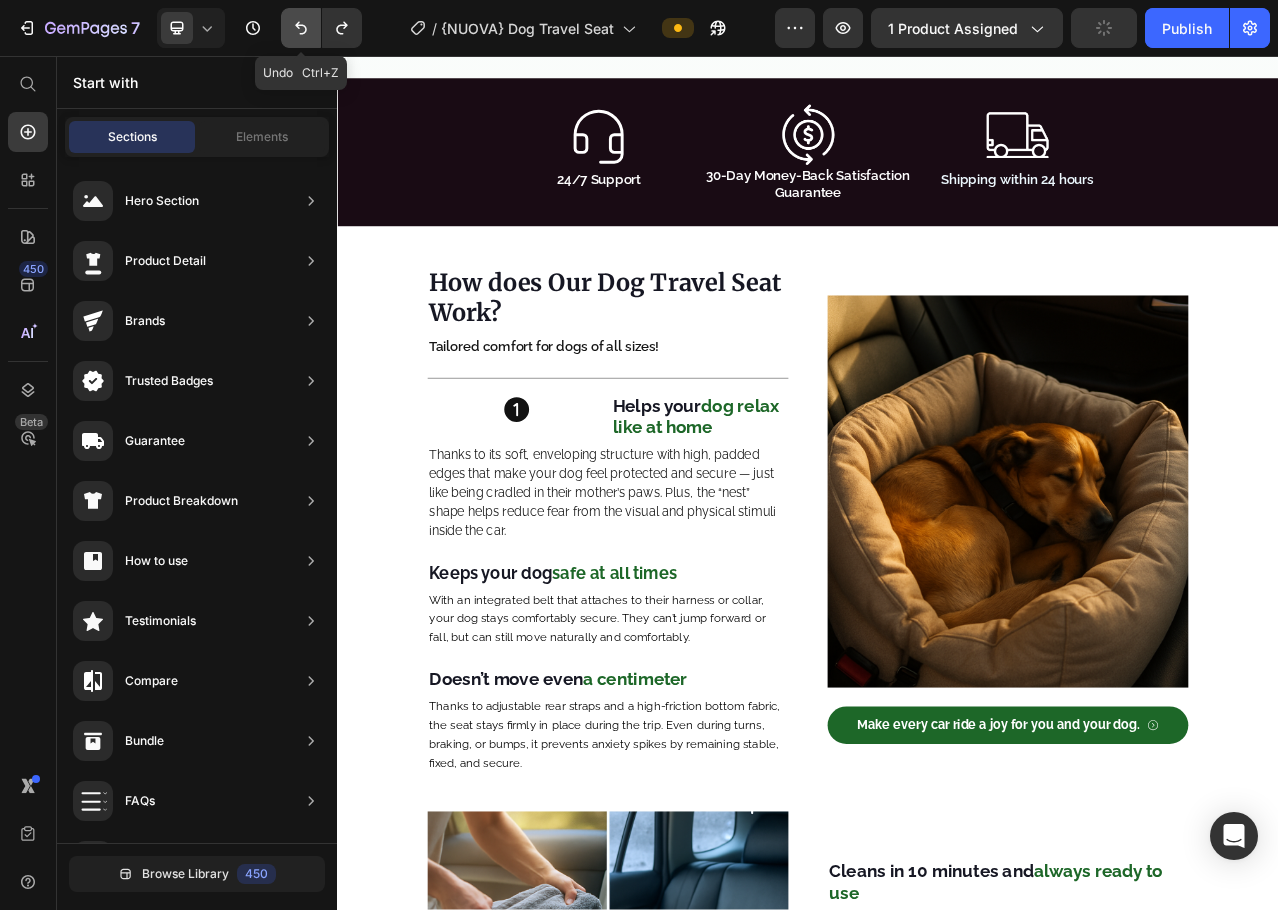 click 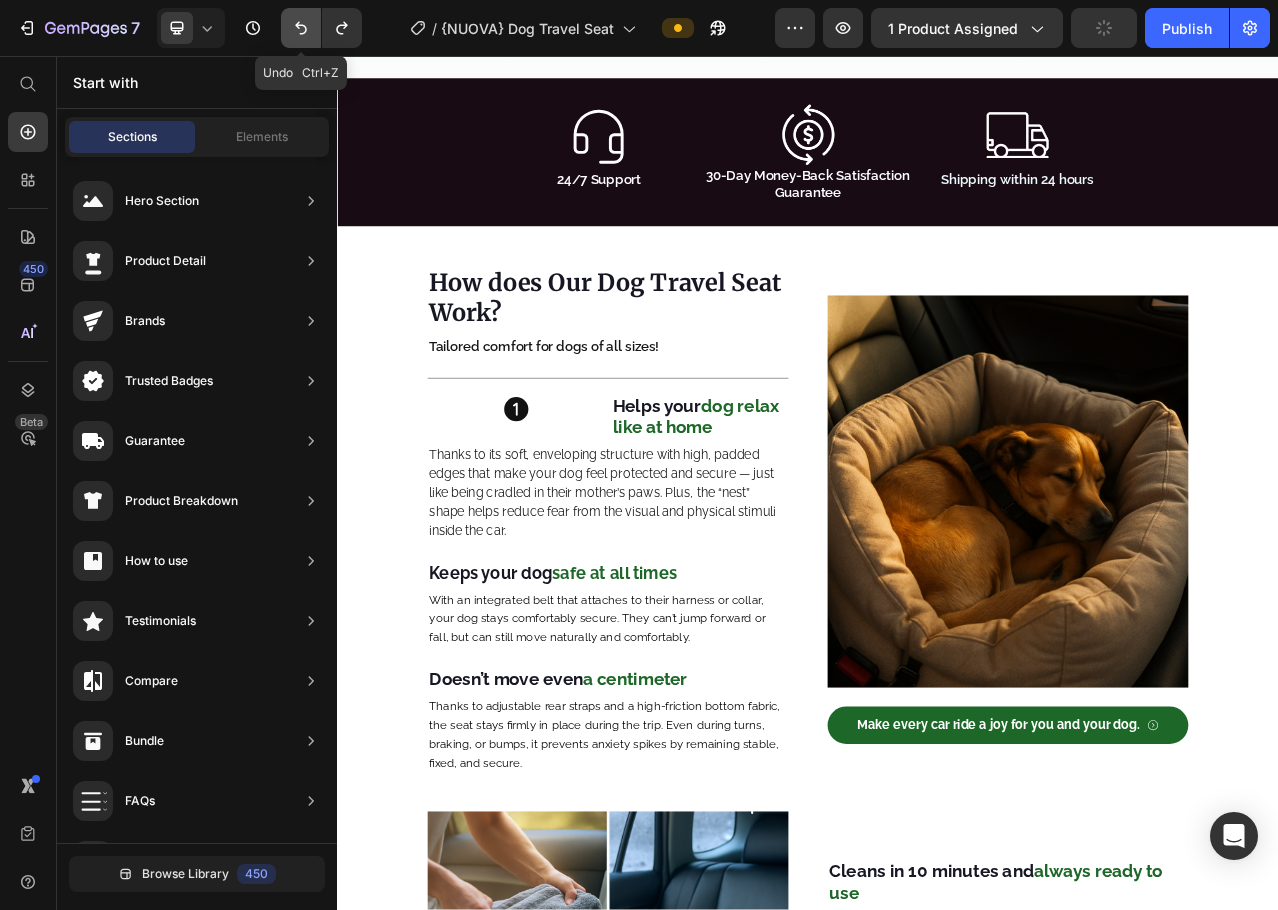 click 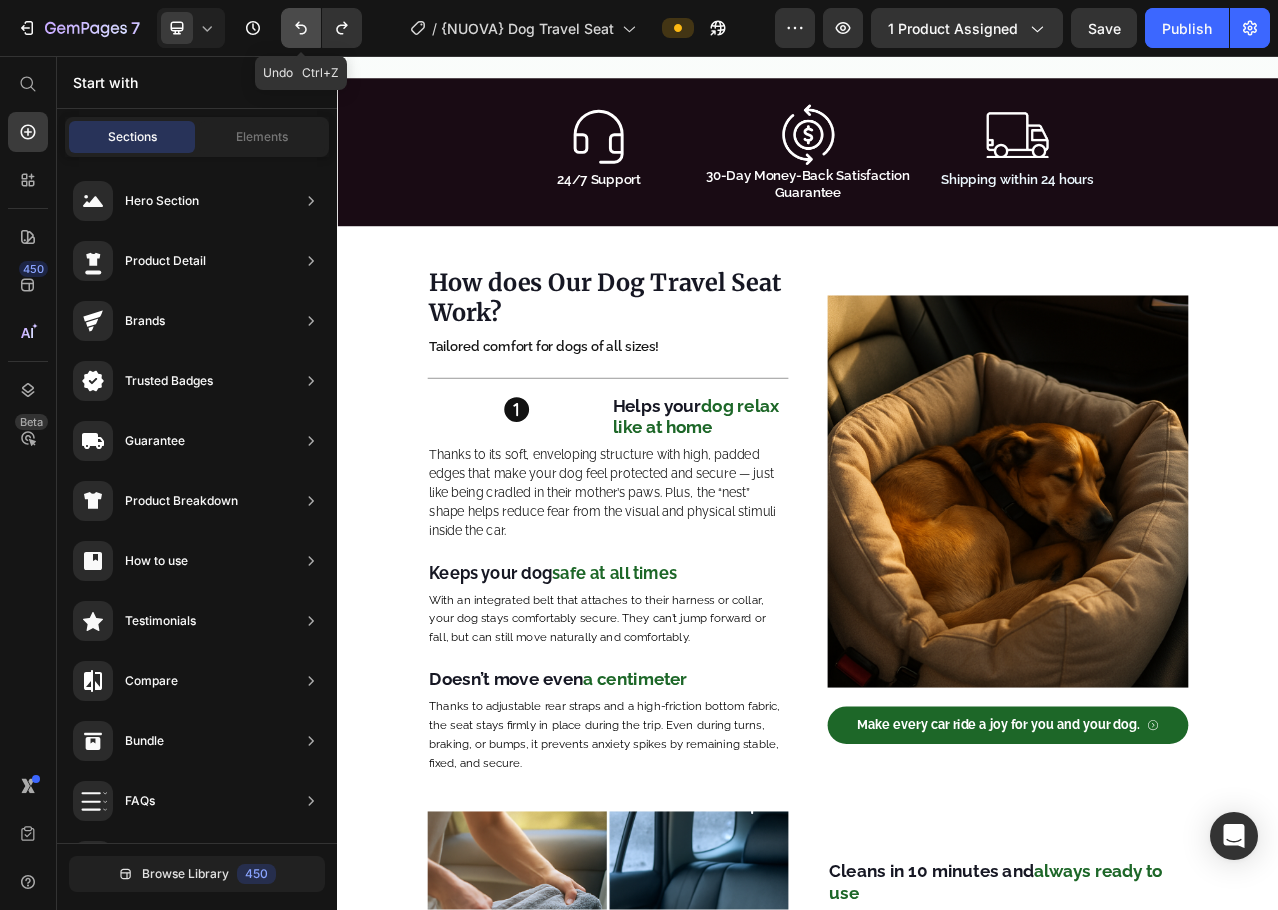 click 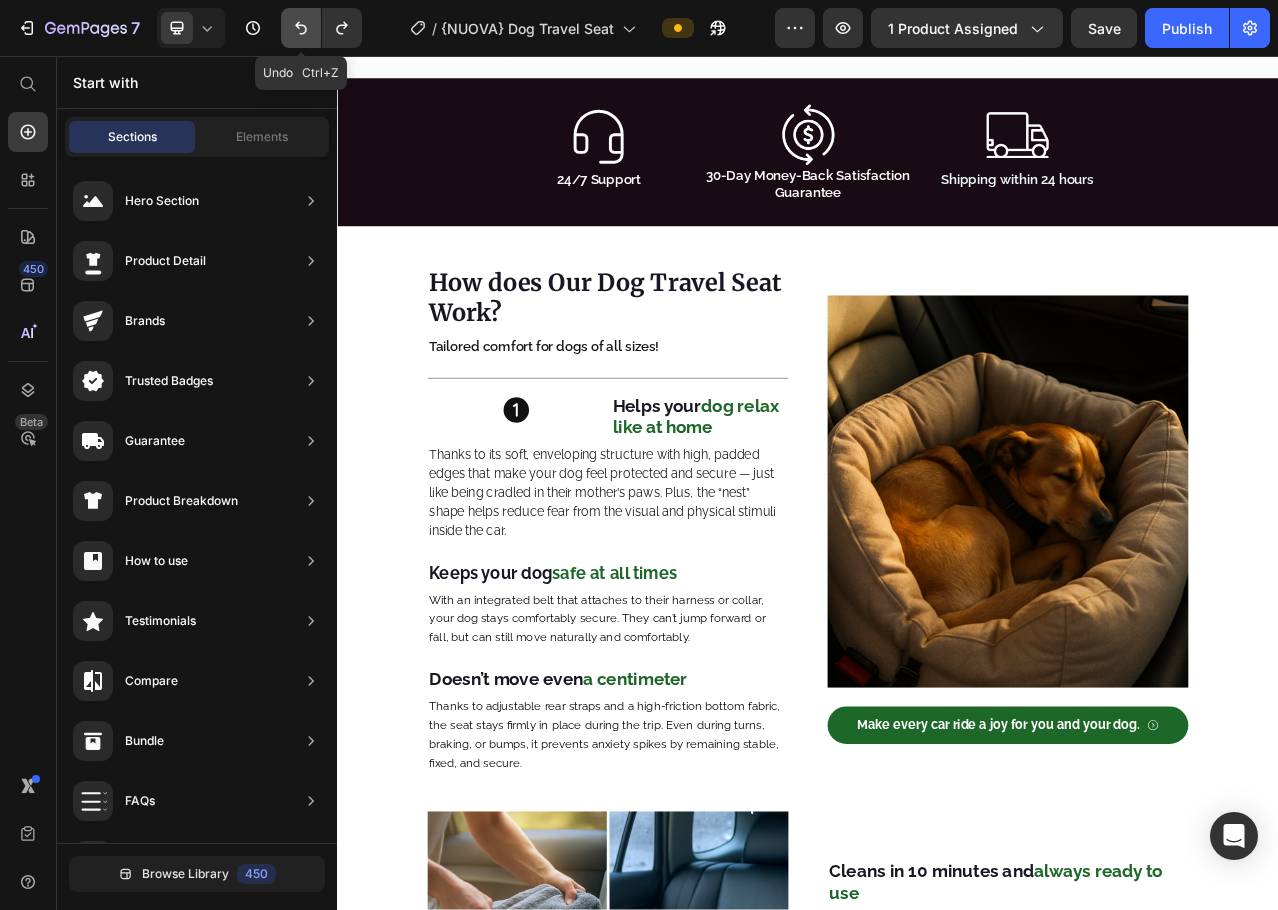 click 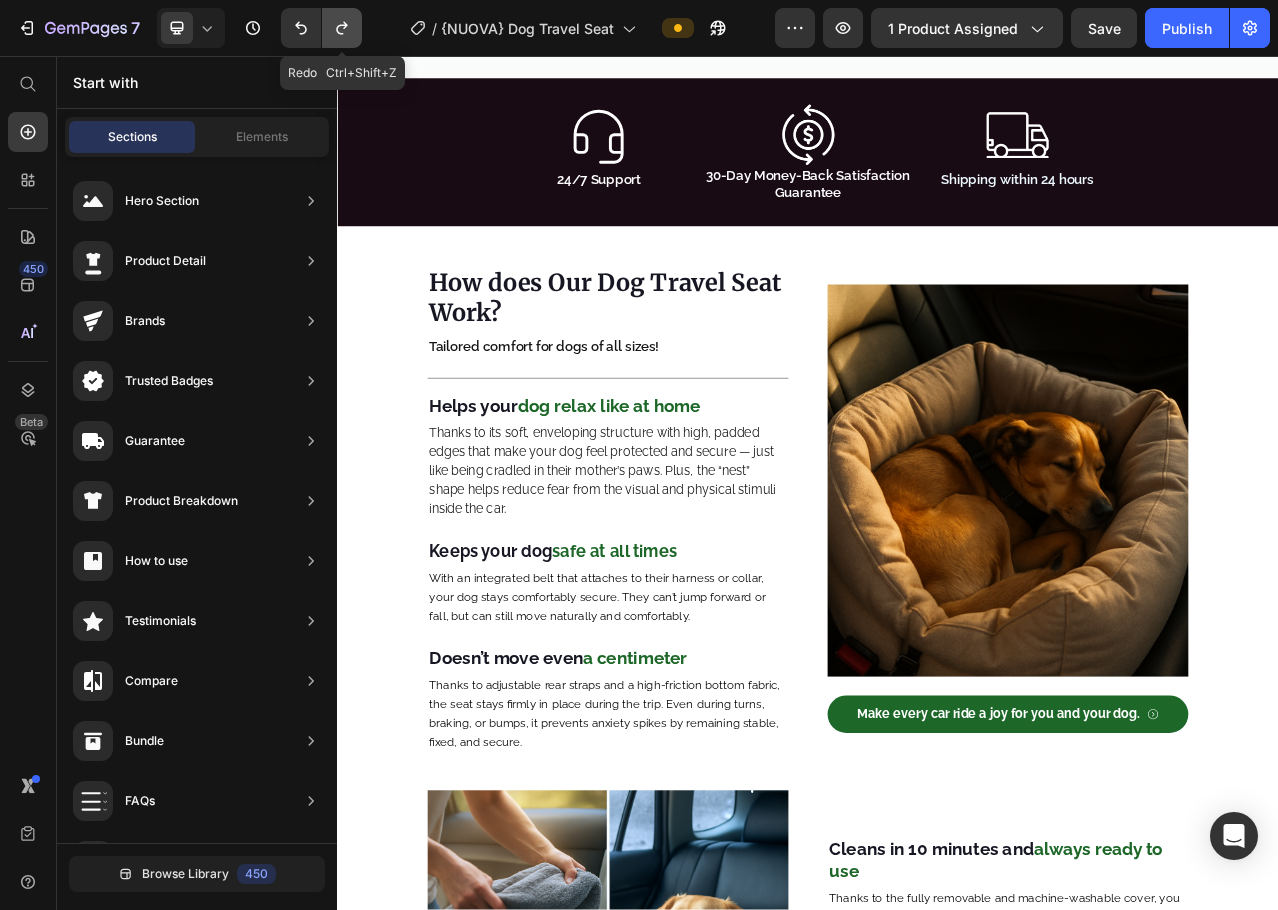 click 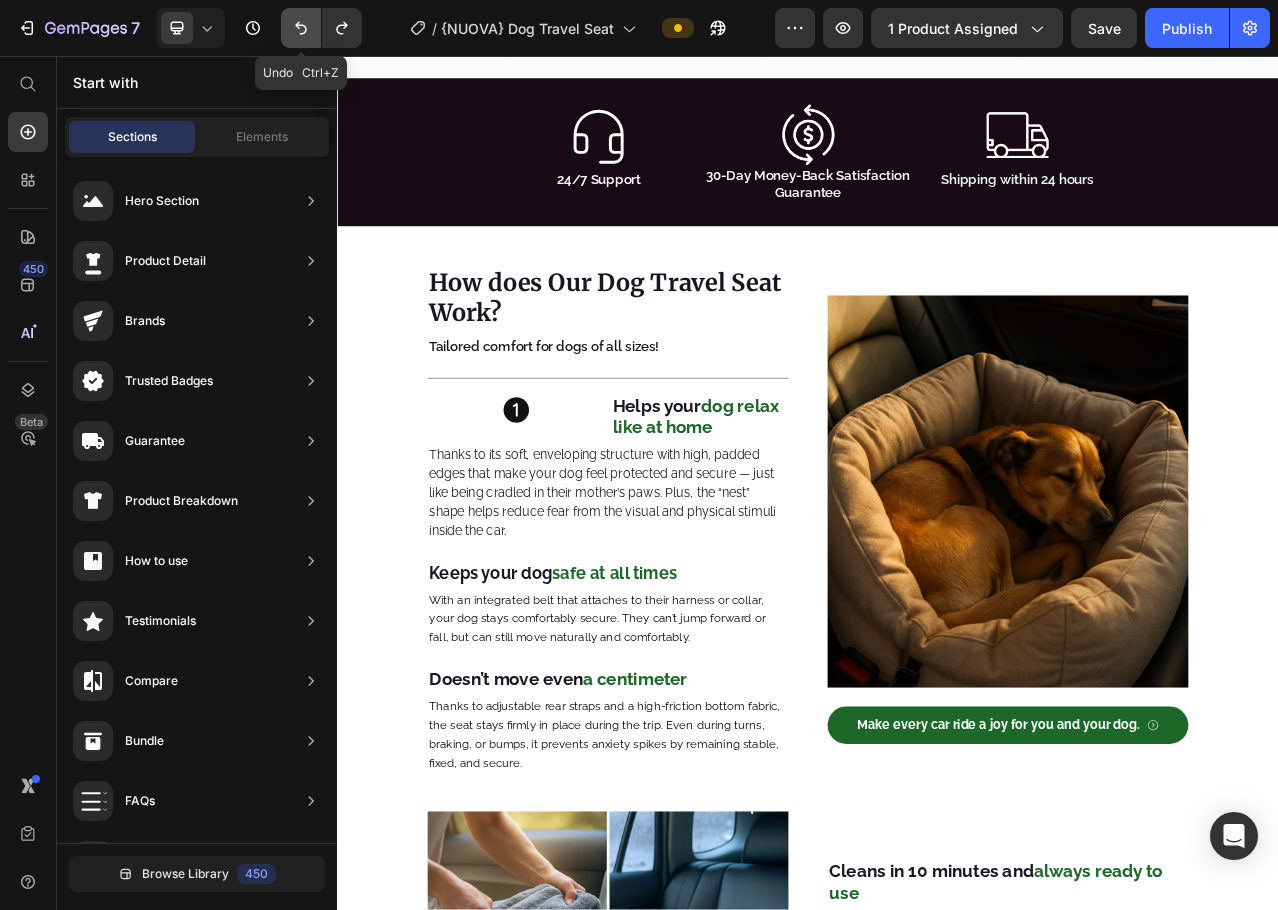 click 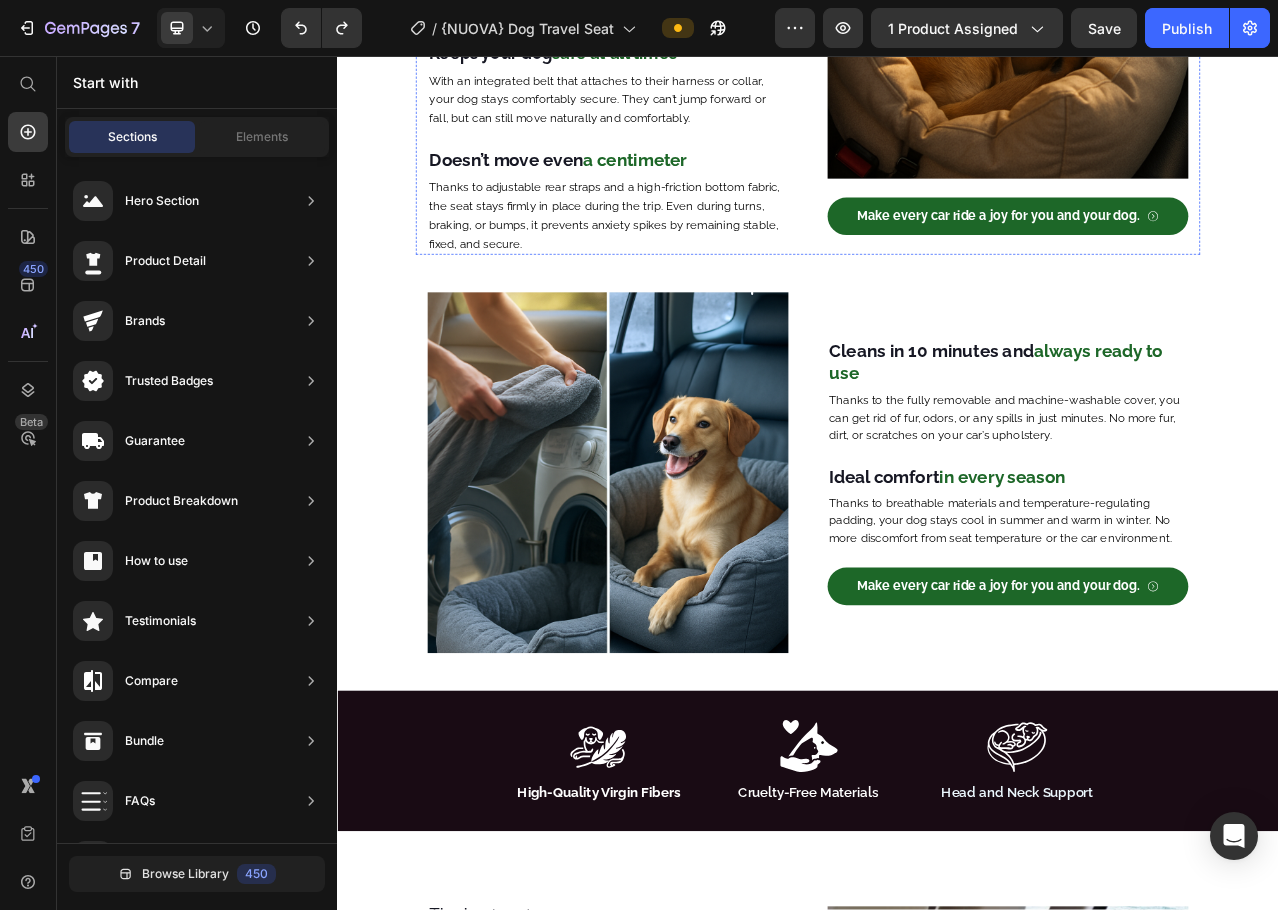 scroll, scrollTop: 5356, scrollLeft: 0, axis: vertical 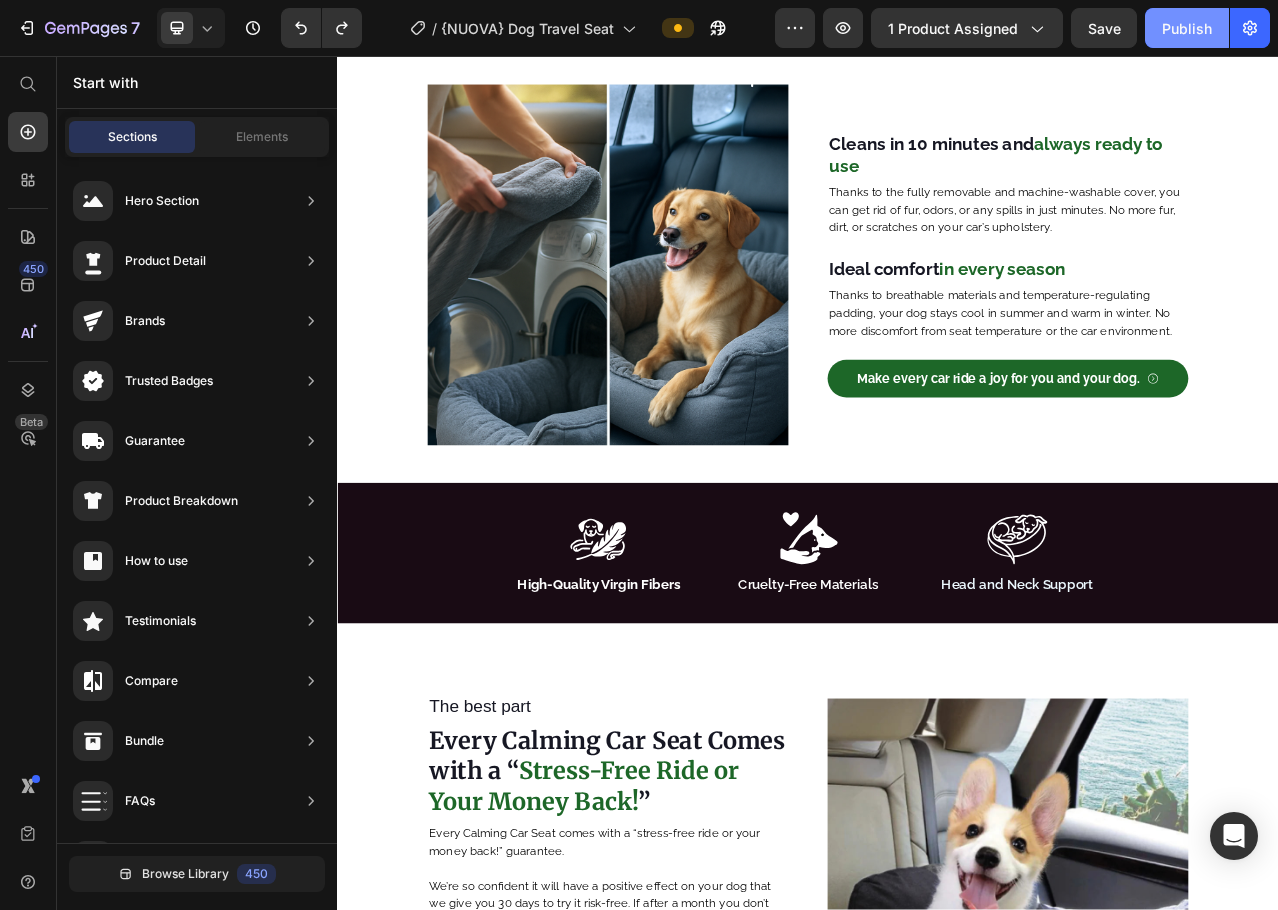 click on "Publish" at bounding box center (1187, 28) 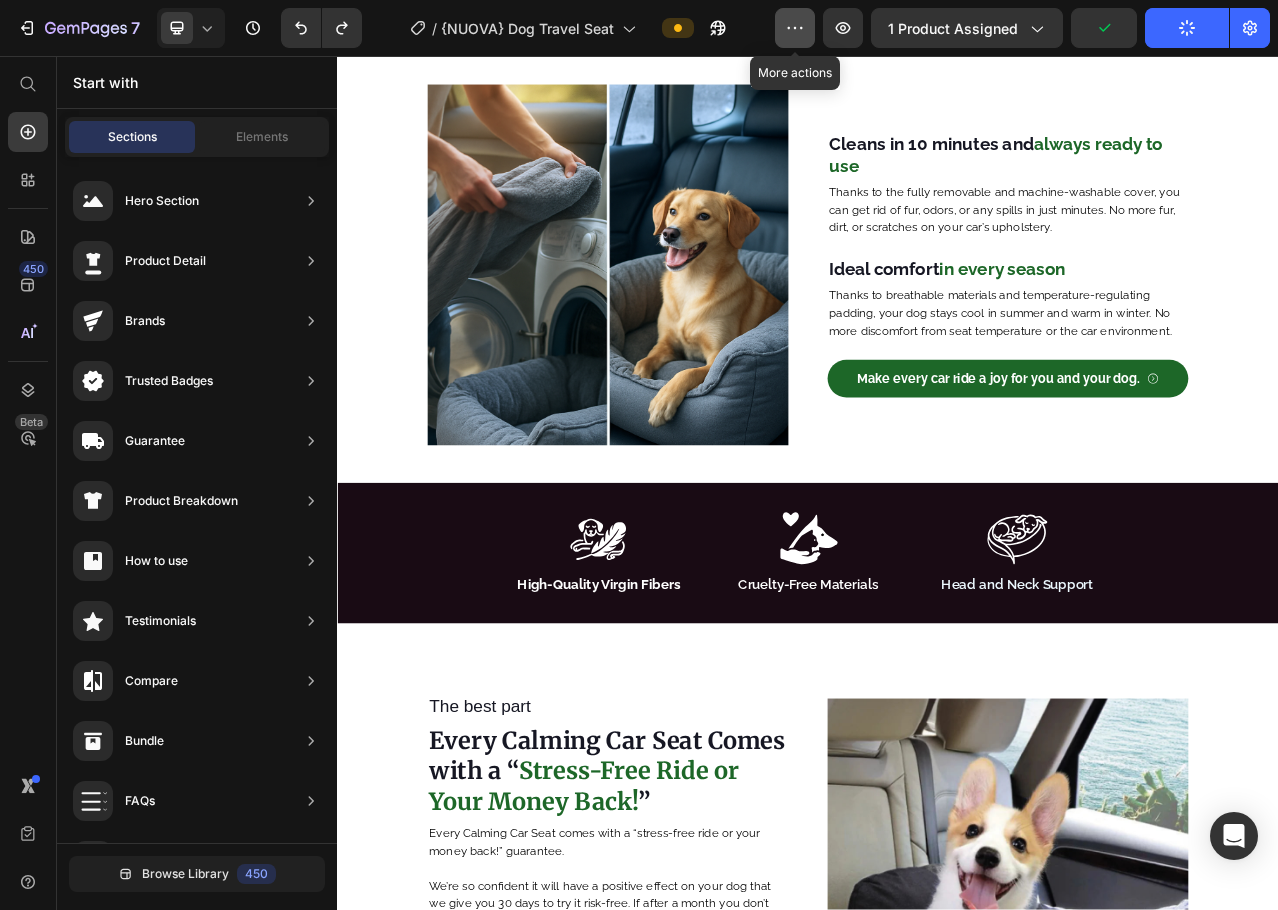 click 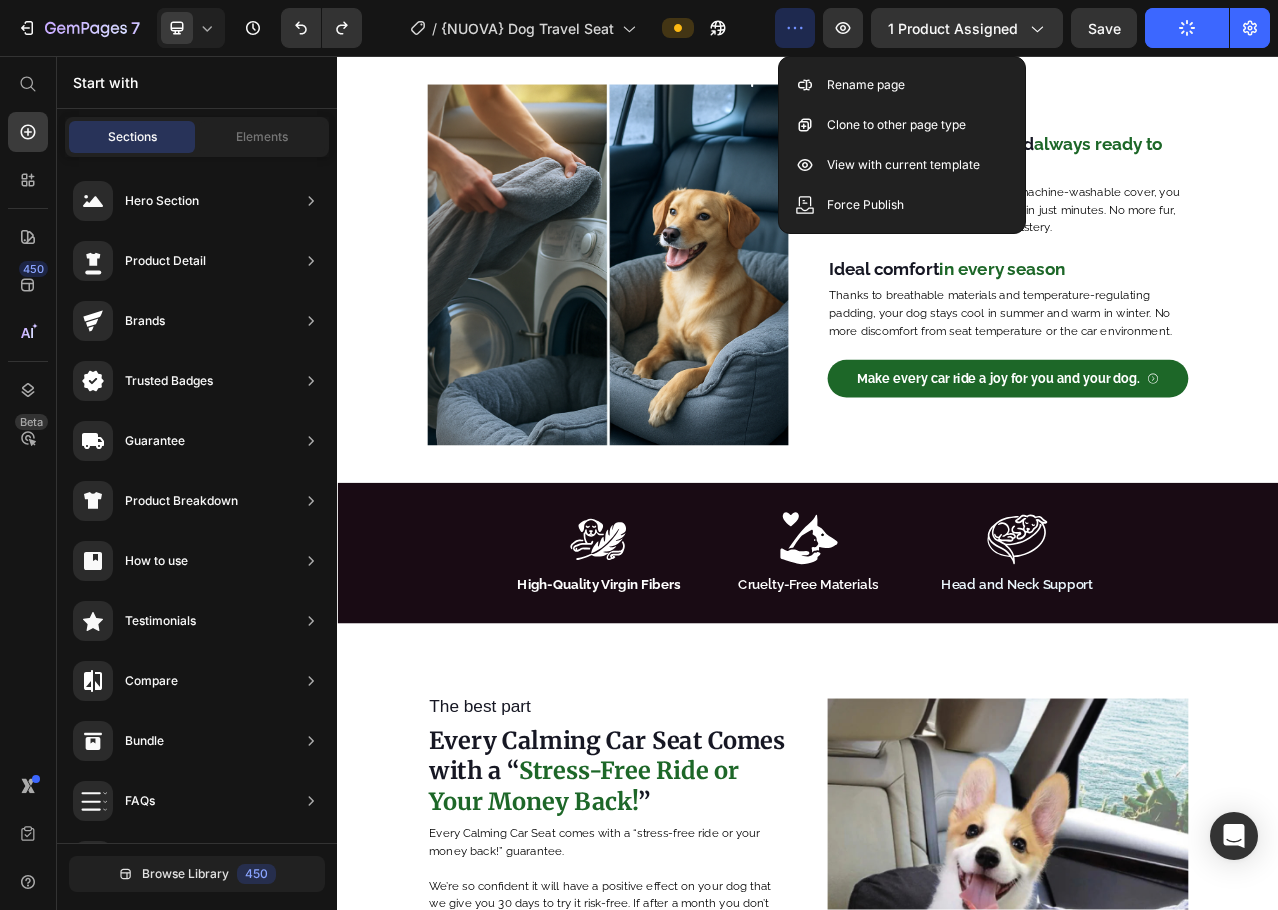 click 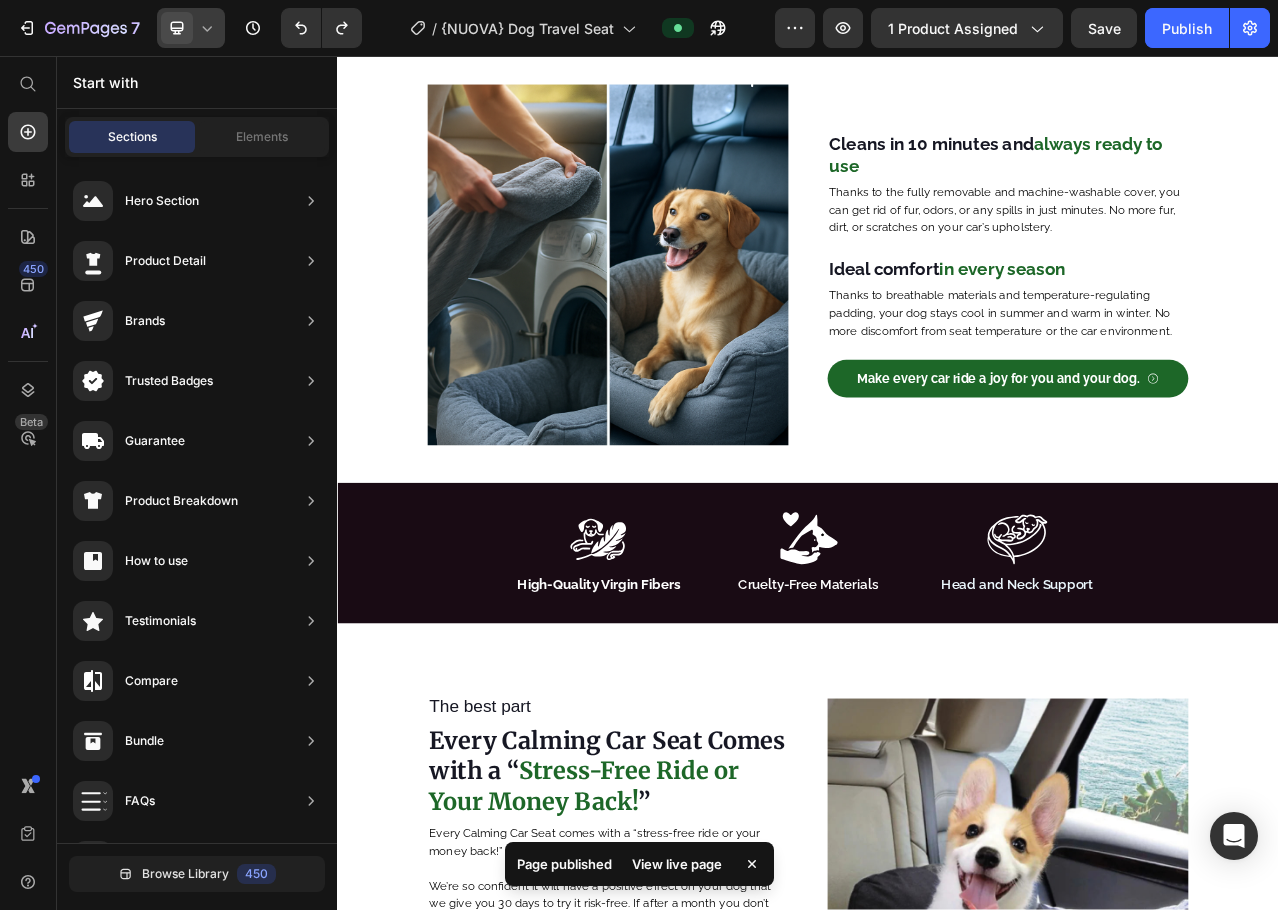 click 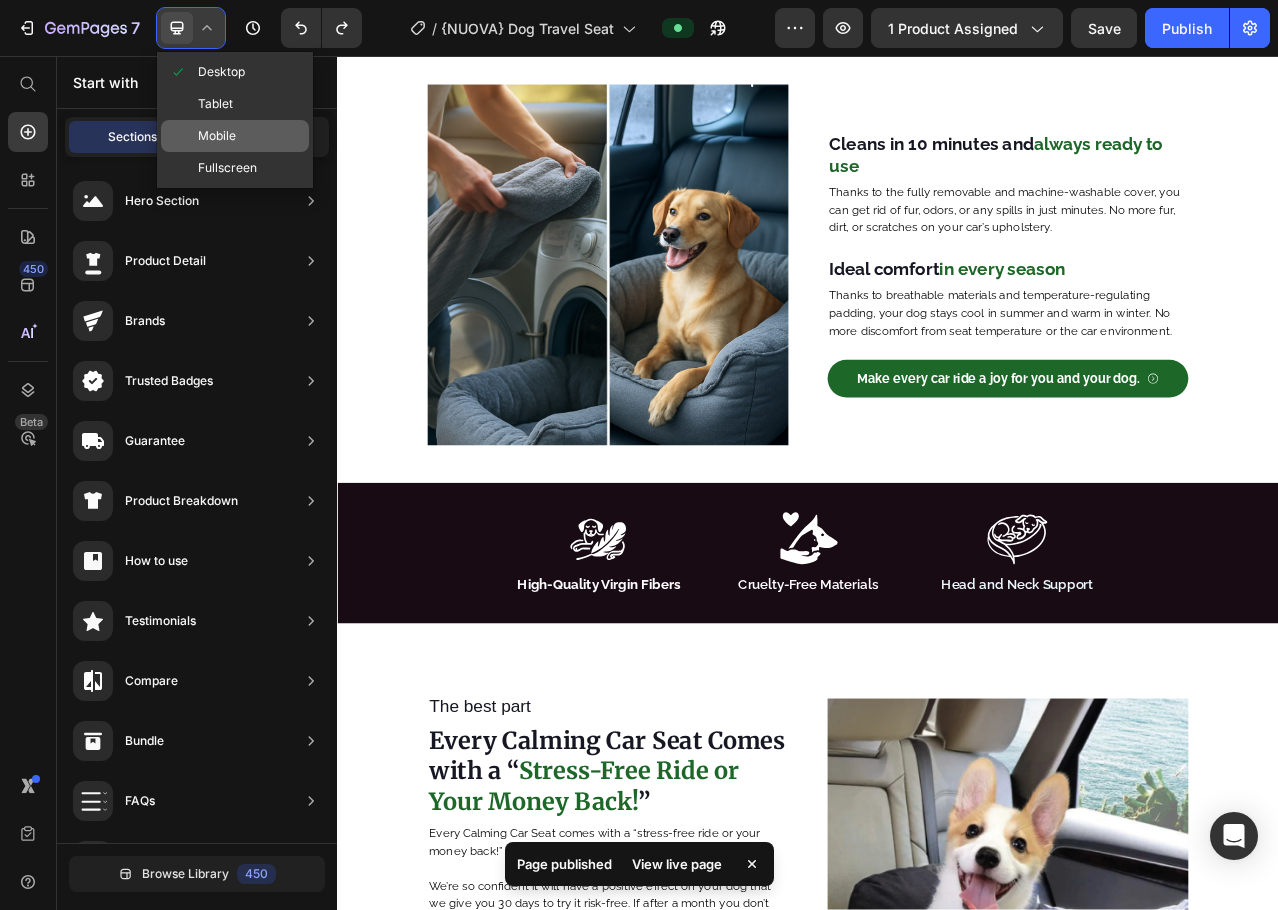 click on "Mobile" 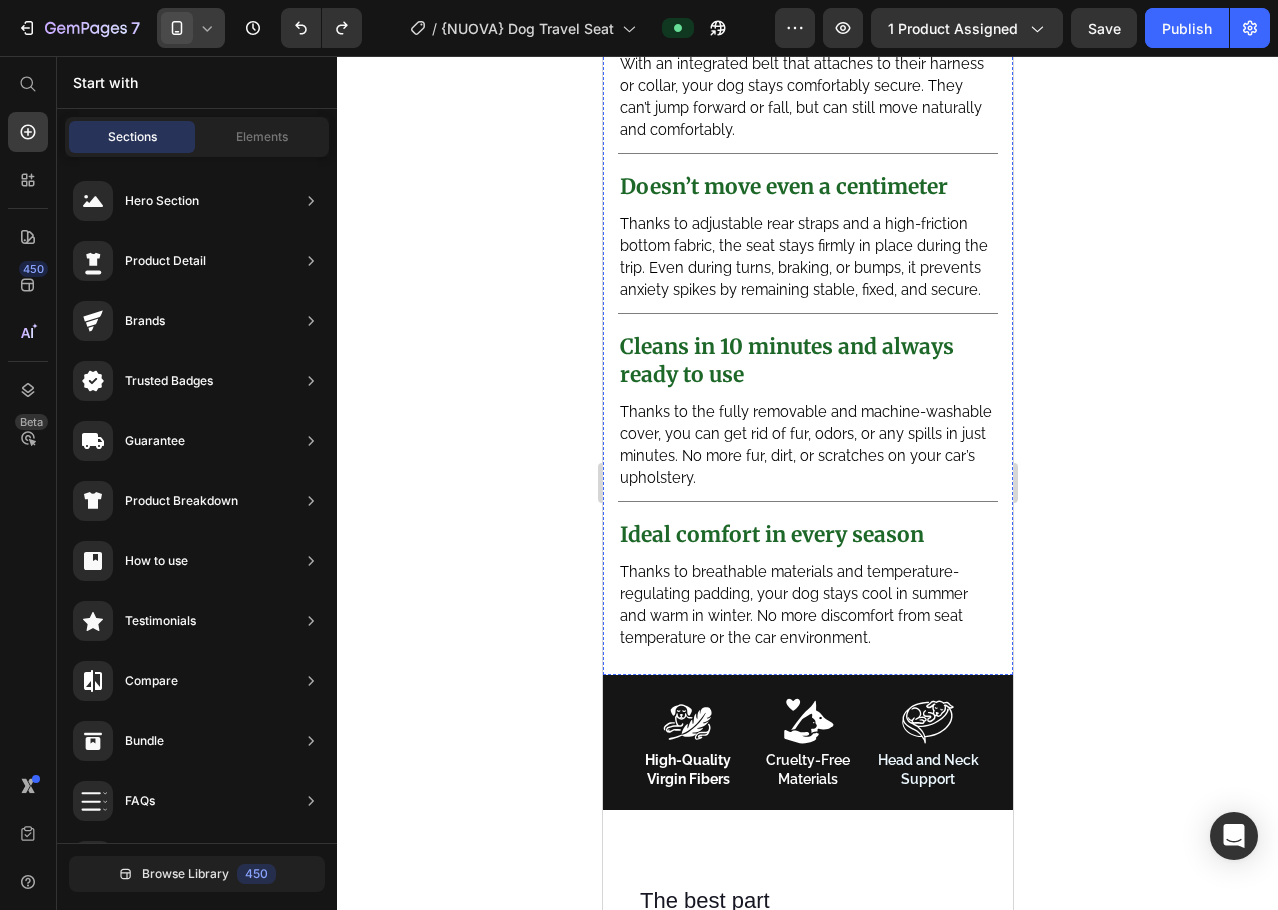 scroll, scrollTop: 6206, scrollLeft: 0, axis: vertical 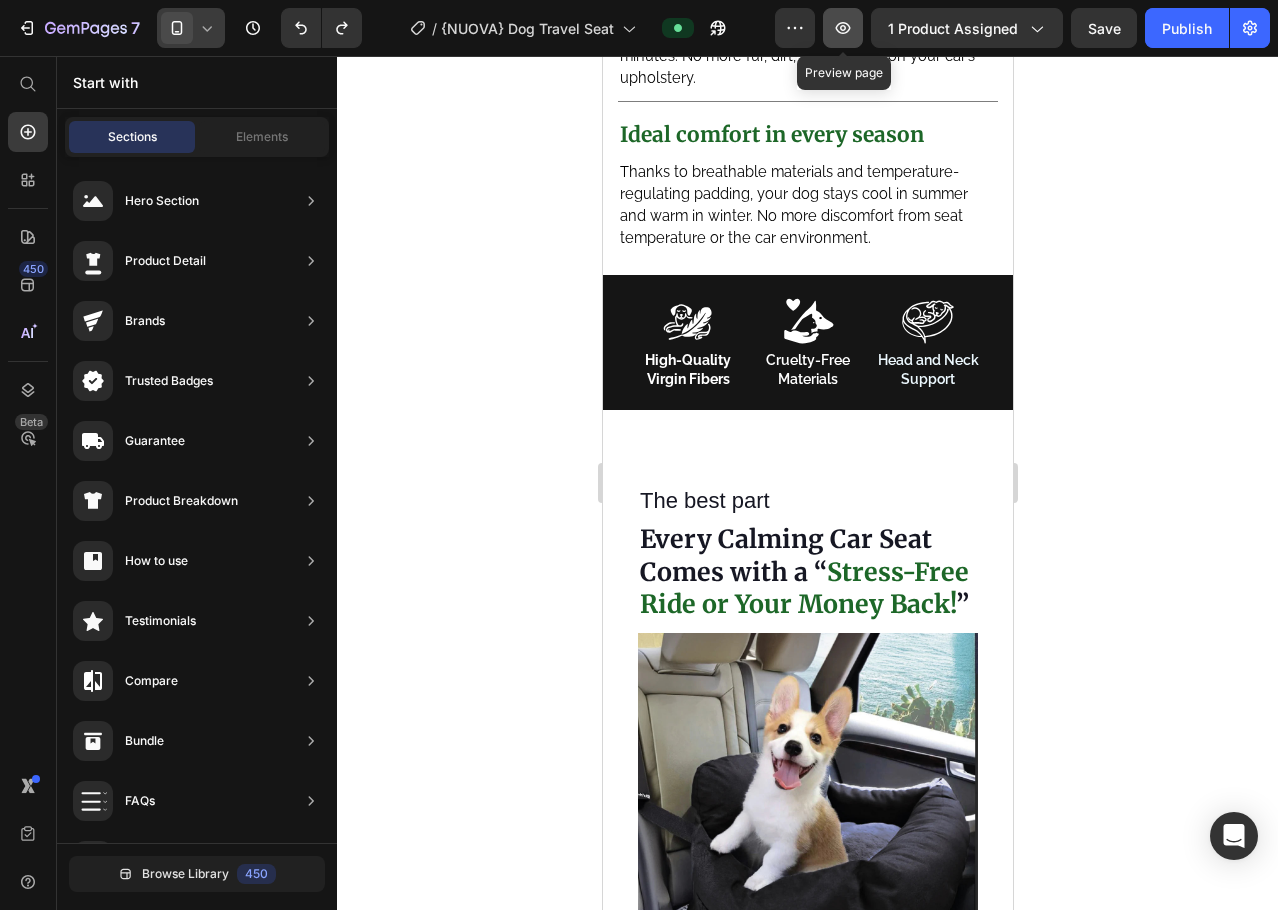 click 